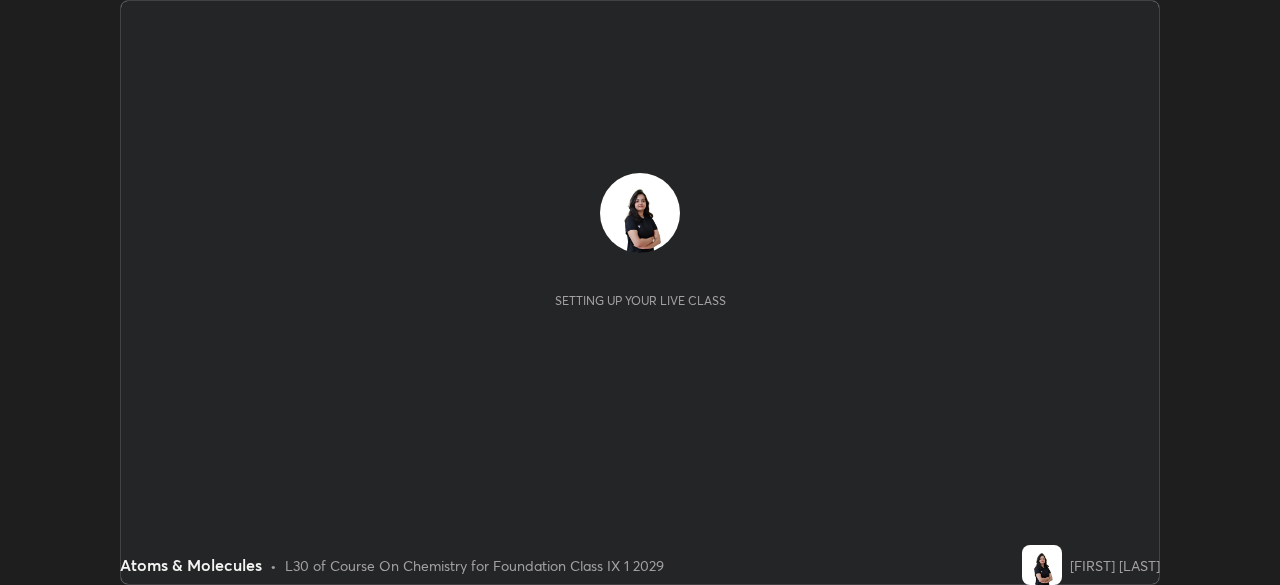 scroll, scrollTop: 0, scrollLeft: 0, axis: both 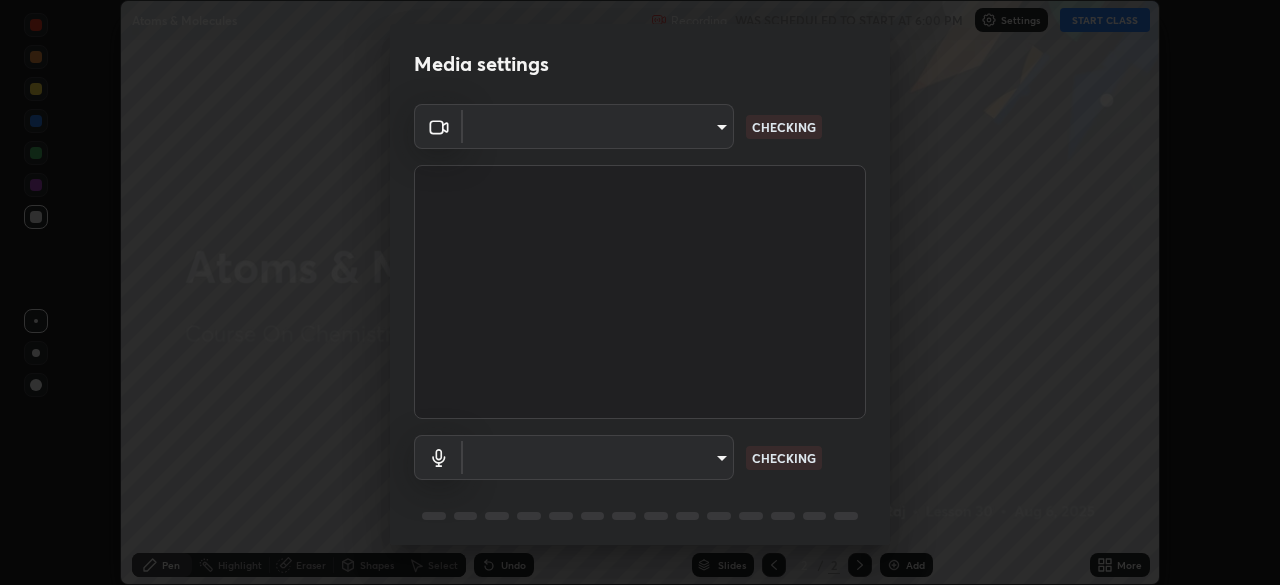 type on "4cdb2335677a50284d4d52bfea2454a8eb2b8fde0954bdd1b922a39853c109bf" 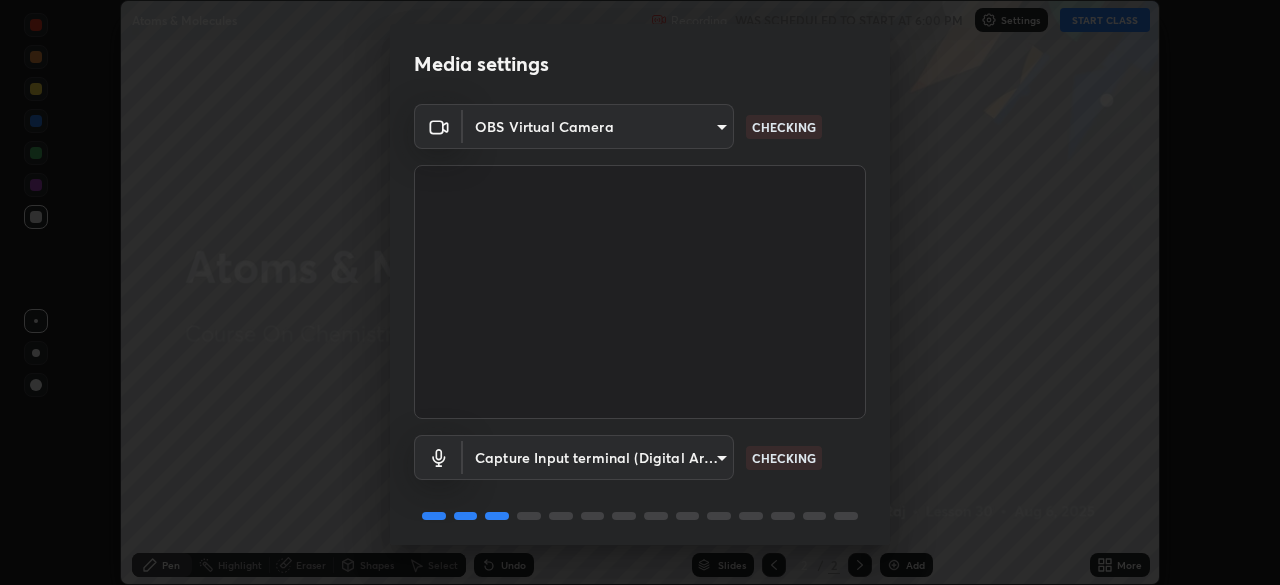 scroll, scrollTop: 71, scrollLeft: 0, axis: vertical 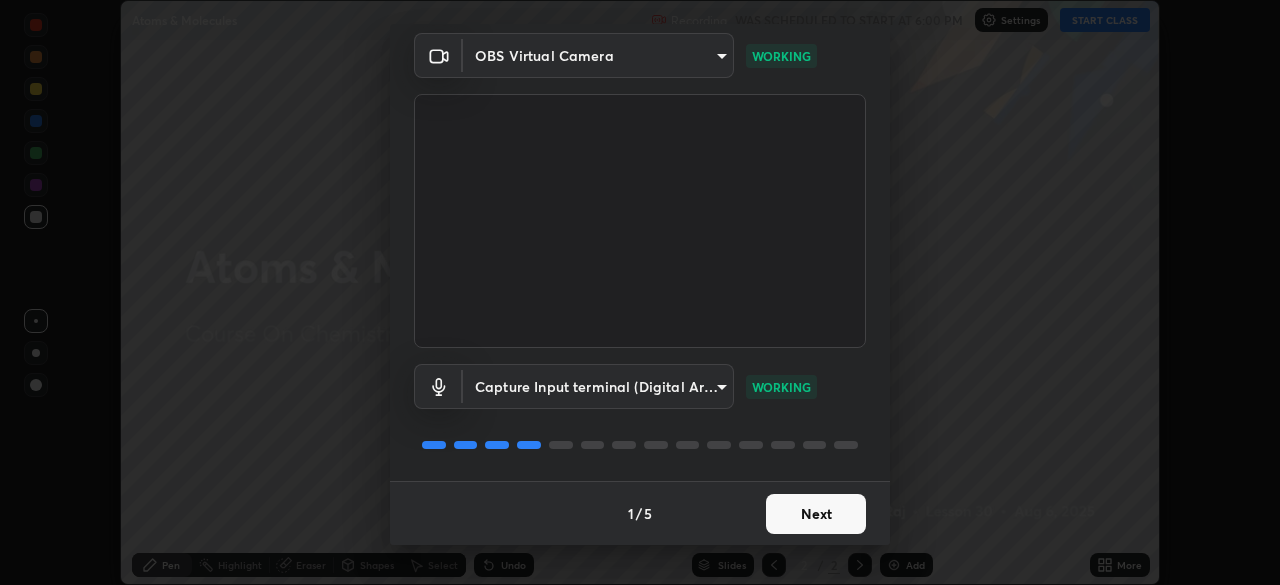 click on "Next" at bounding box center (816, 514) 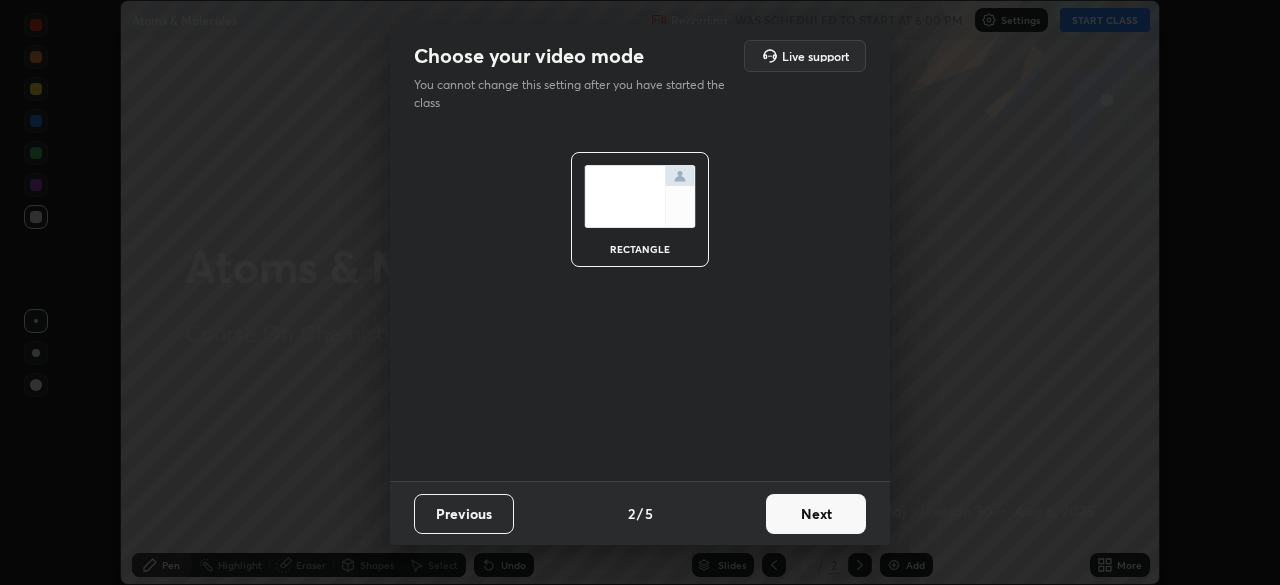 scroll, scrollTop: 0, scrollLeft: 0, axis: both 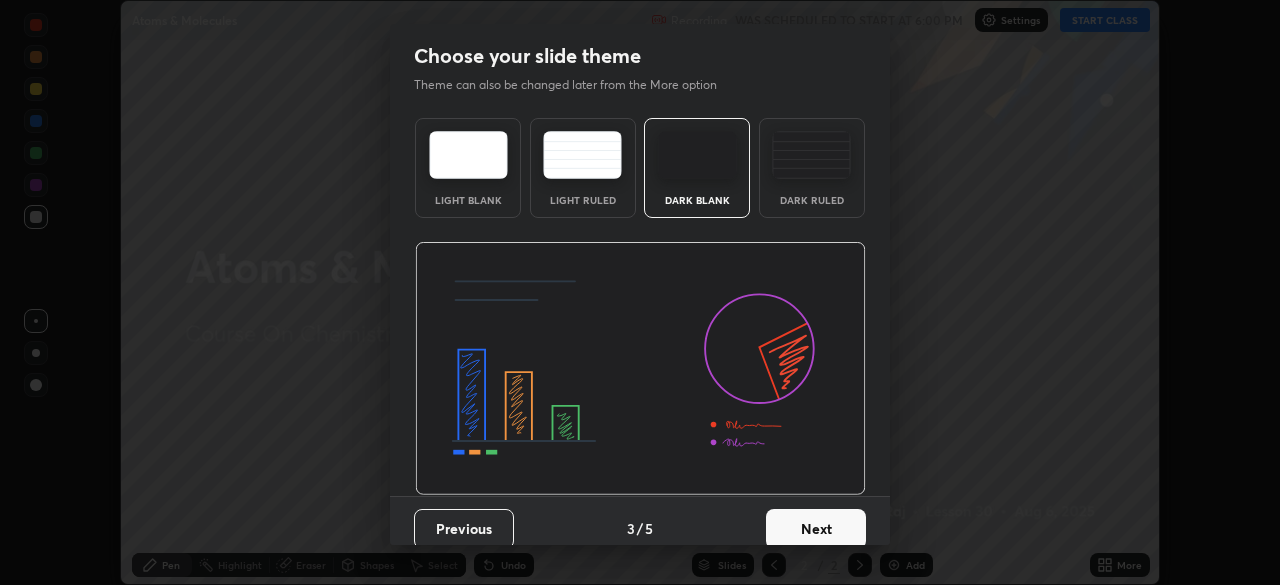 click on "Next" at bounding box center [816, 529] 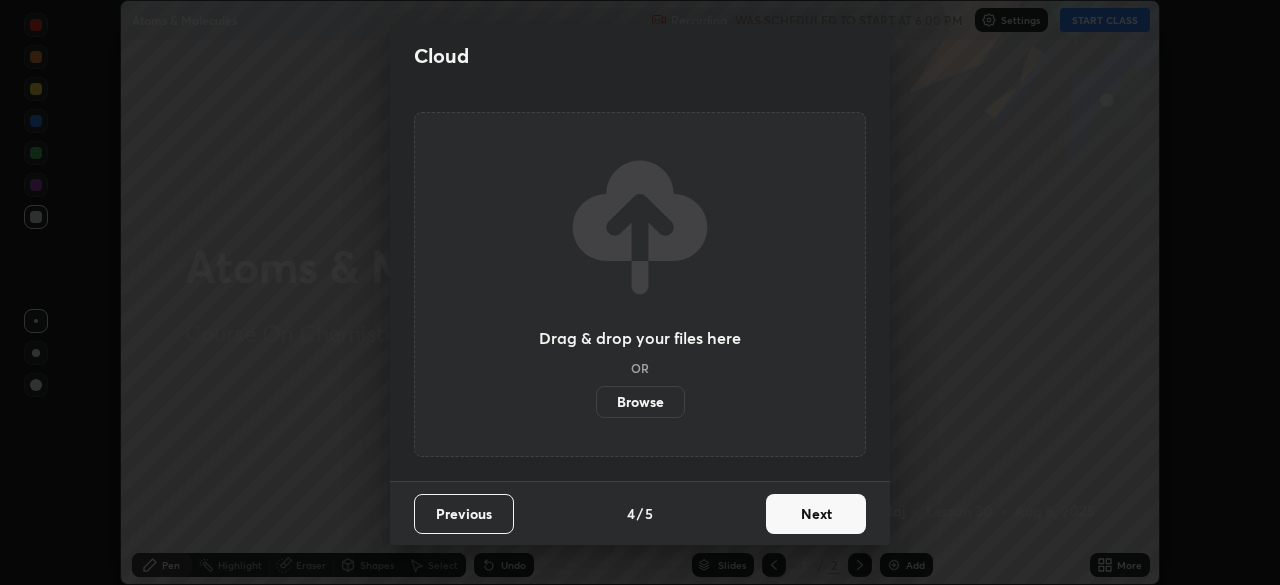 click on "Next" at bounding box center [816, 514] 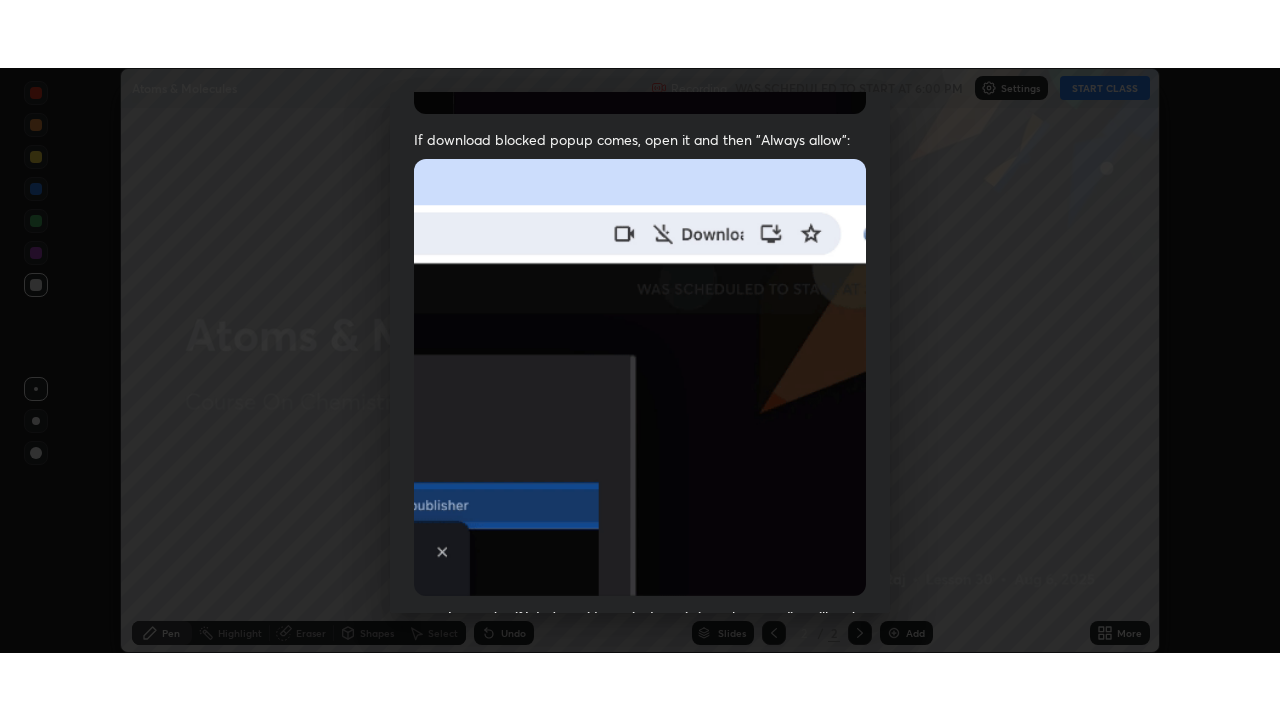 scroll, scrollTop: 479, scrollLeft: 0, axis: vertical 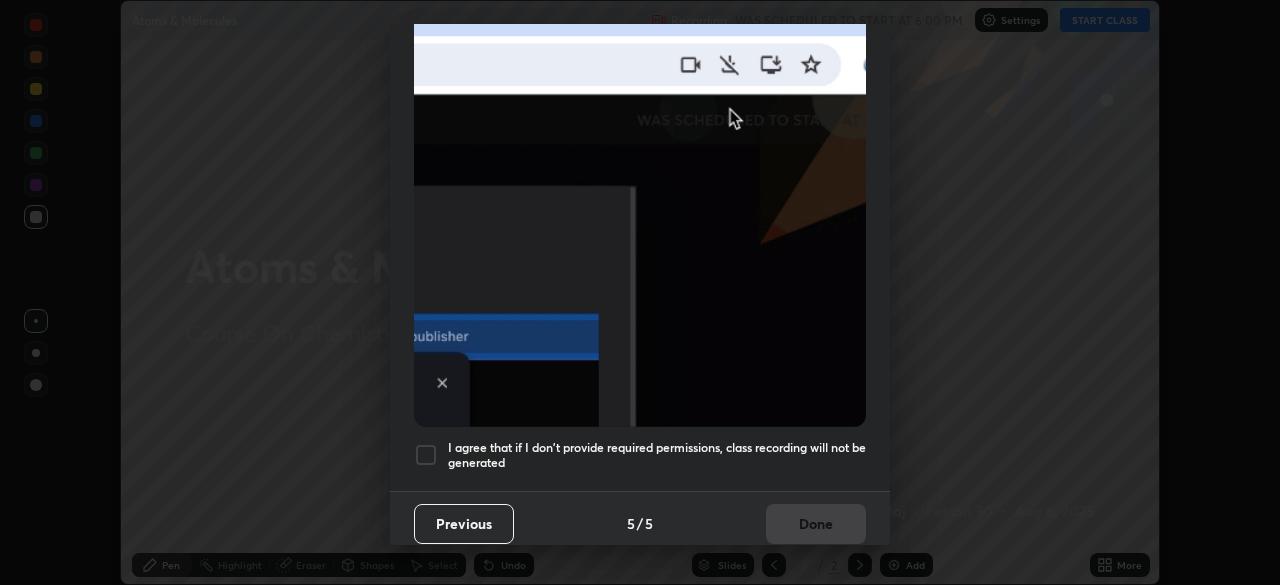 click at bounding box center [426, 455] 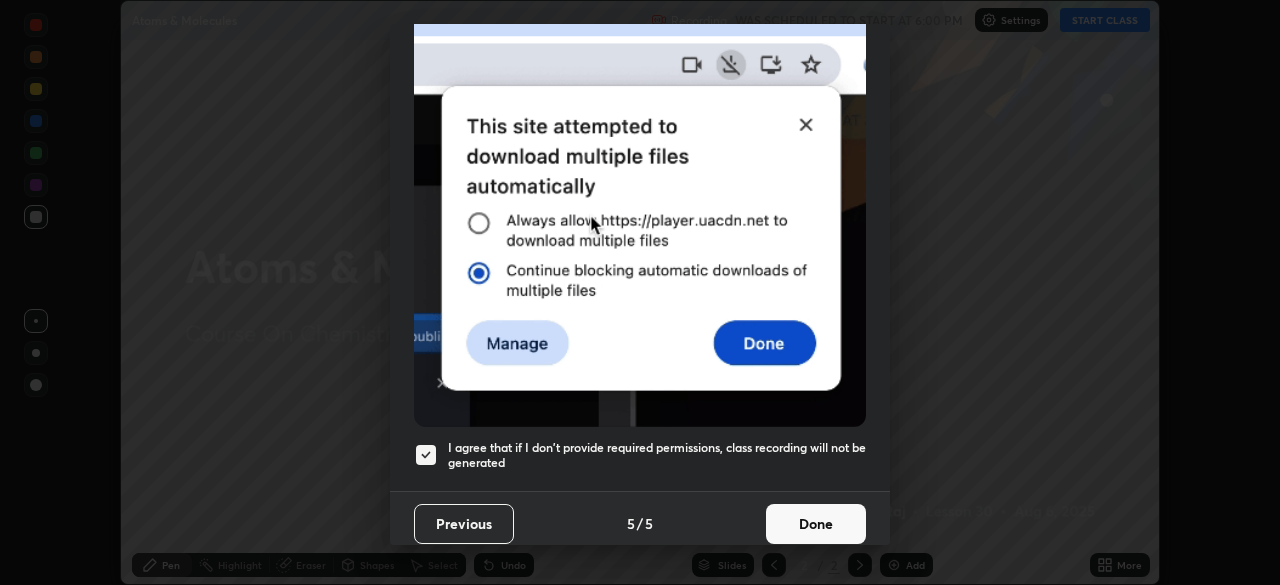 click on "Done" at bounding box center [816, 524] 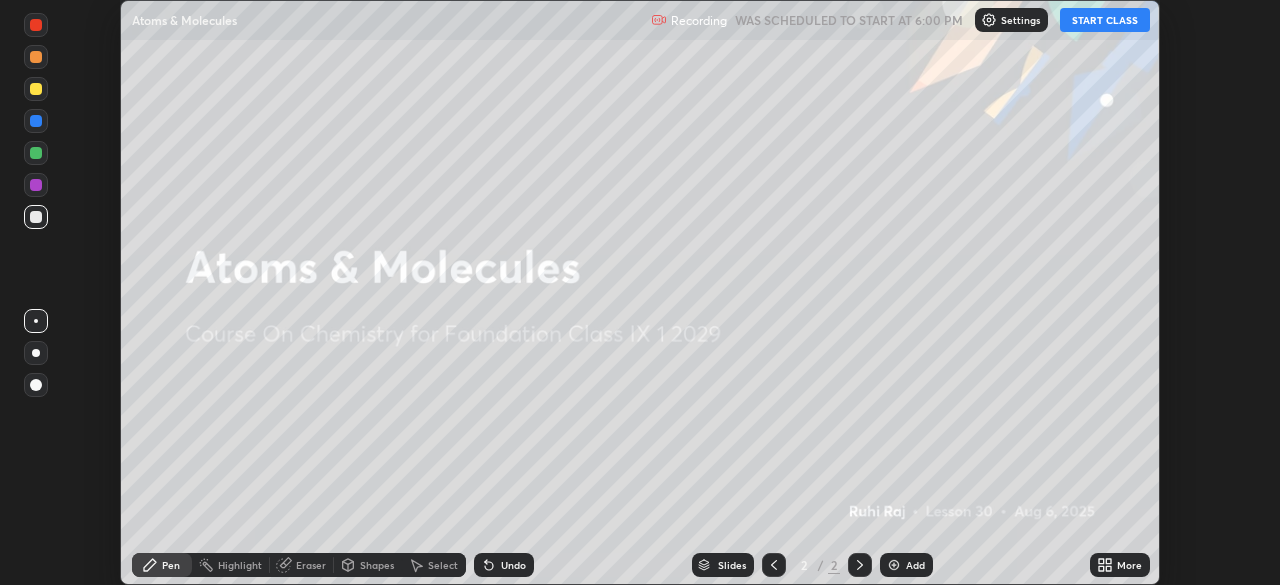 click on "START CLASS" at bounding box center [1105, 20] 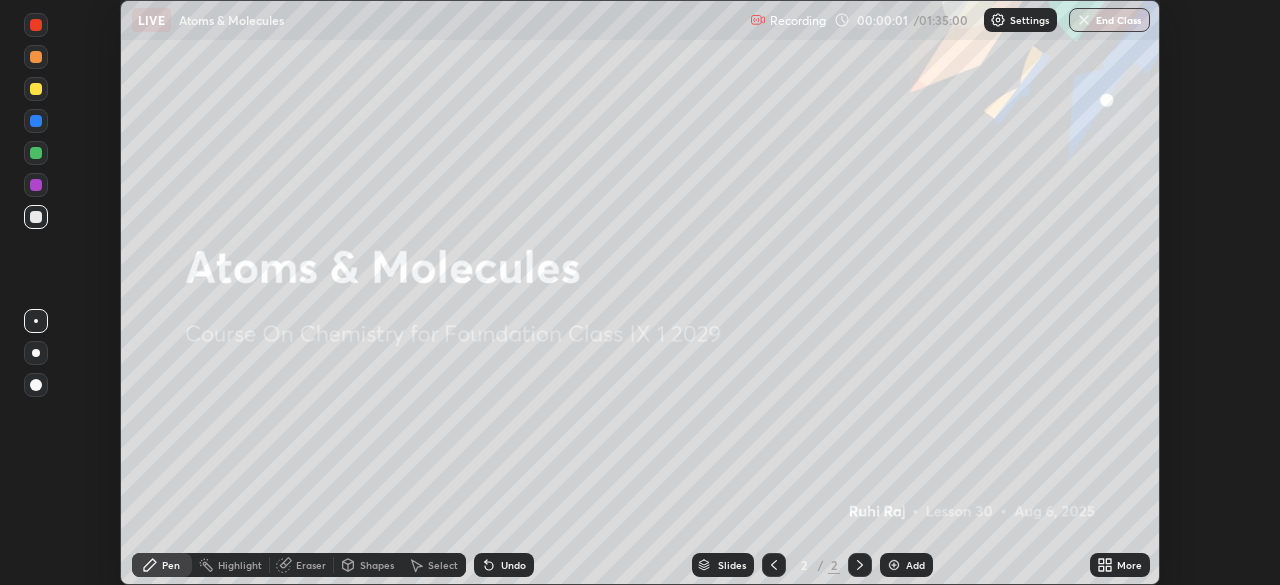 click on "More" at bounding box center [1129, 565] 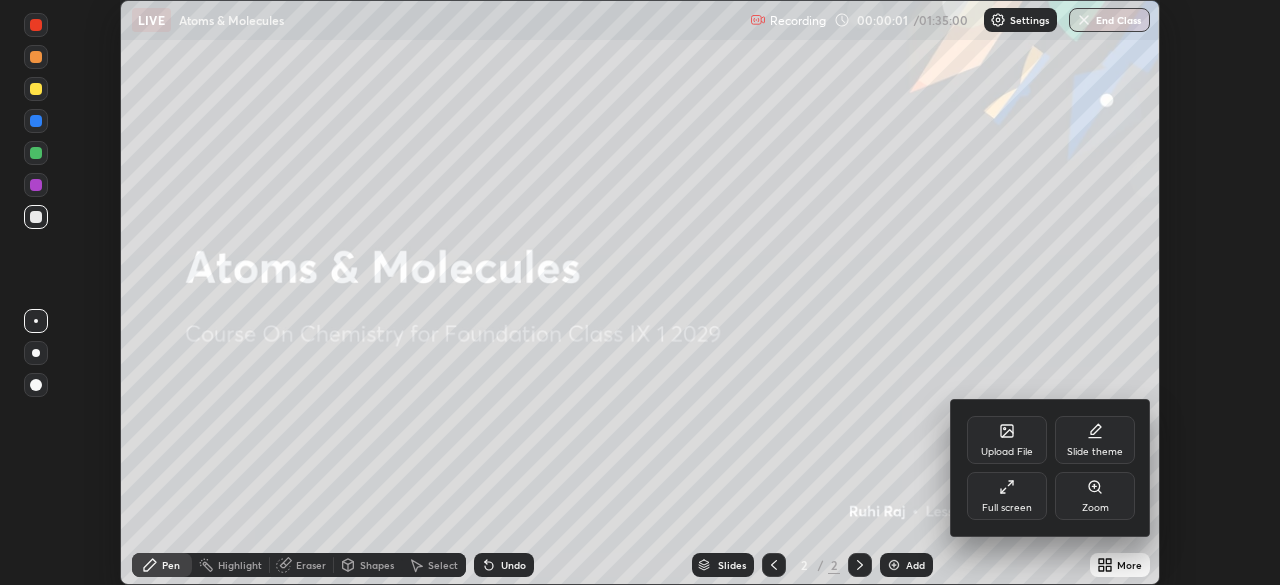 click on "Full screen" at bounding box center (1007, 496) 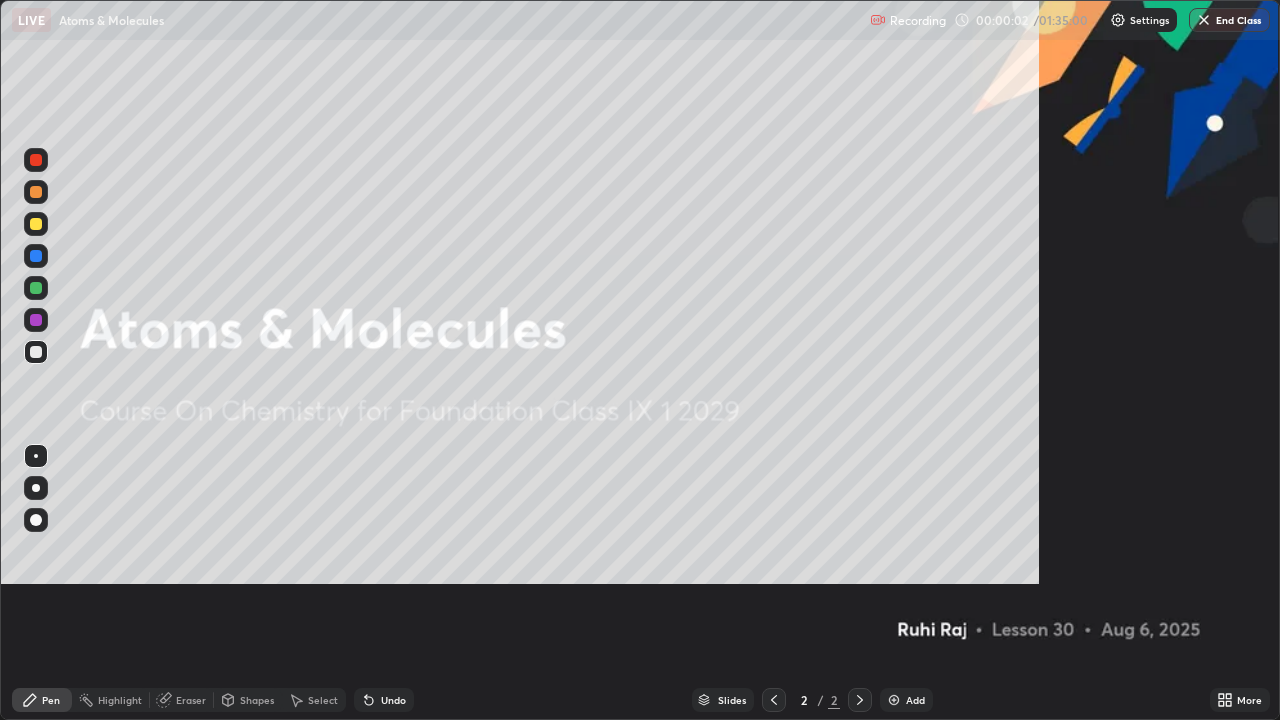 scroll, scrollTop: 99280, scrollLeft: 98720, axis: both 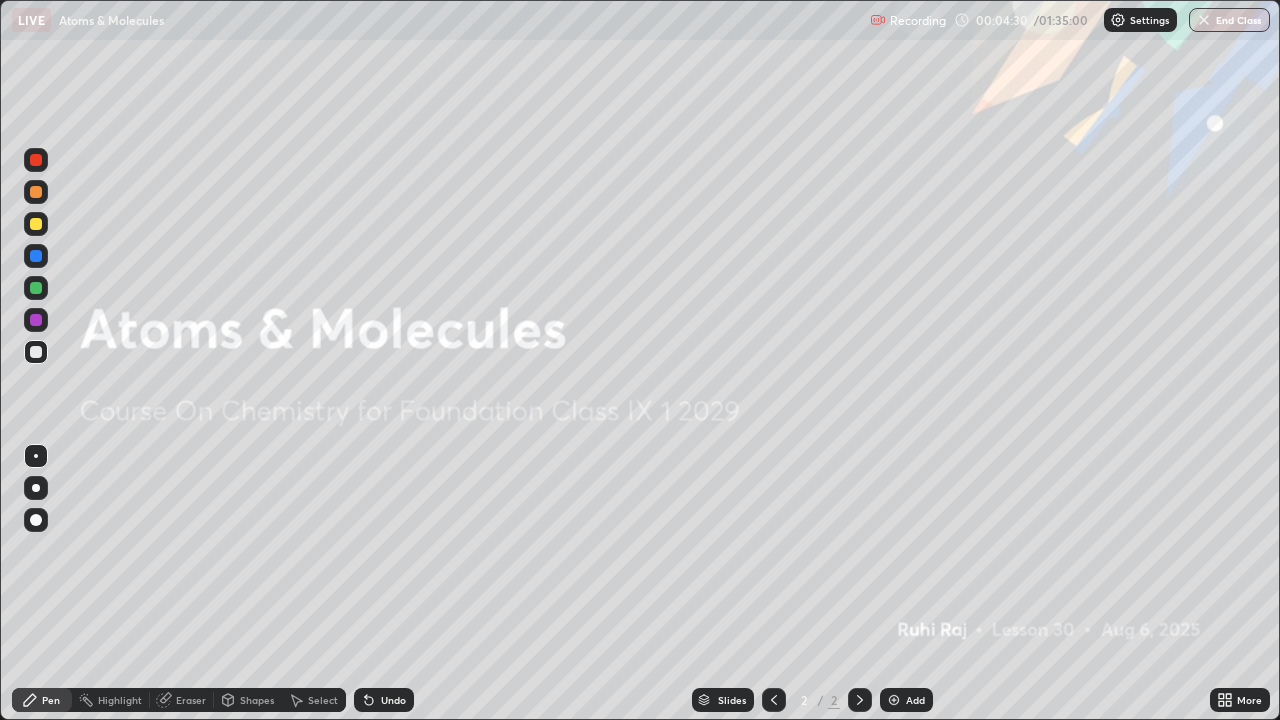 click on "Add" at bounding box center [915, 700] 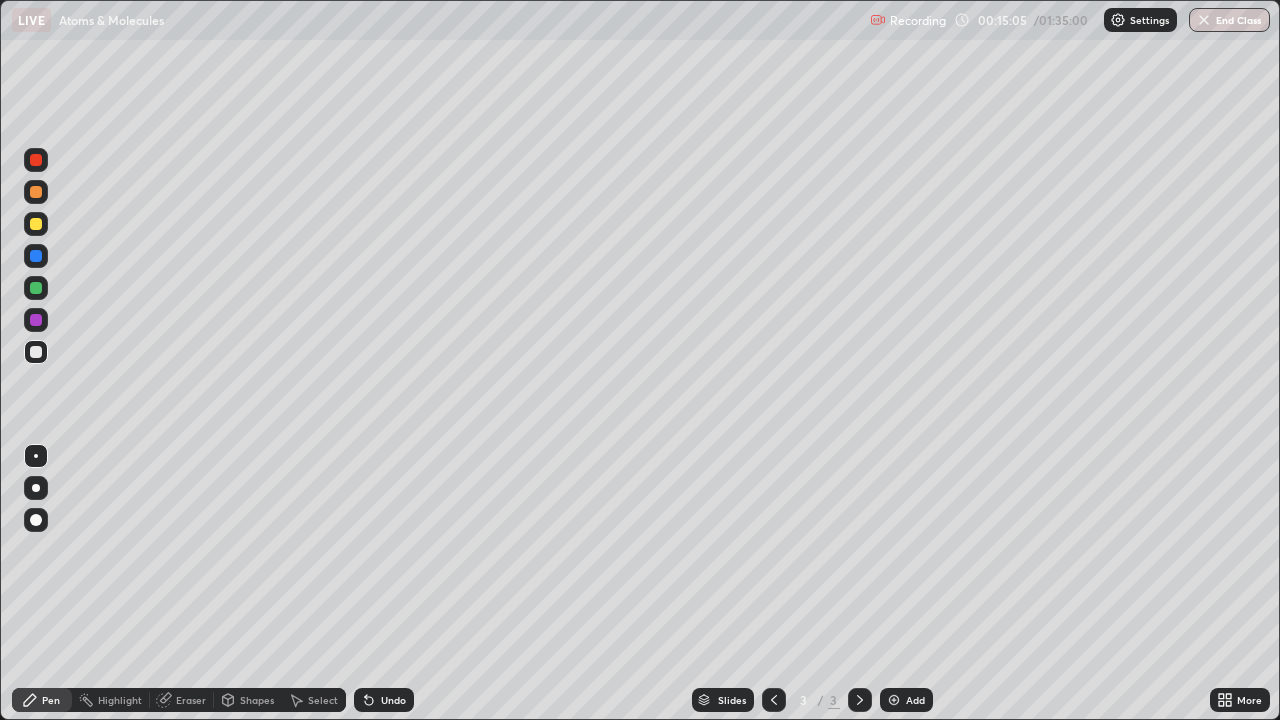 click on "Add" at bounding box center (906, 700) 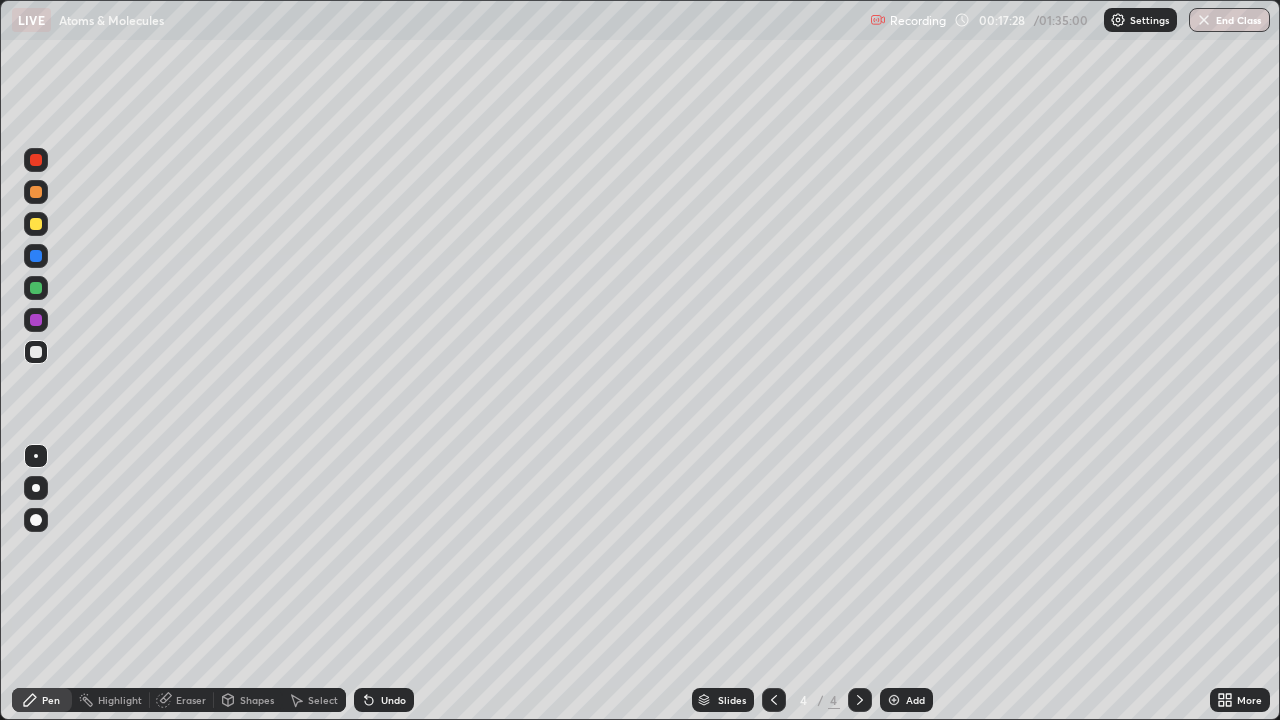 click on "Add" at bounding box center [906, 700] 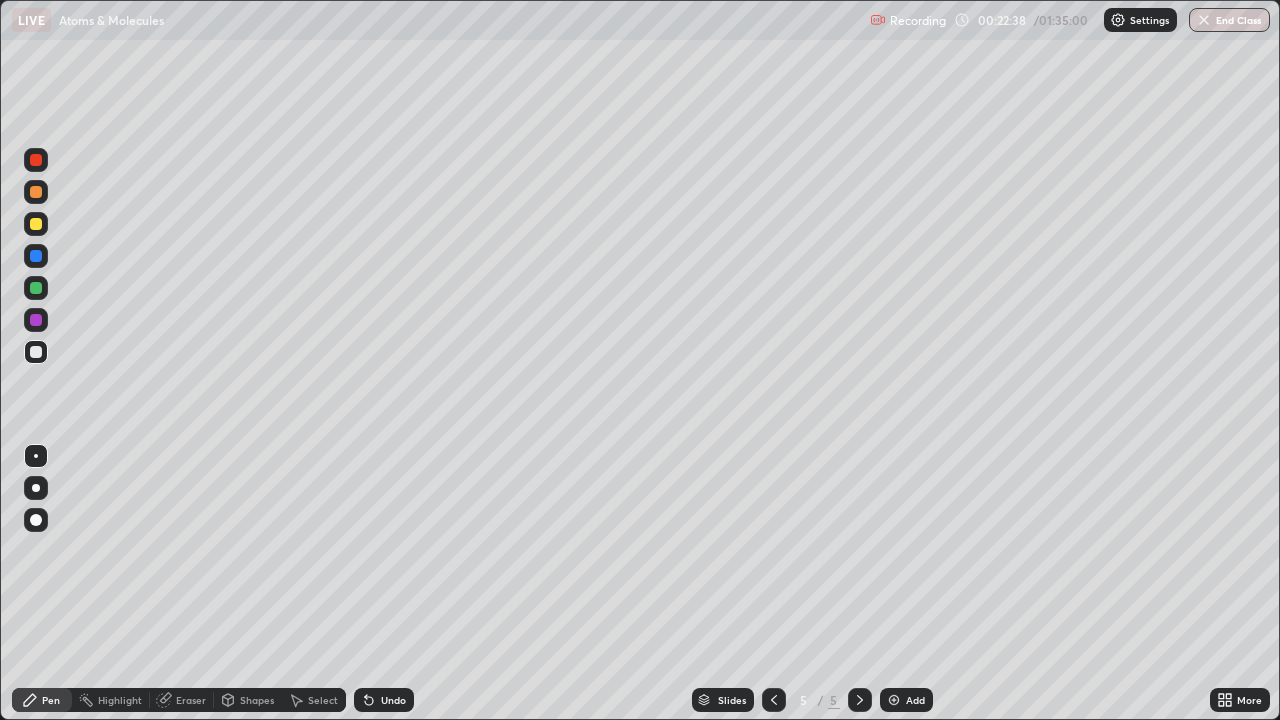 click on "More" at bounding box center [1249, 700] 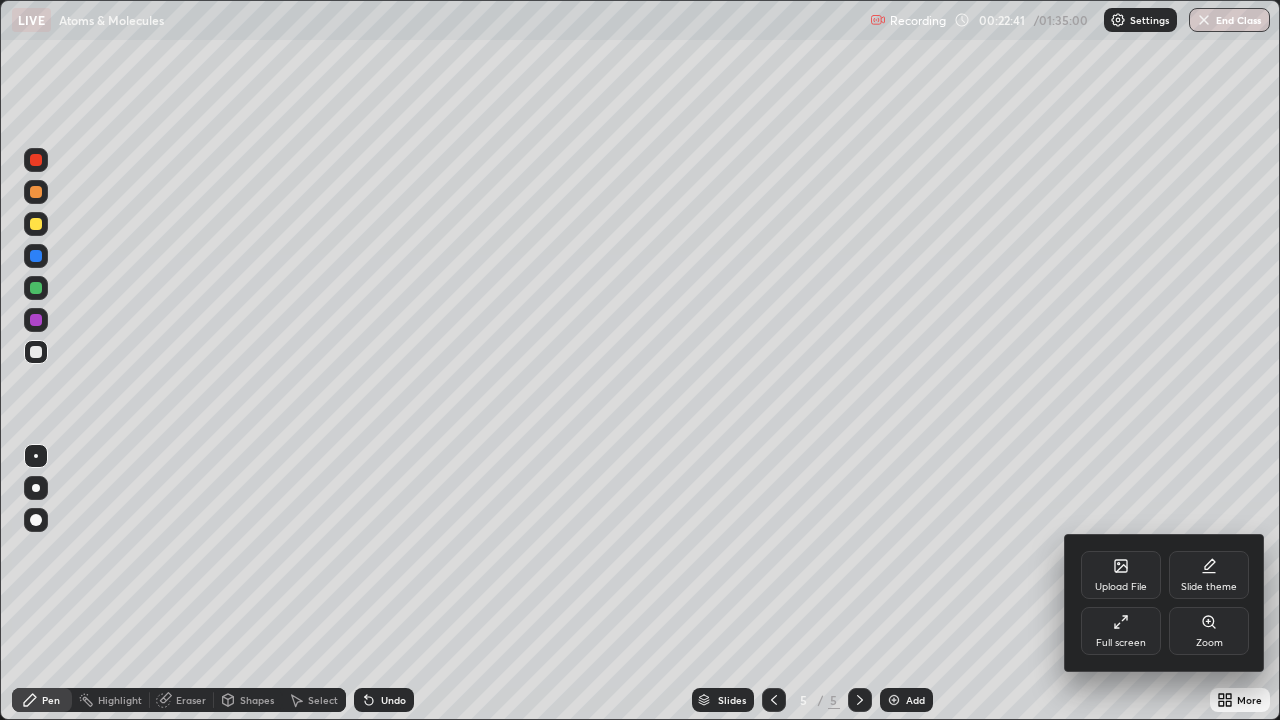 click on "Full screen" at bounding box center (1121, 643) 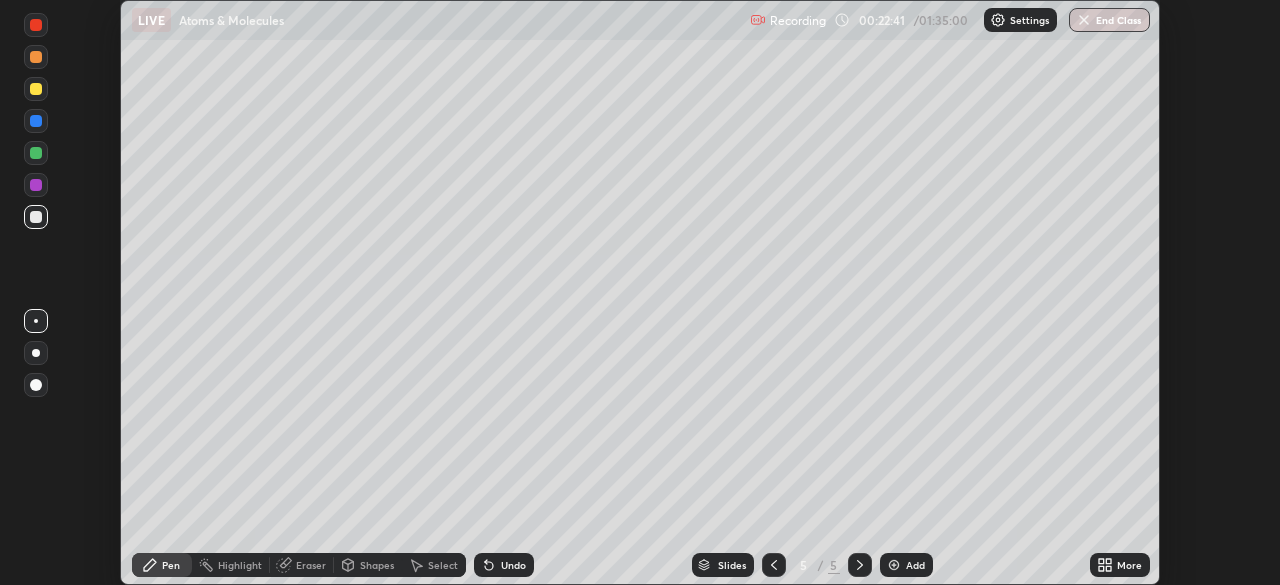 scroll, scrollTop: 585, scrollLeft: 1280, axis: both 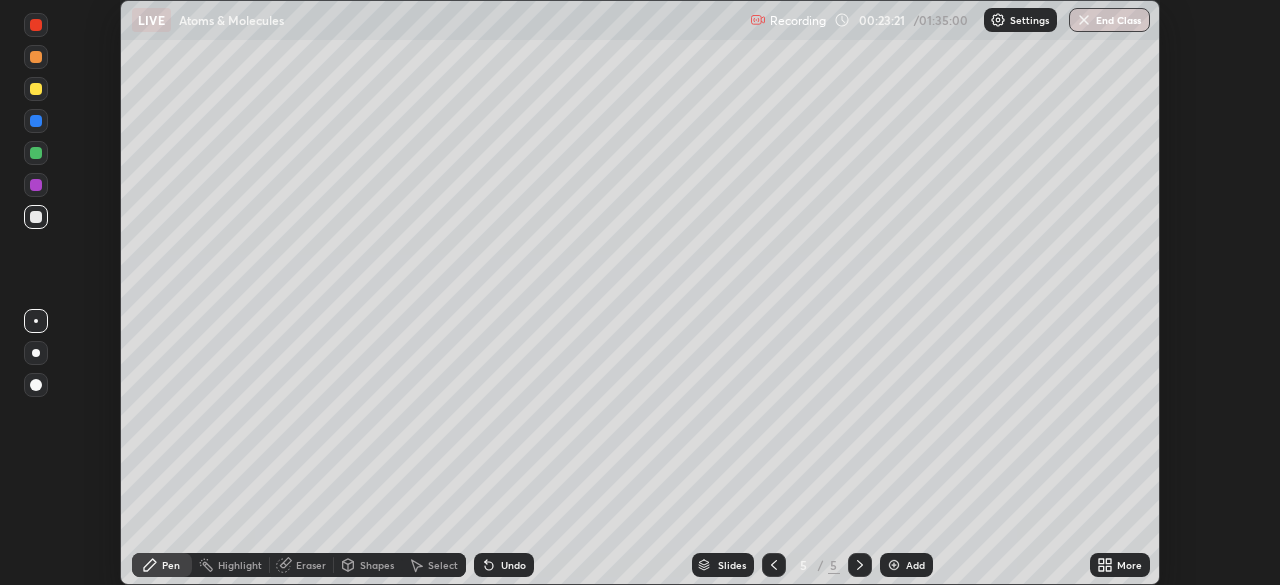click on "More" at bounding box center [1120, 565] 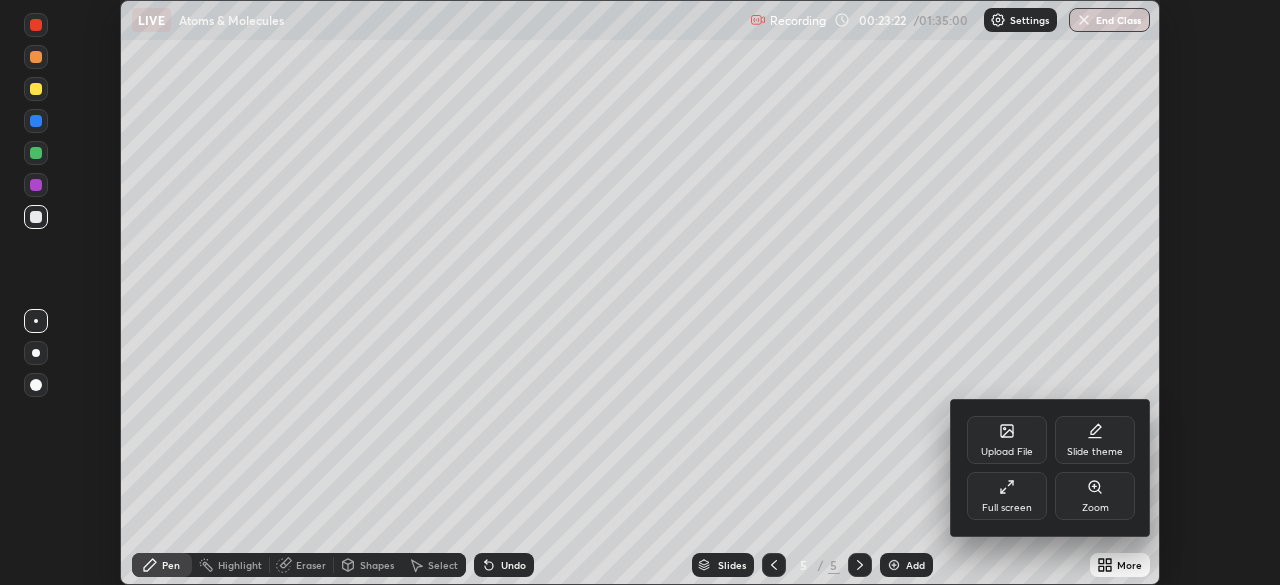click on "Upload File" at bounding box center [1007, 452] 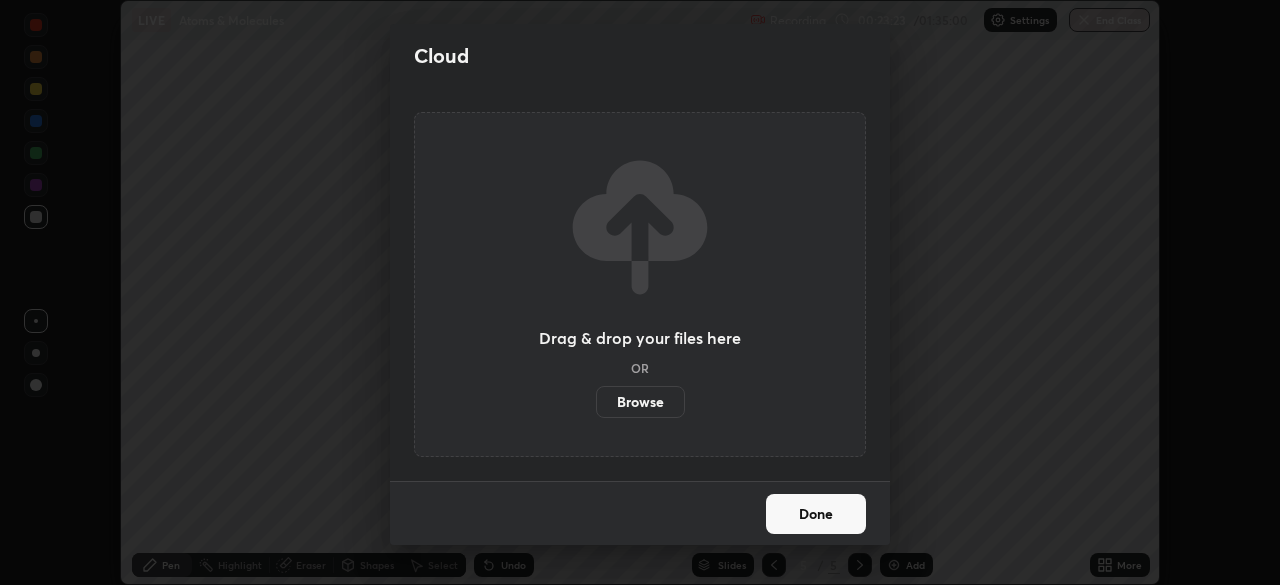 click on "Browse" at bounding box center [640, 402] 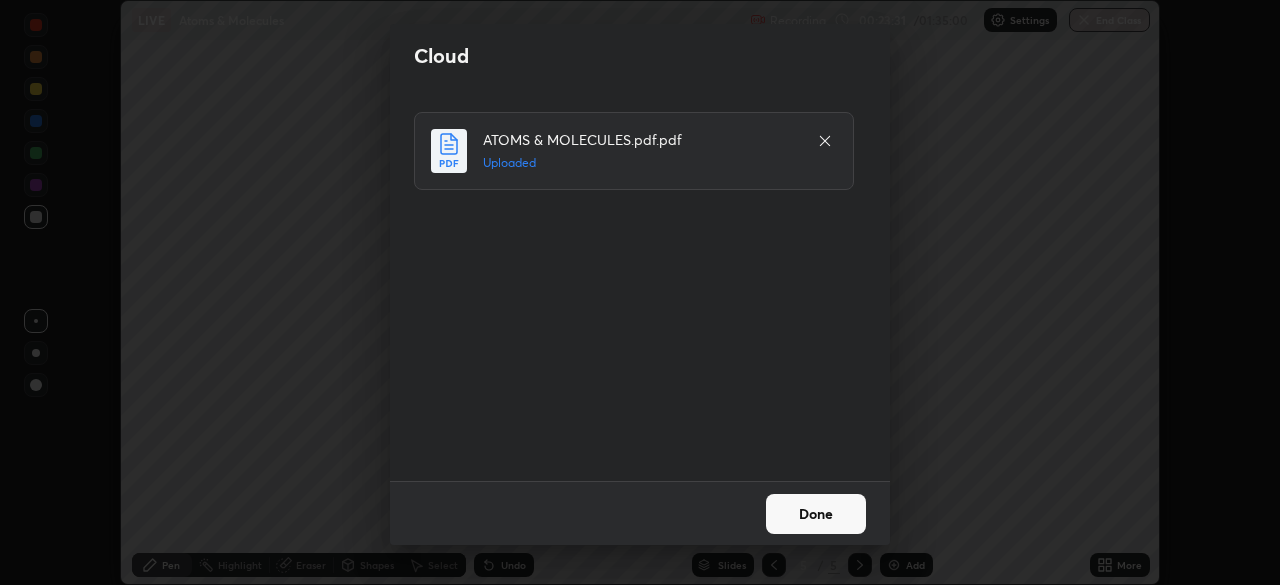 click on "Done" at bounding box center (816, 514) 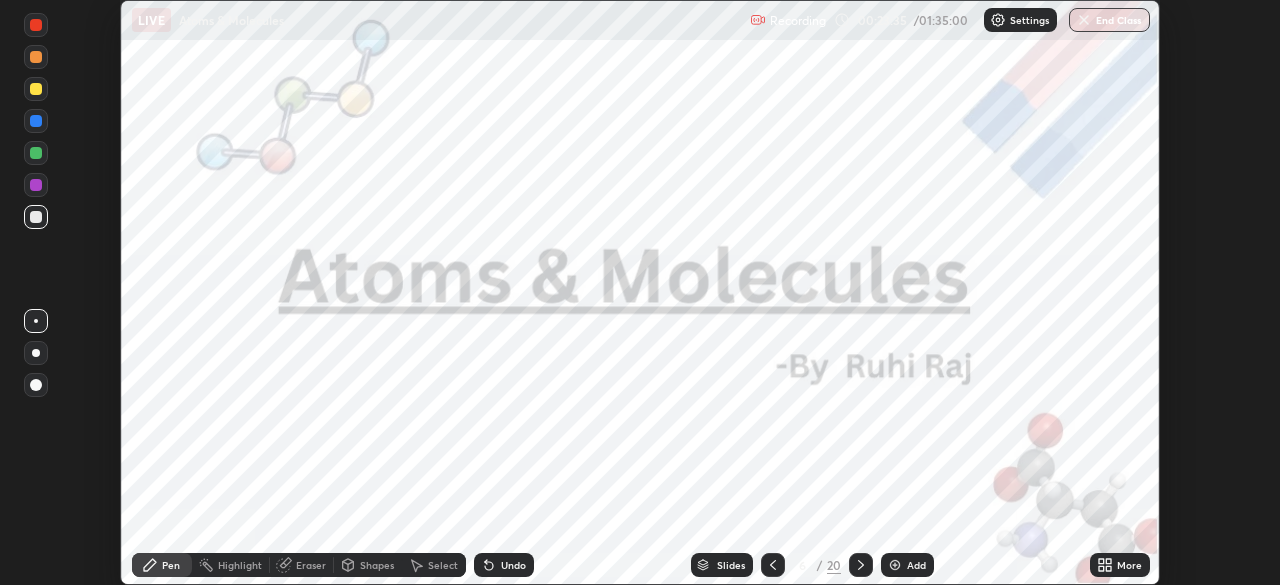 click on "More" at bounding box center (1120, 565) 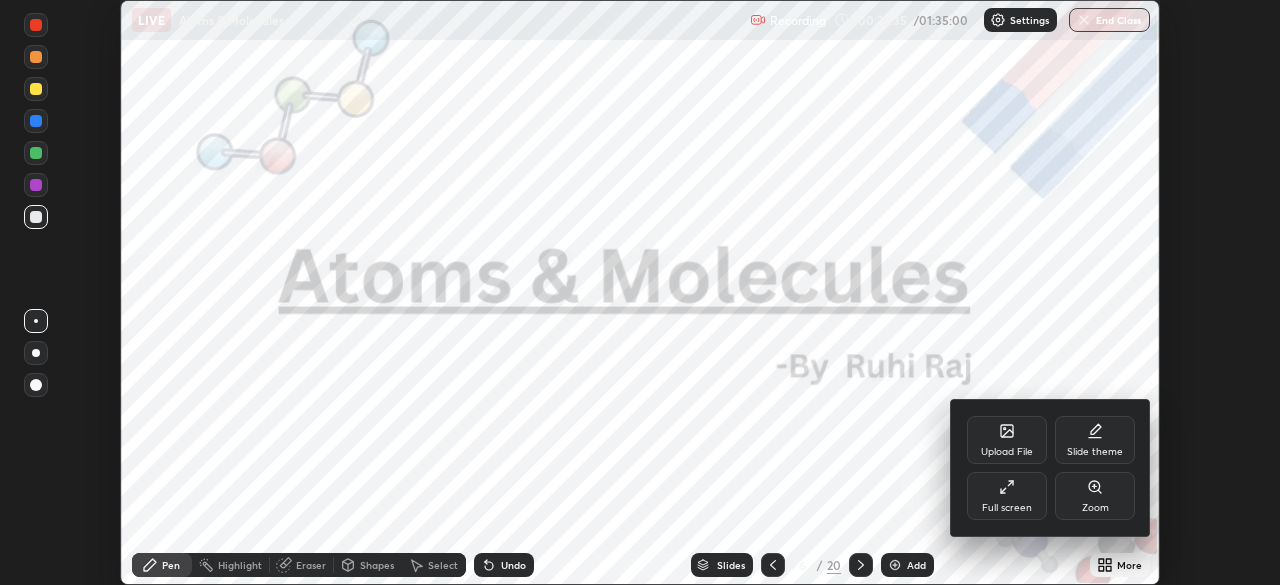 click on "Full screen" at bounding box center [1007, 496] 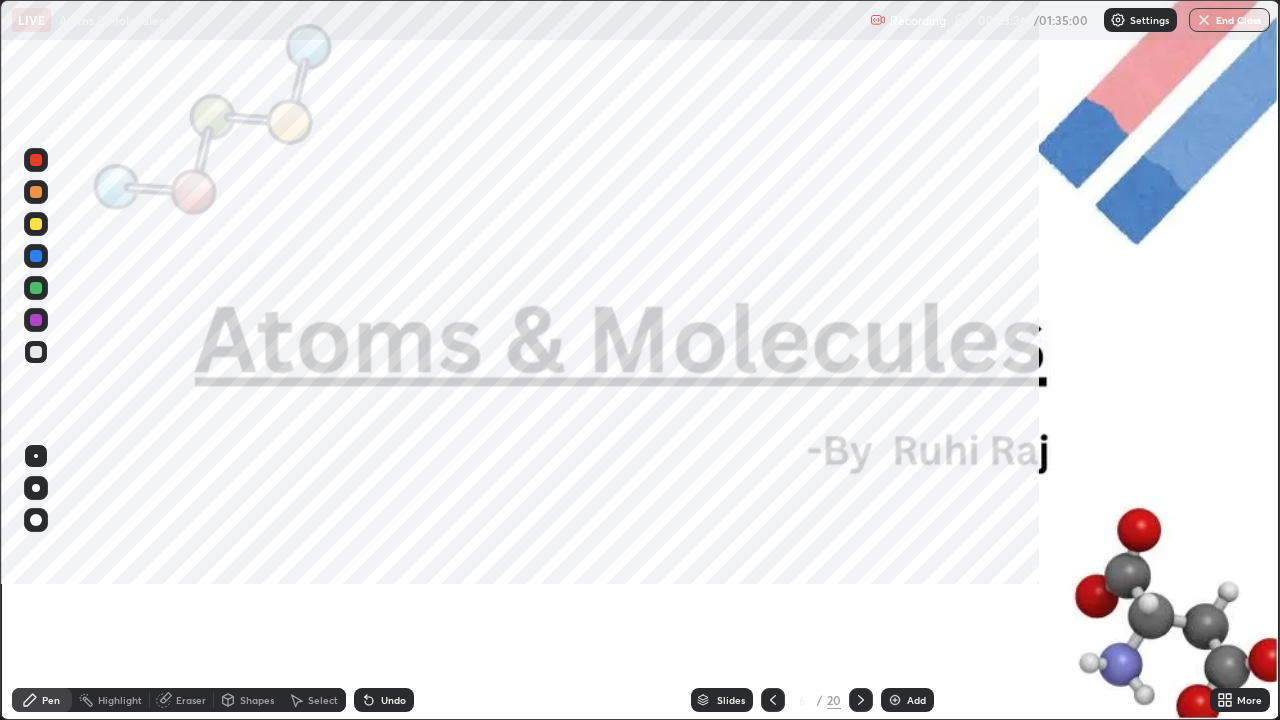 scroll, scrollTop: 99280, scrollLeft: 98720, axis: both 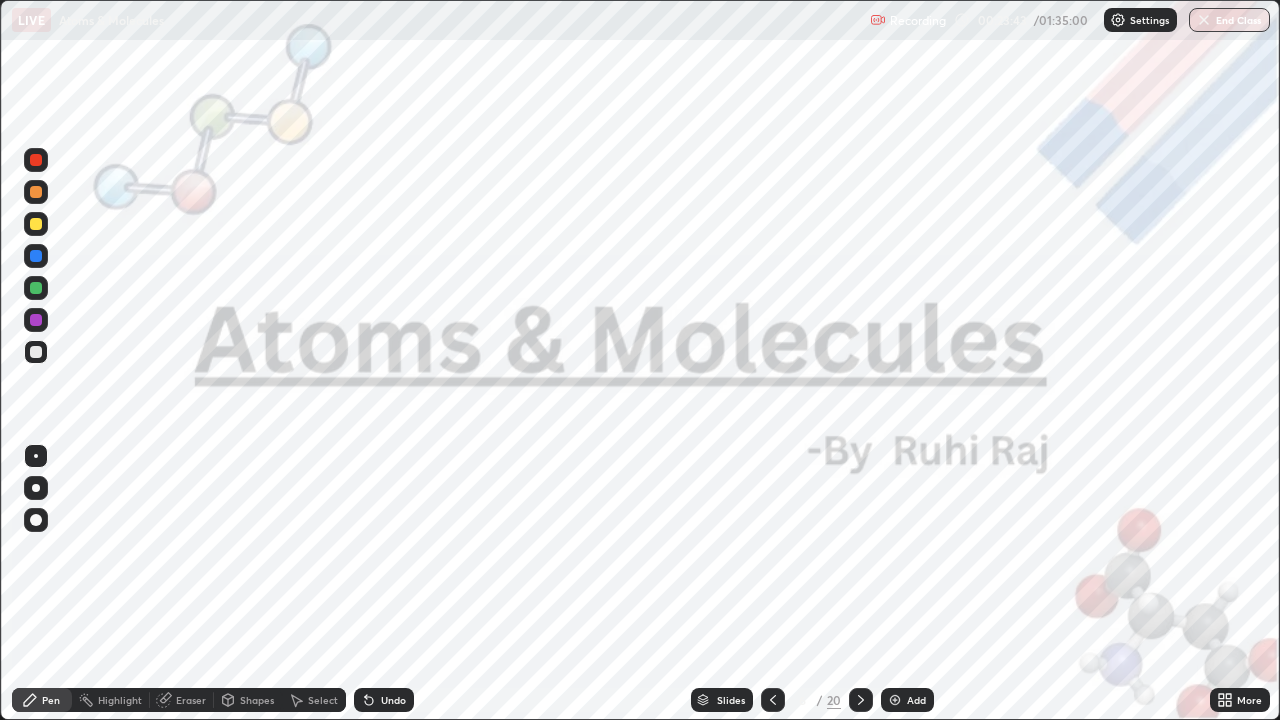 click at bounding box center (36, 160) 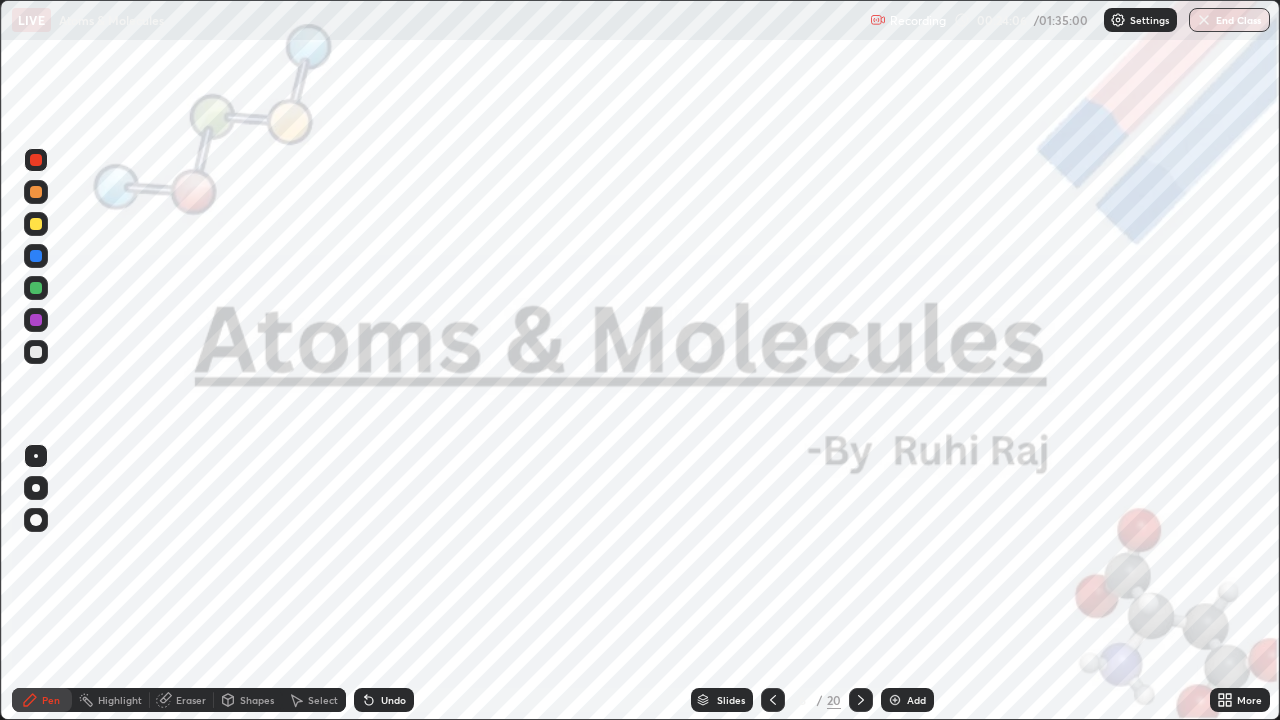 click on "Add" at bounding box center (916, 700) 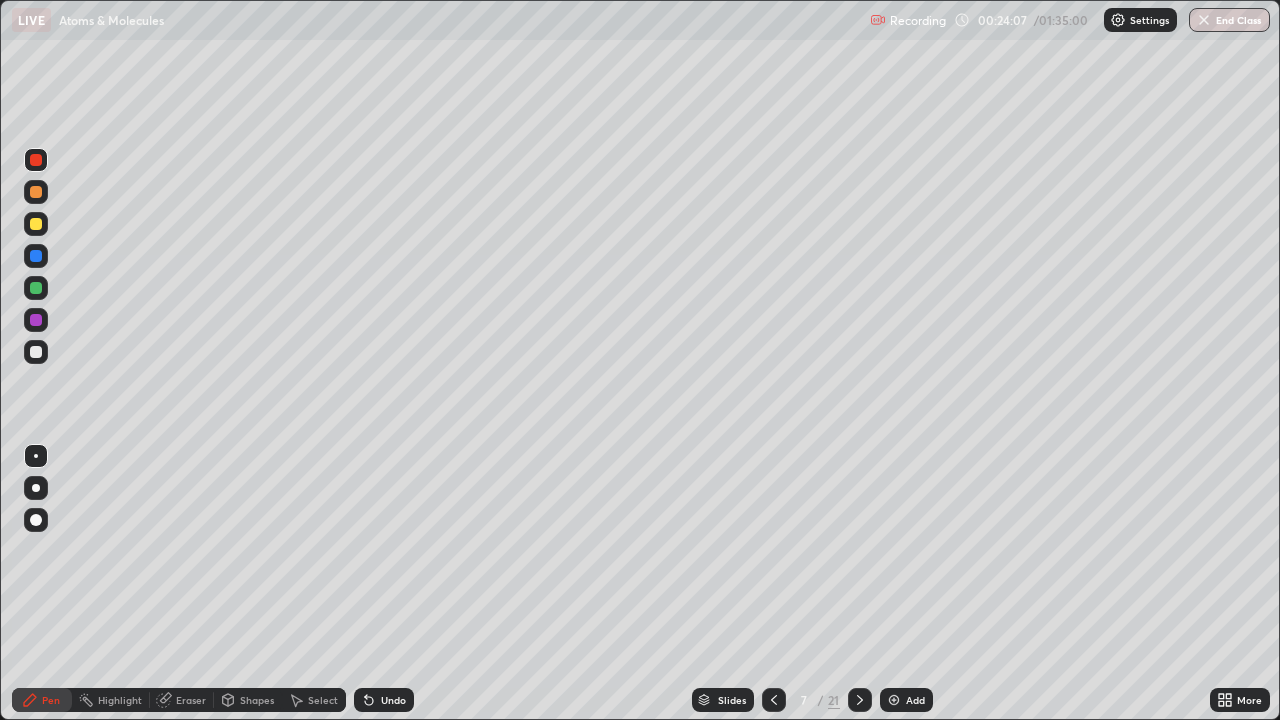 click 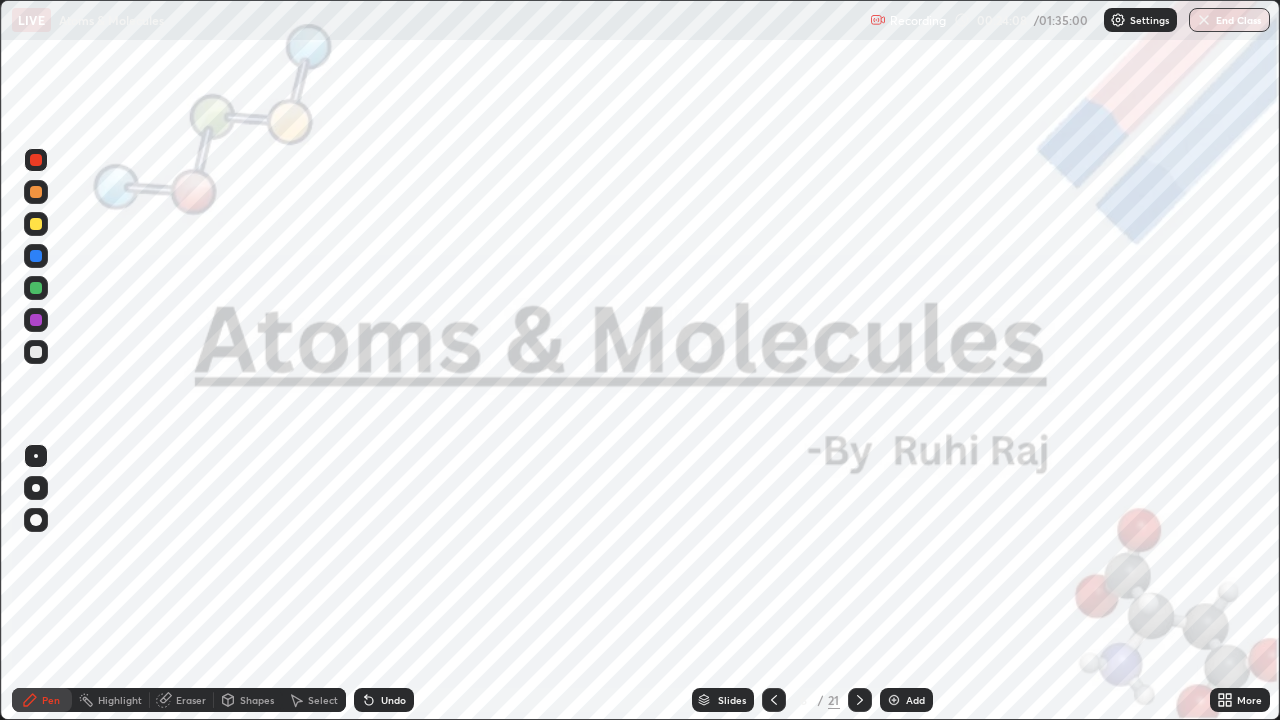 click 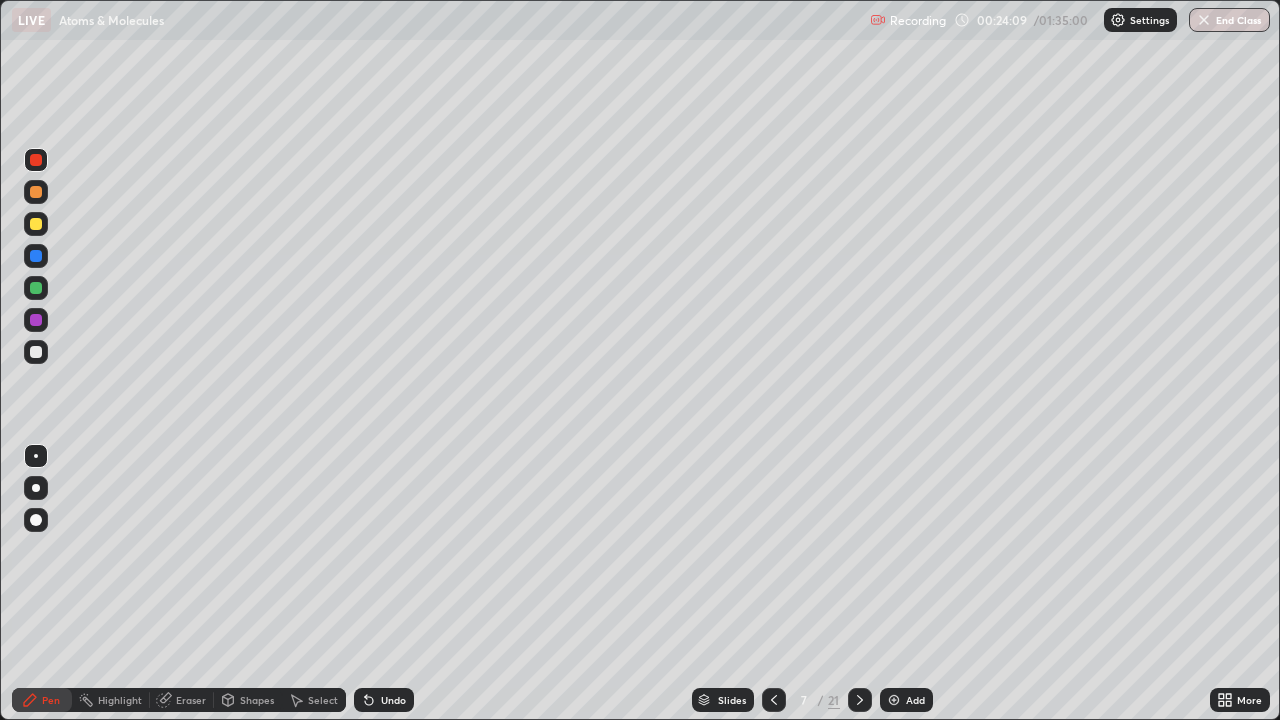click 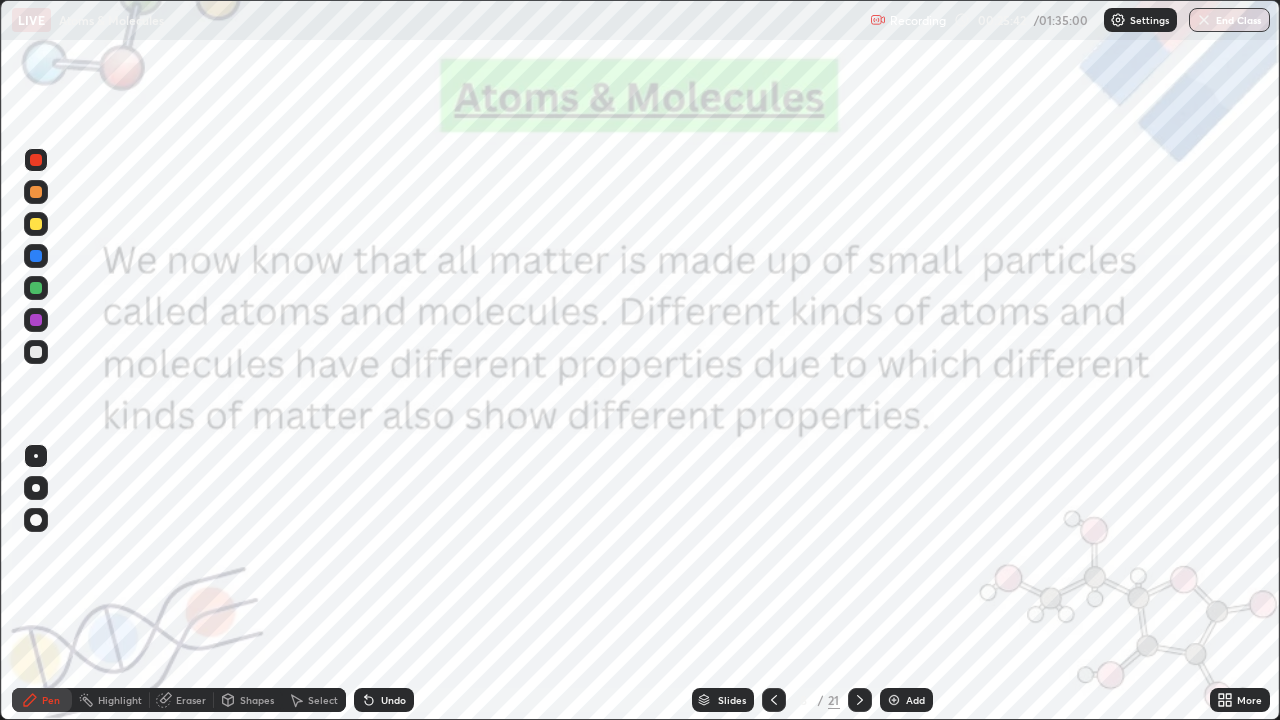 click at bounding box center [860, 700] 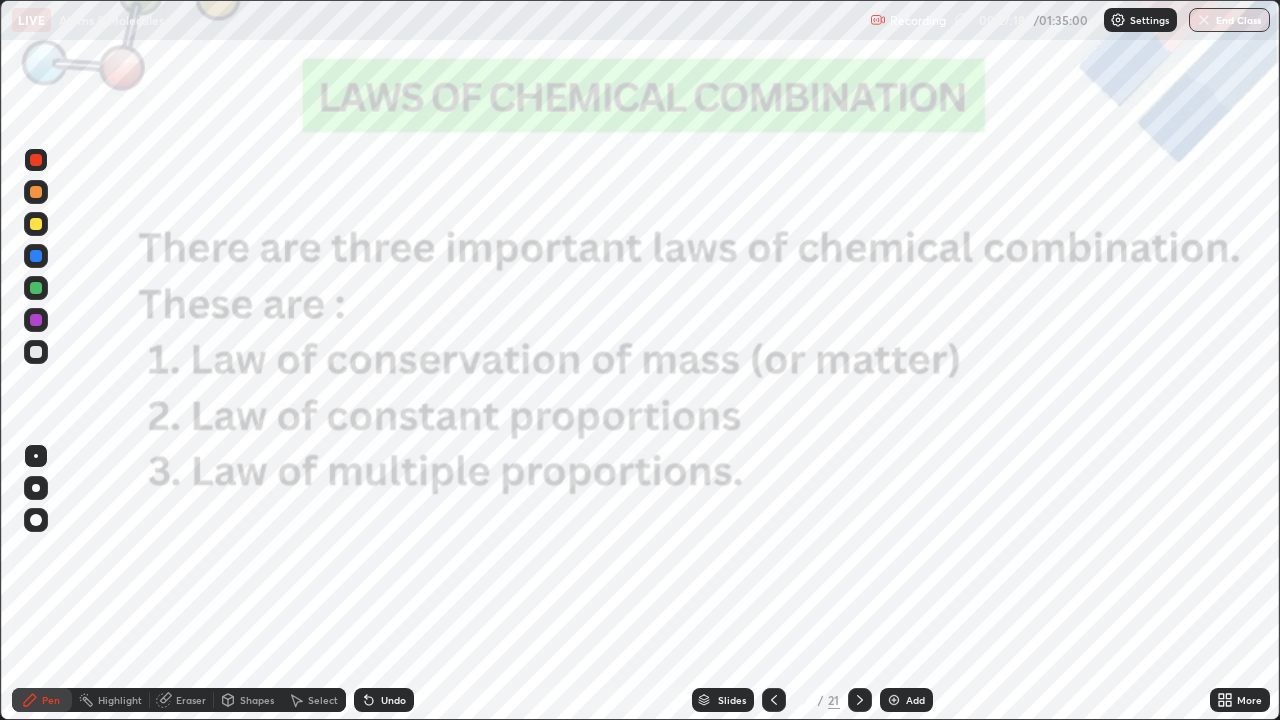 click 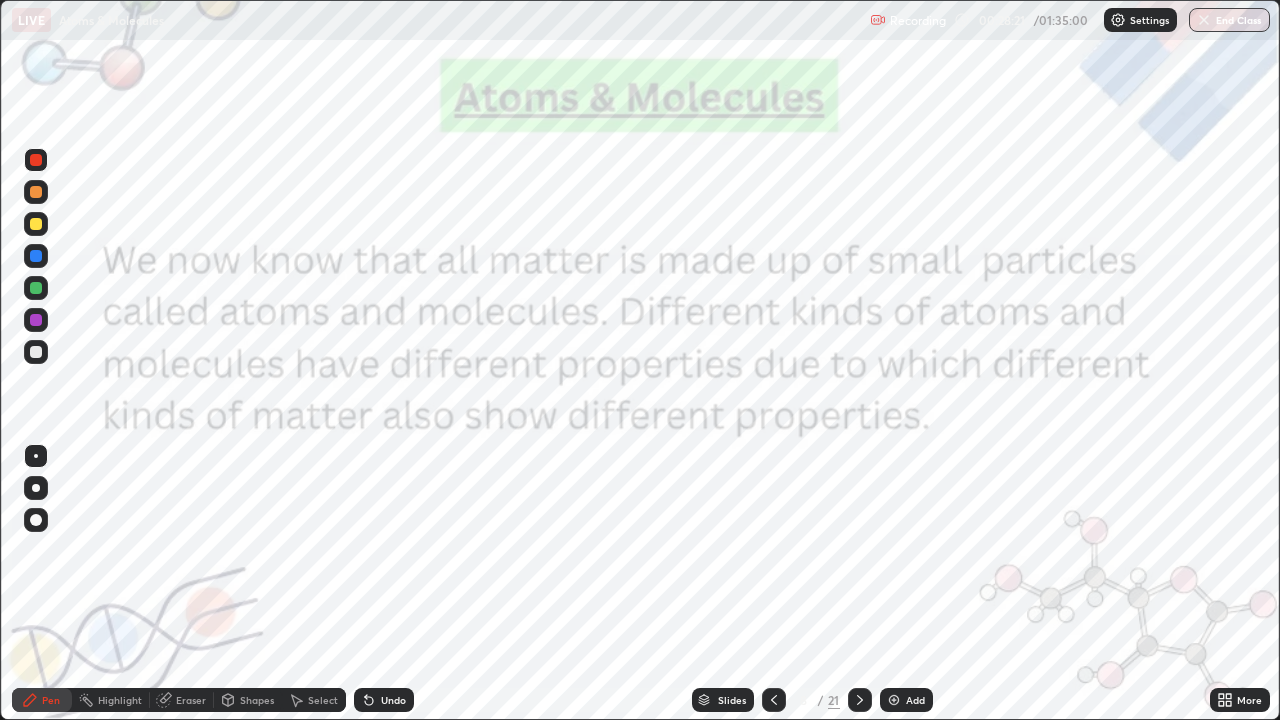 click 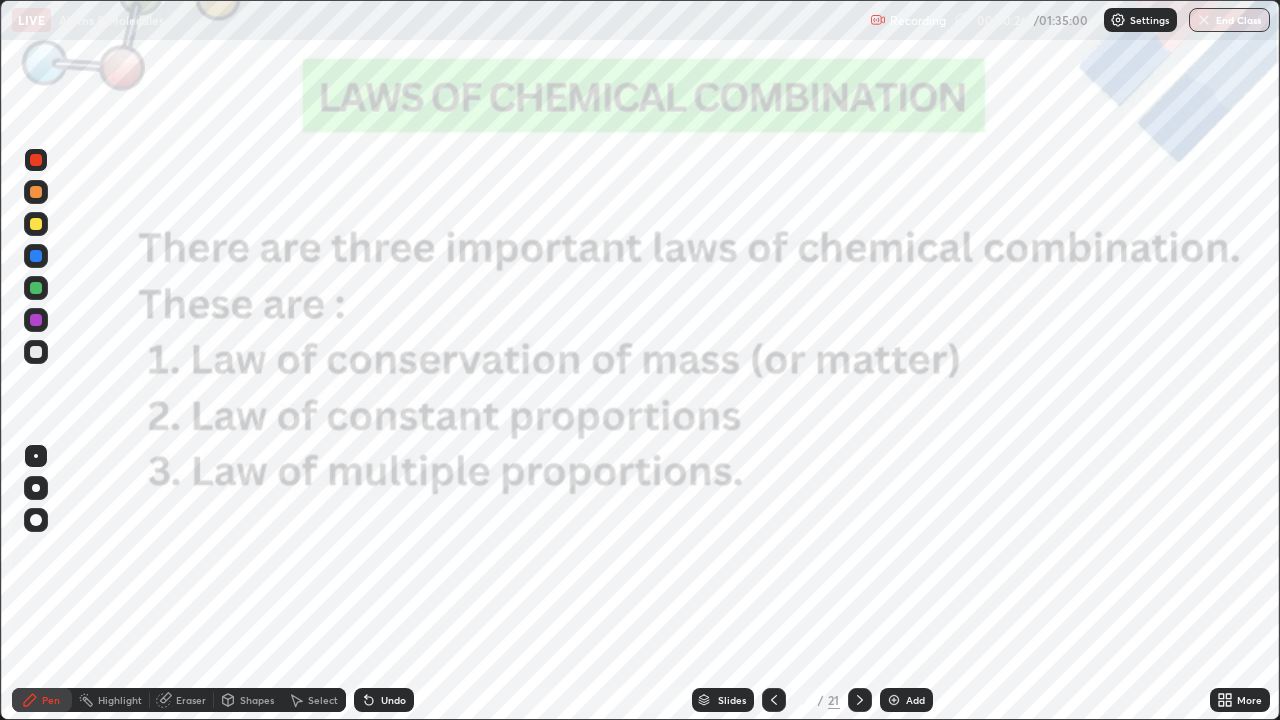 click 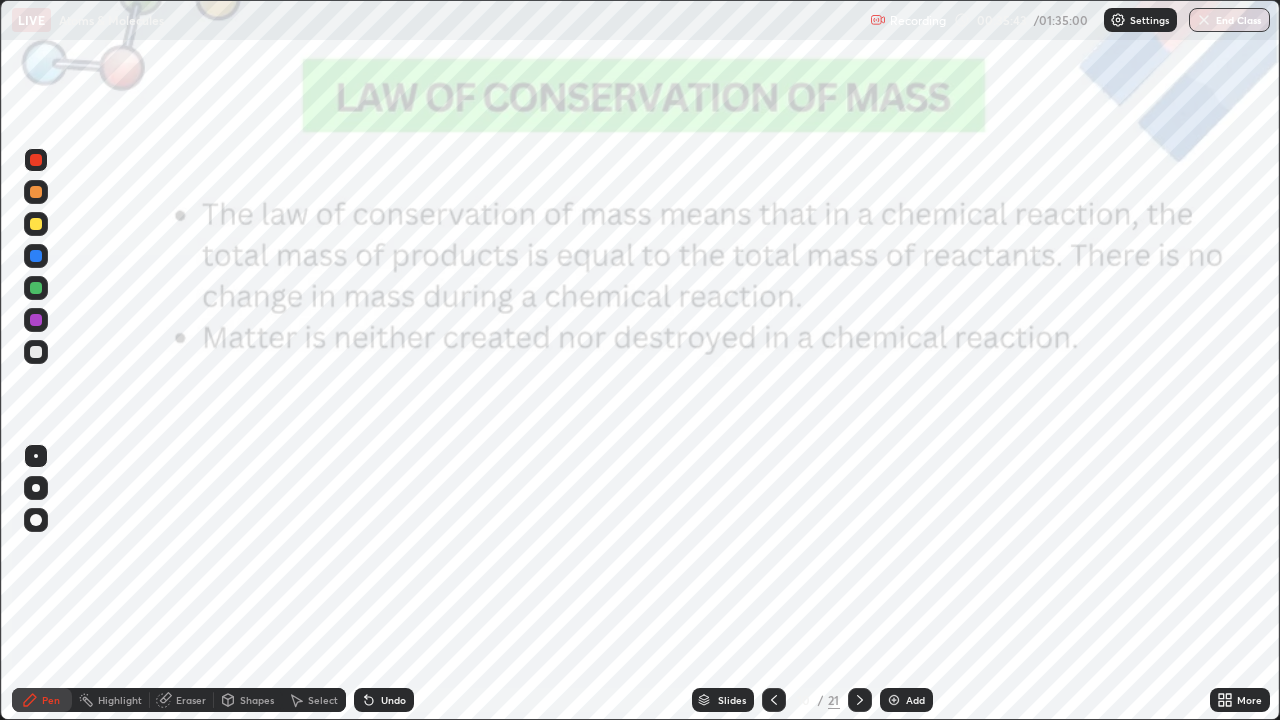 click on "Add" at bounding box center [915, 700] 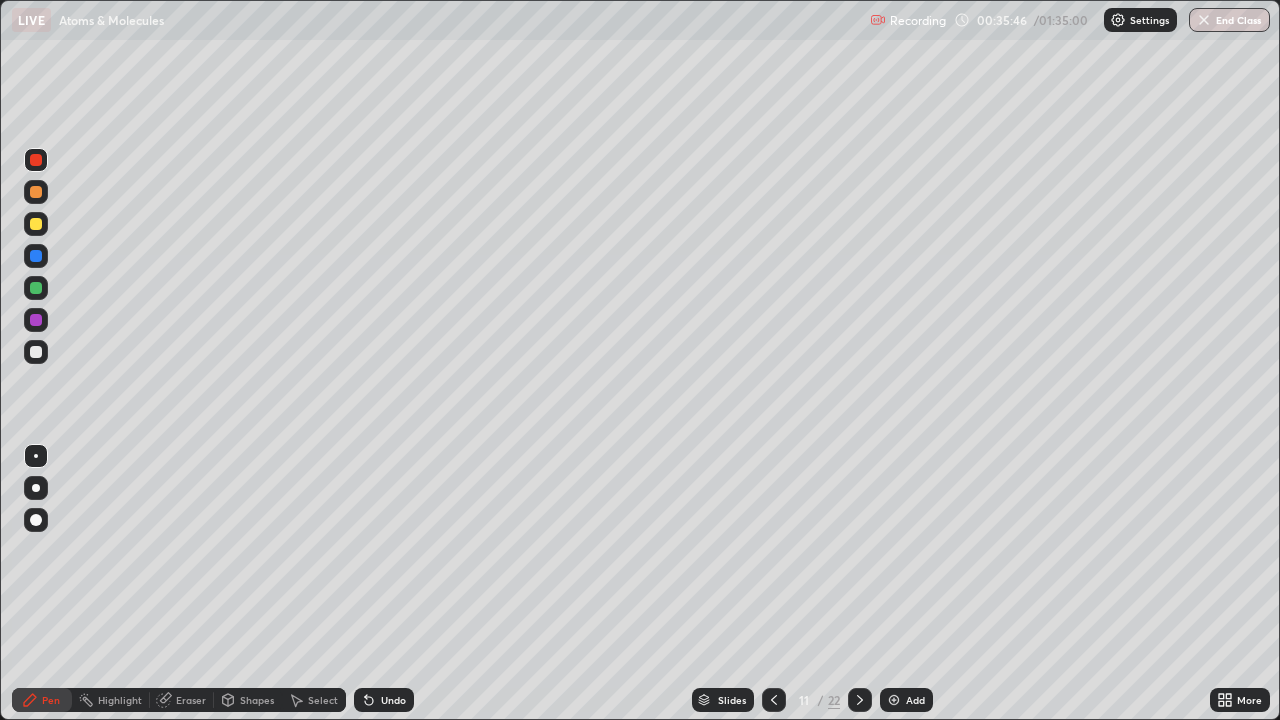 click at bounding box center [36, 224] 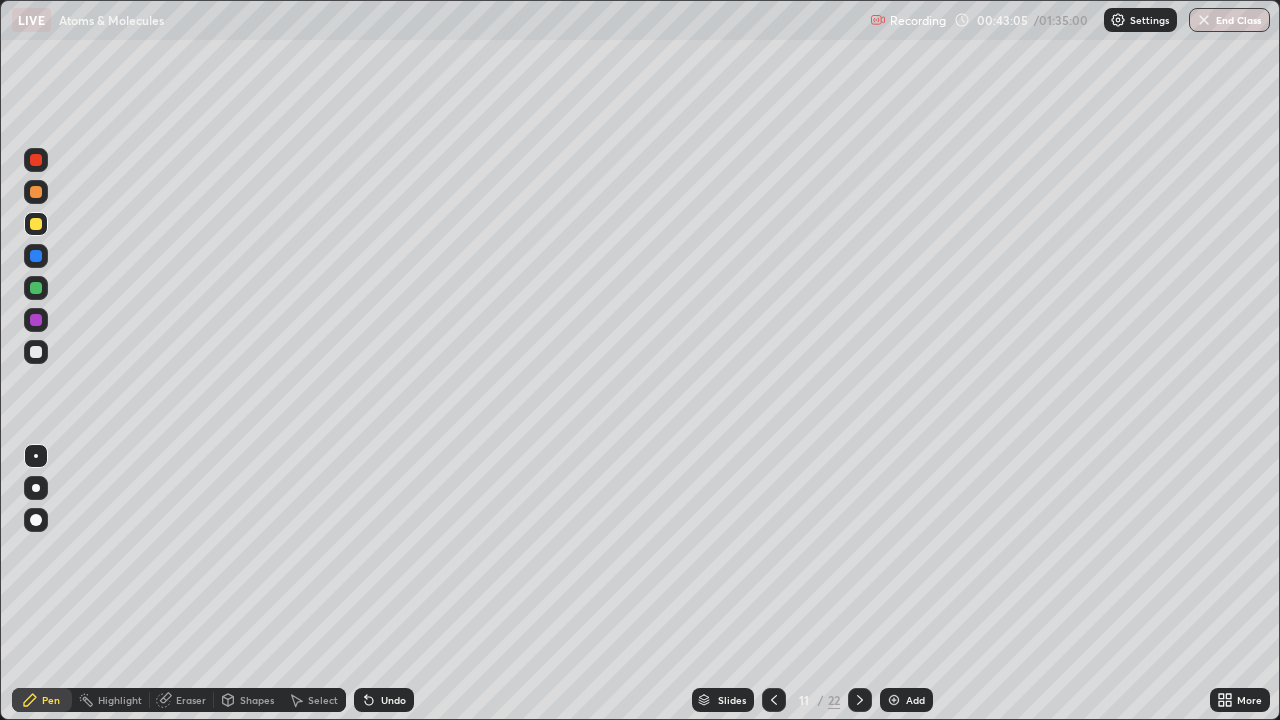 click on "Eraser" at bounding box center [191, 700] 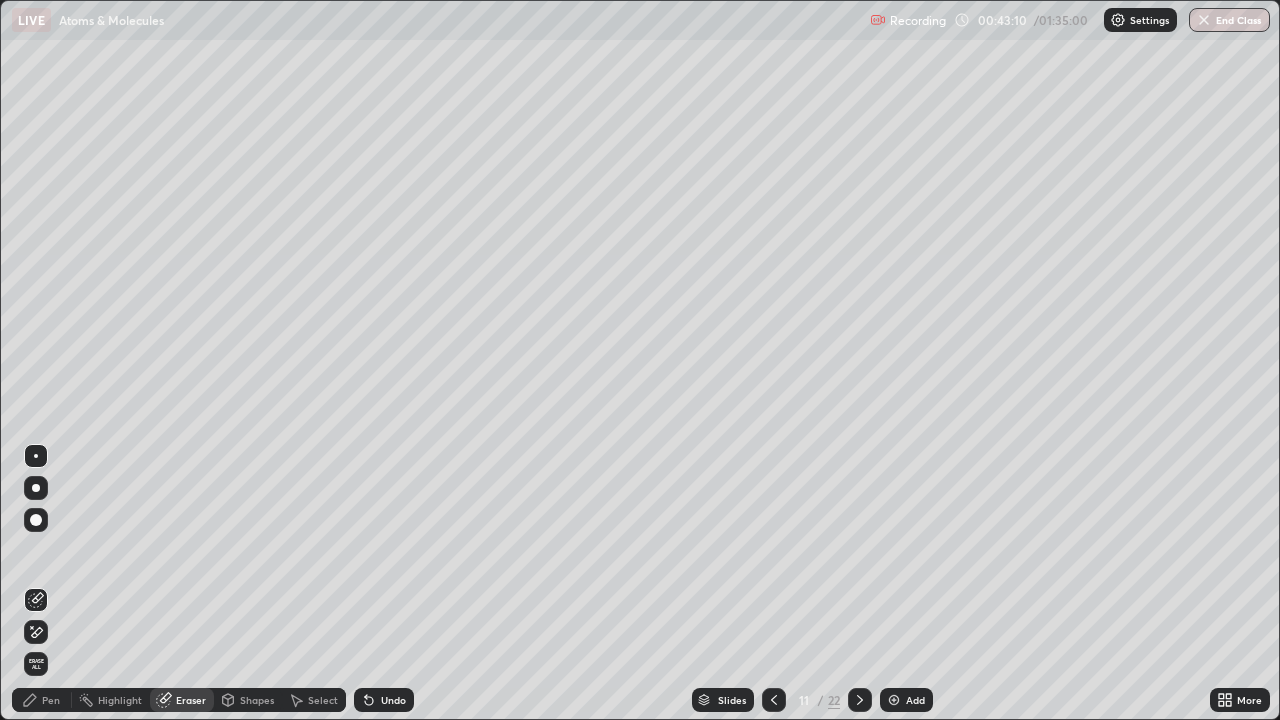 click on "Pen" at bounding box center [51, 700] 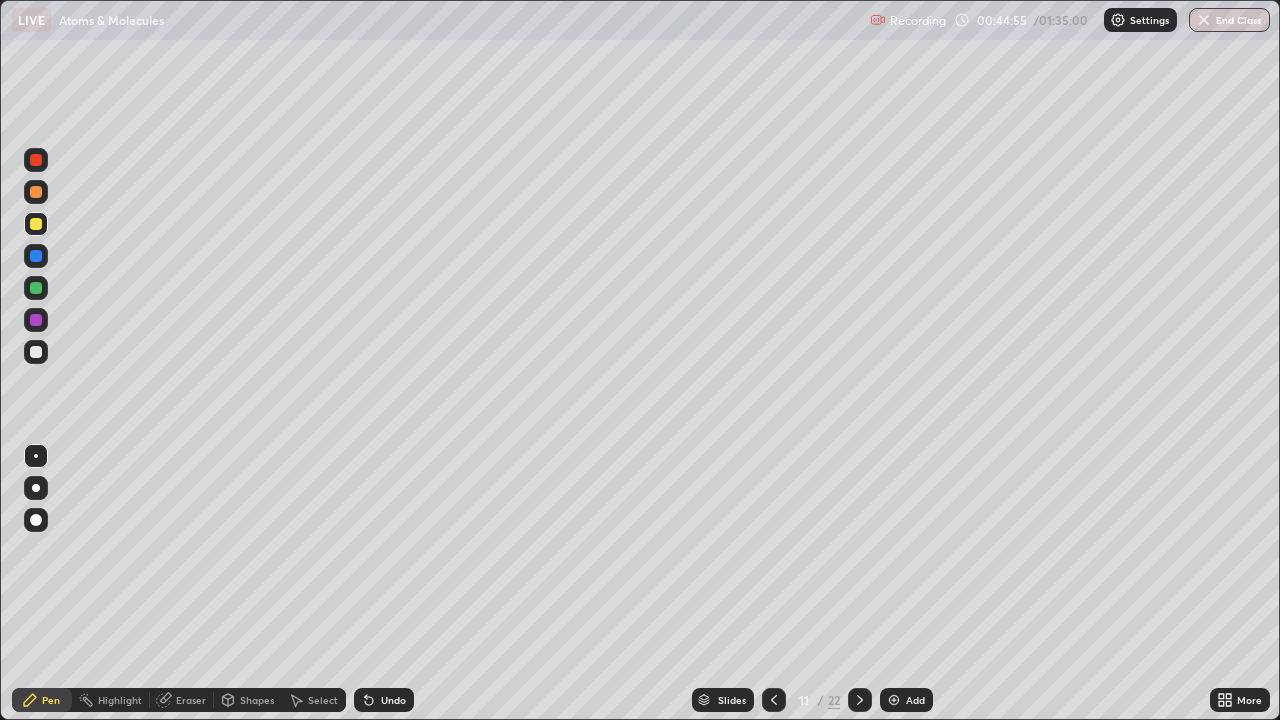 click 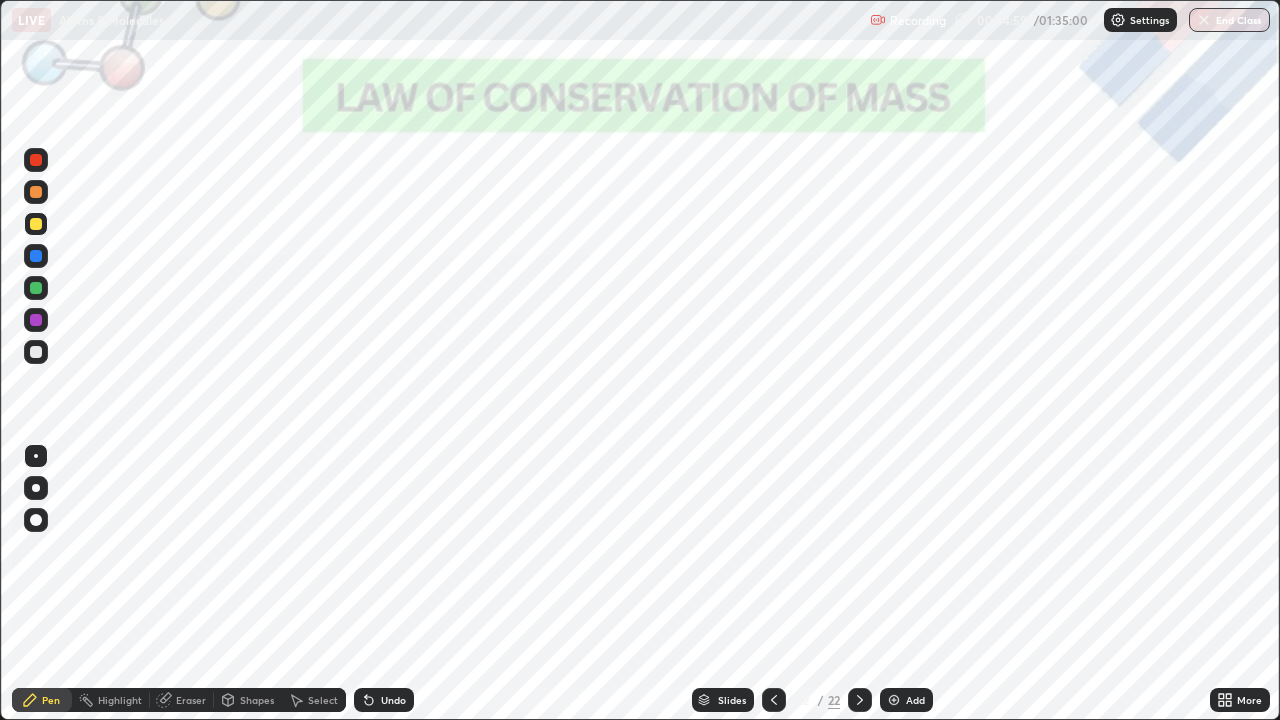 click at bounding box center [860, 700] 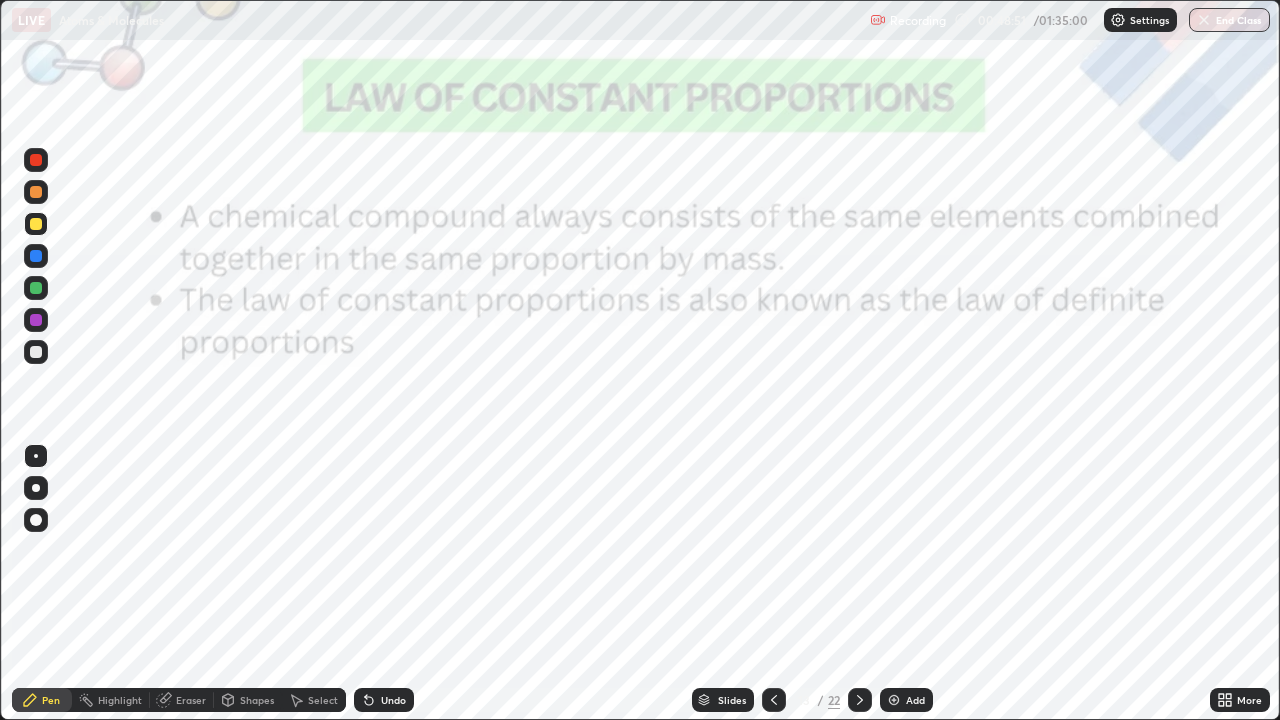 click on "Add" at bounding box center [906, 700] 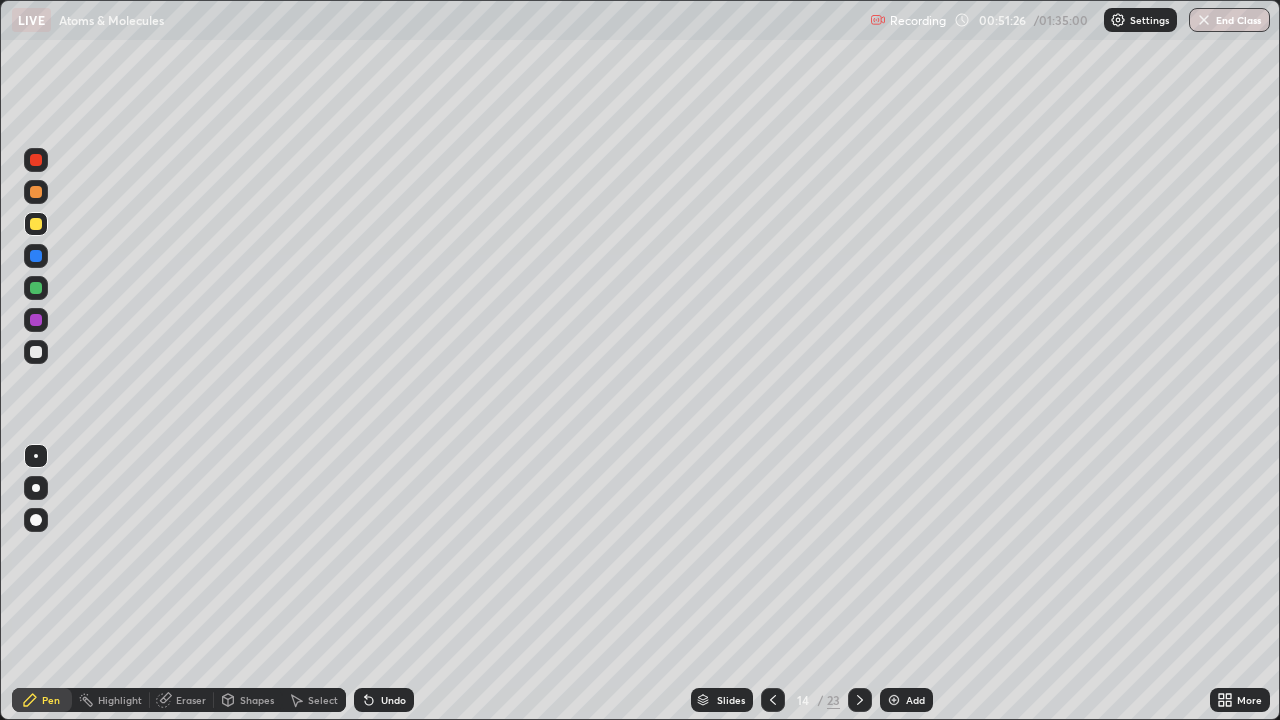 click at bounding box center (773, 700) 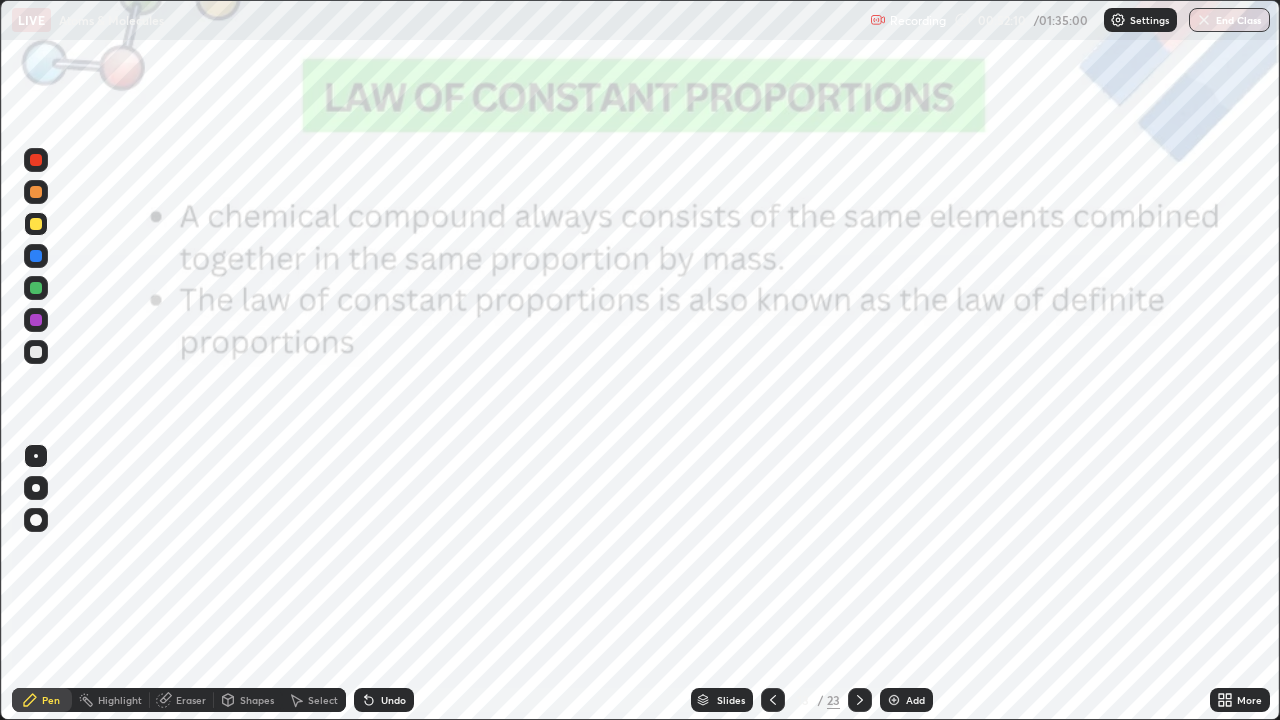 click 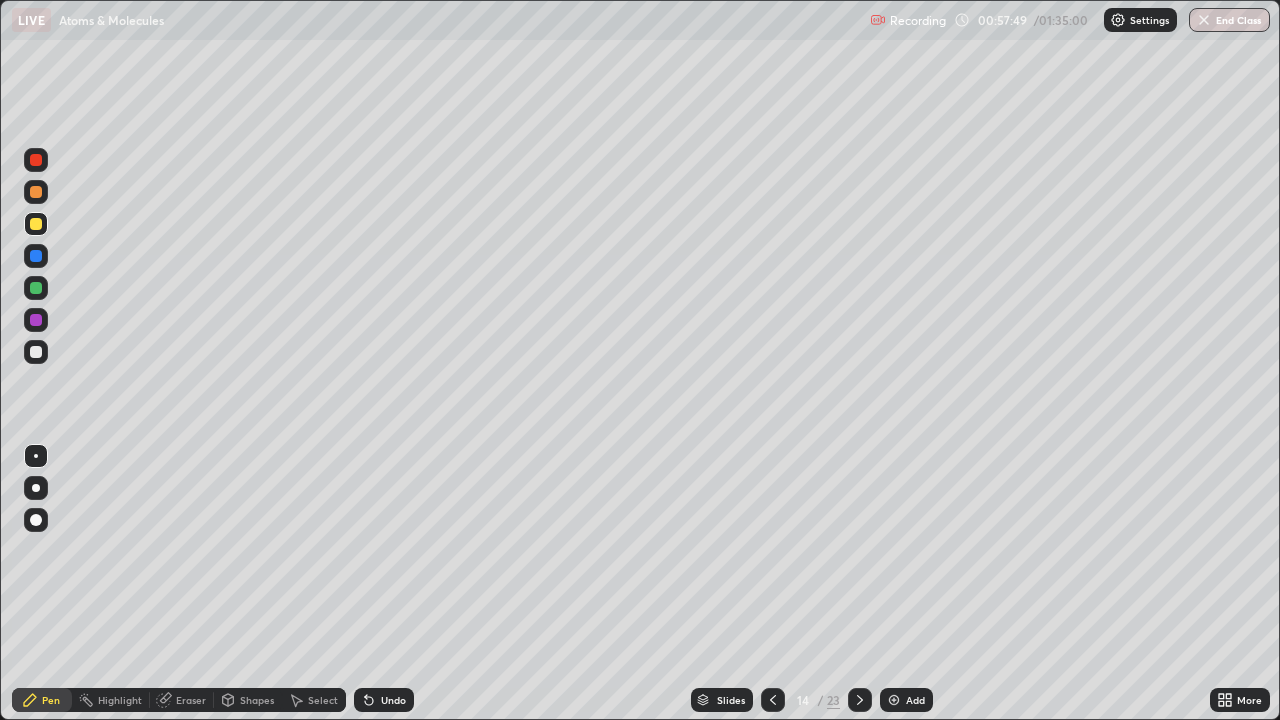 click on "Eraser" at bounding box center (182, 700) 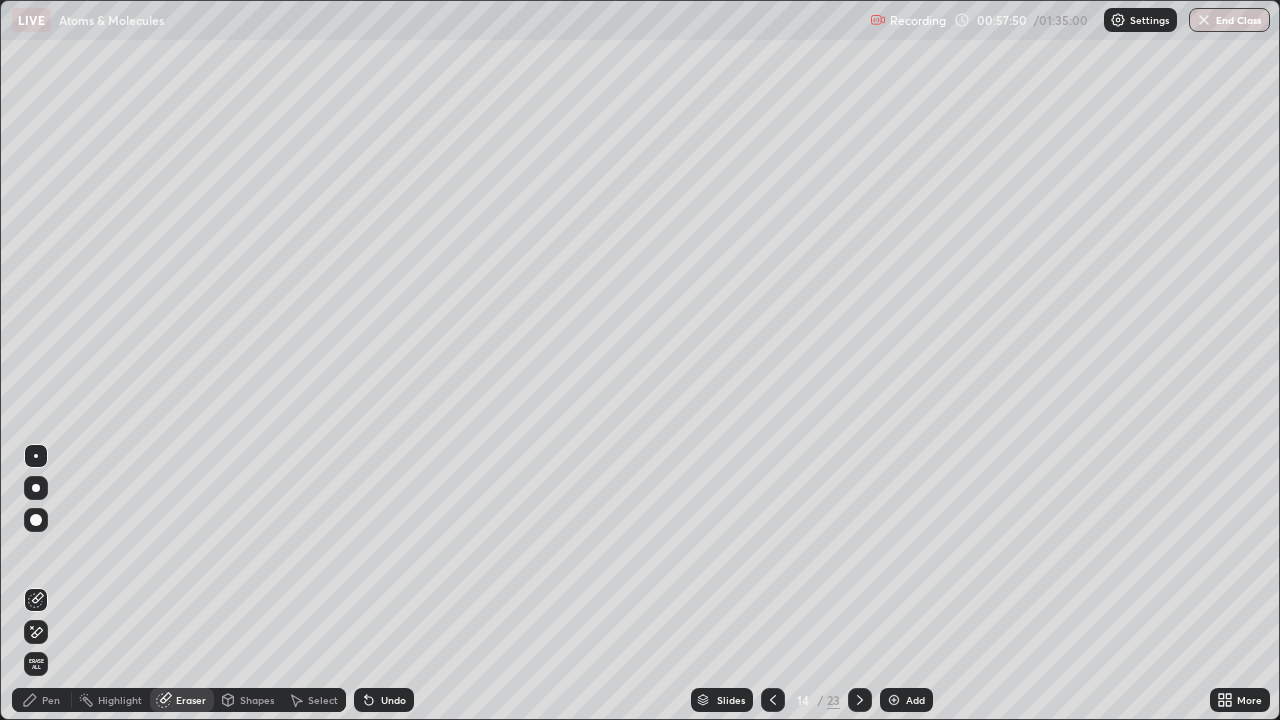 click at bounding box center (36, 520) 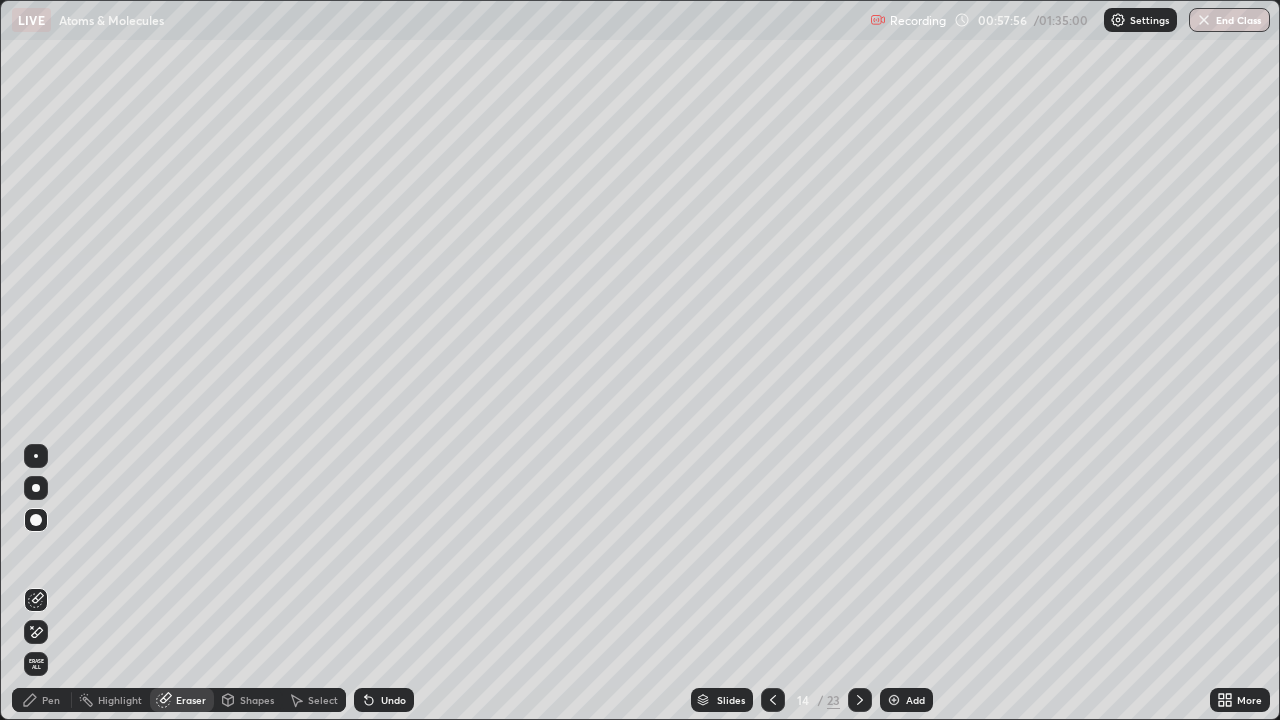 click on "Eraser" at bounding box center [191, 700] 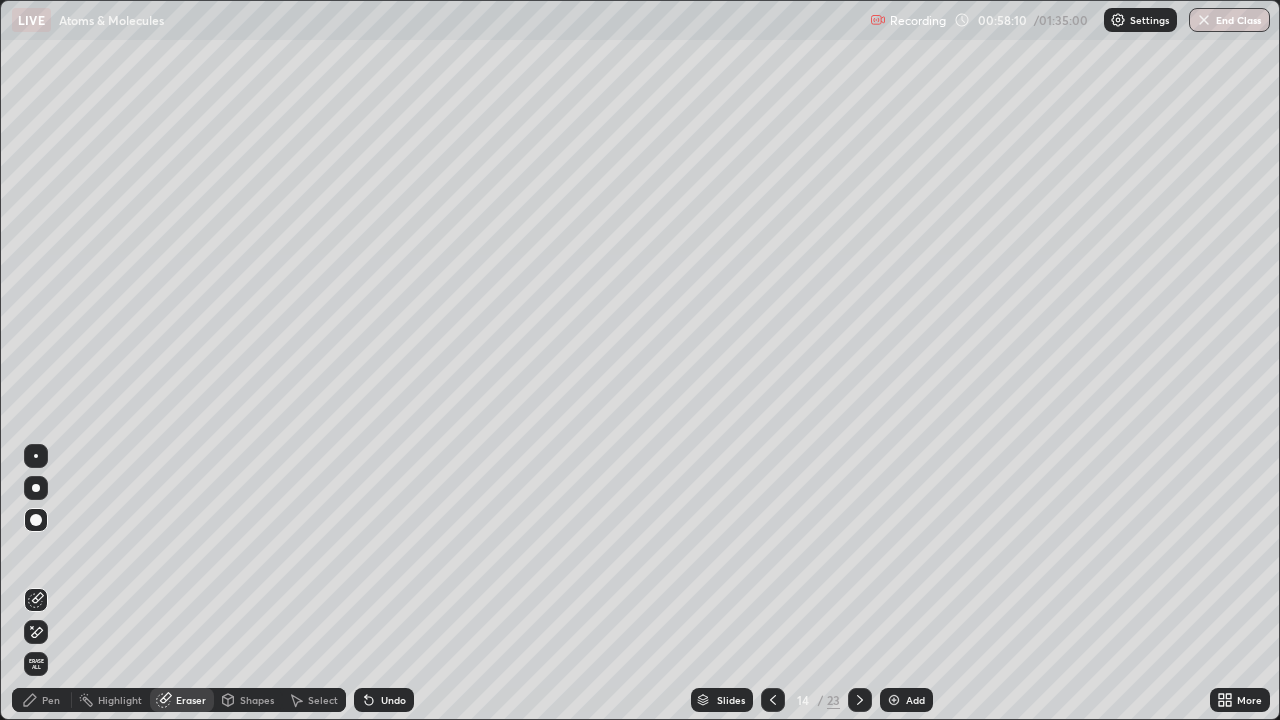 click on "Eraser" at bounding box center (191, 700) 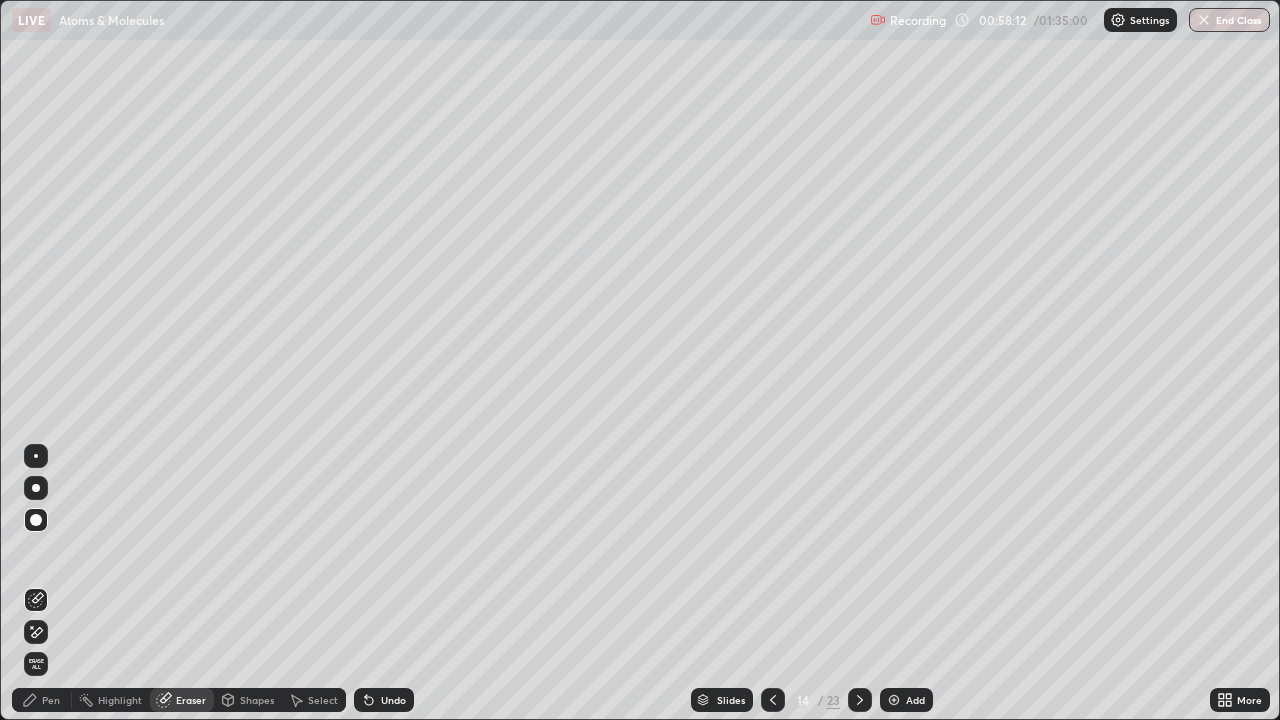 click on "Pen" at bounding box center (51, 700) 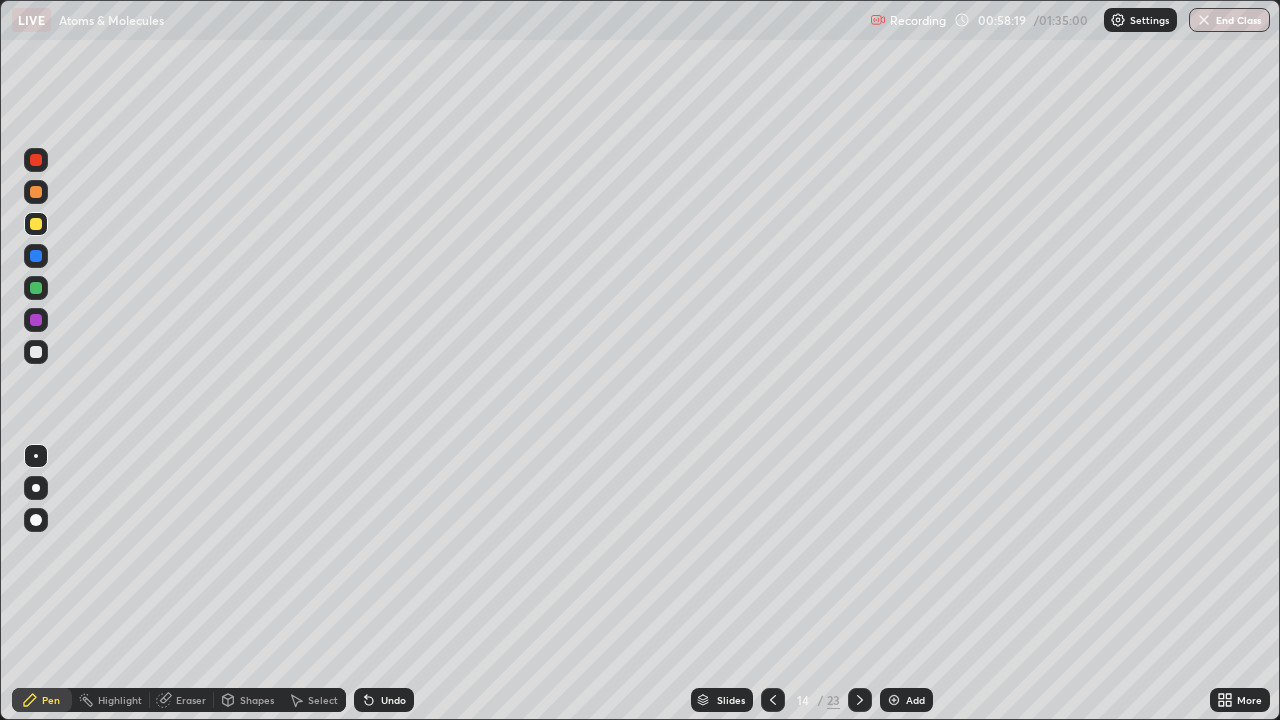 click on "Eraser" at bounding box center [191, 700] 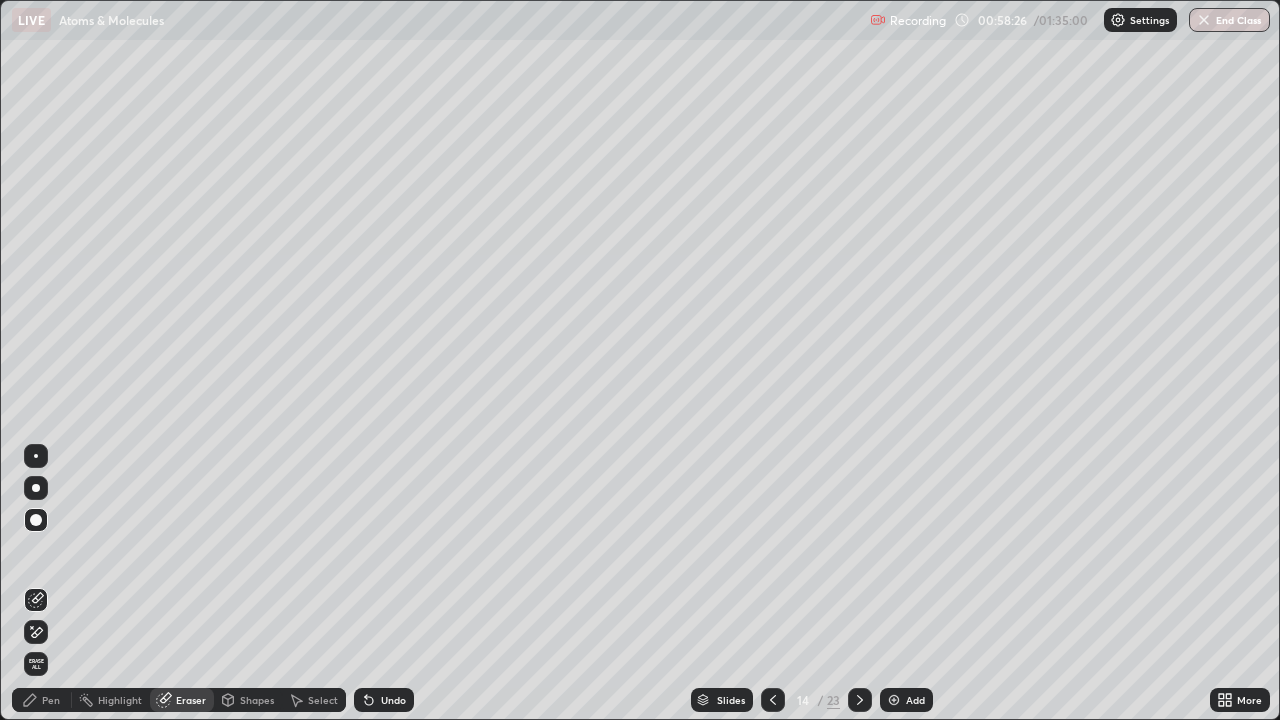 click on "Pen" at bounding box center (51, 700) 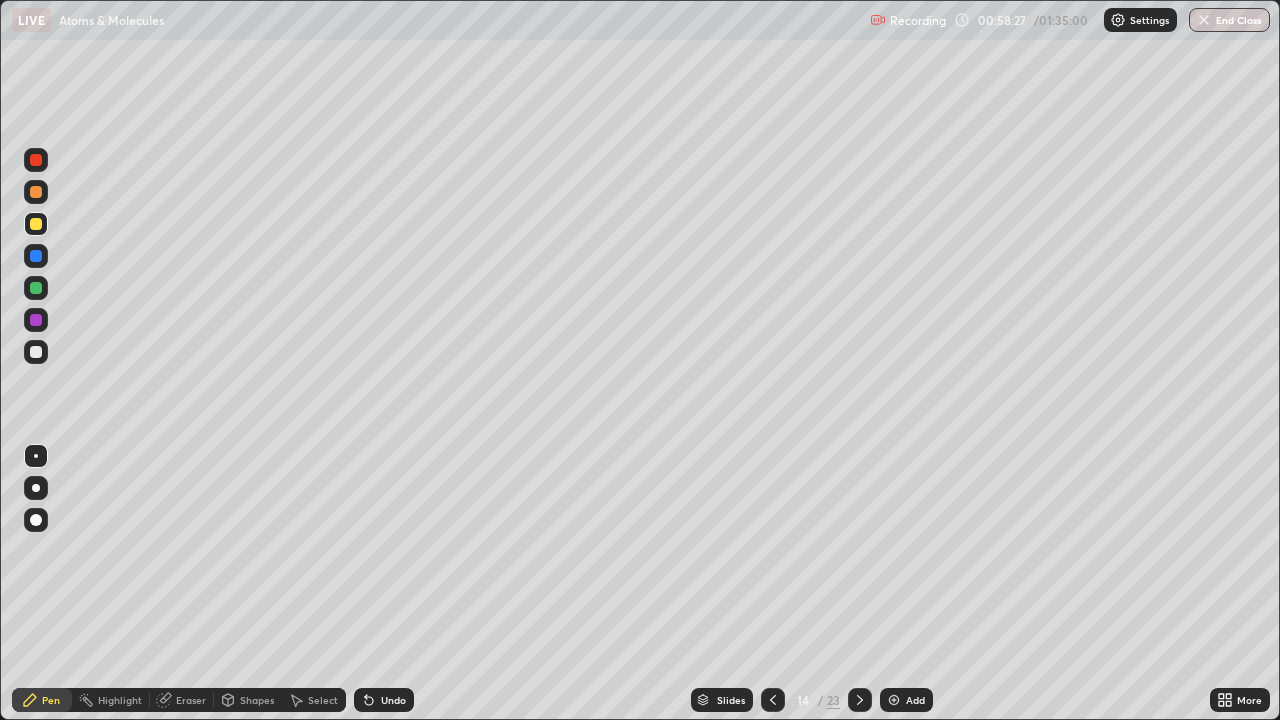 click on "Pen" at bounding box center [42, 700] 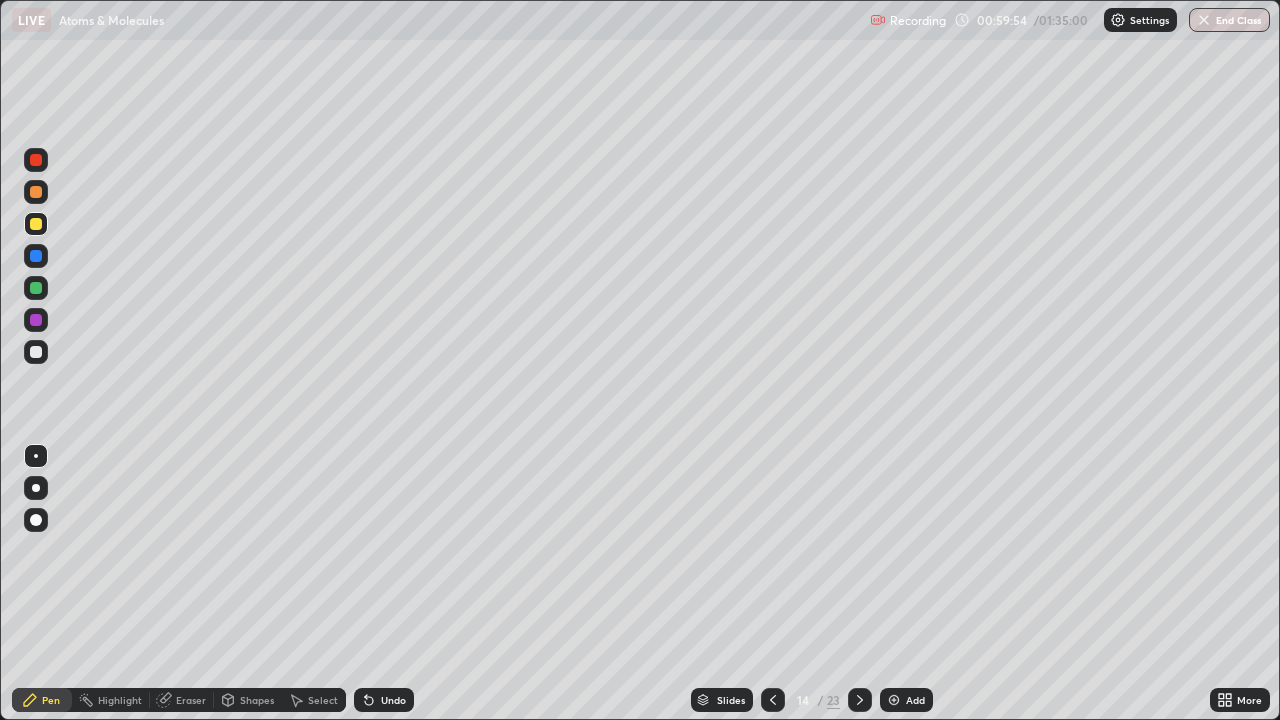 click on "Select" at bounding box center (314, 700) 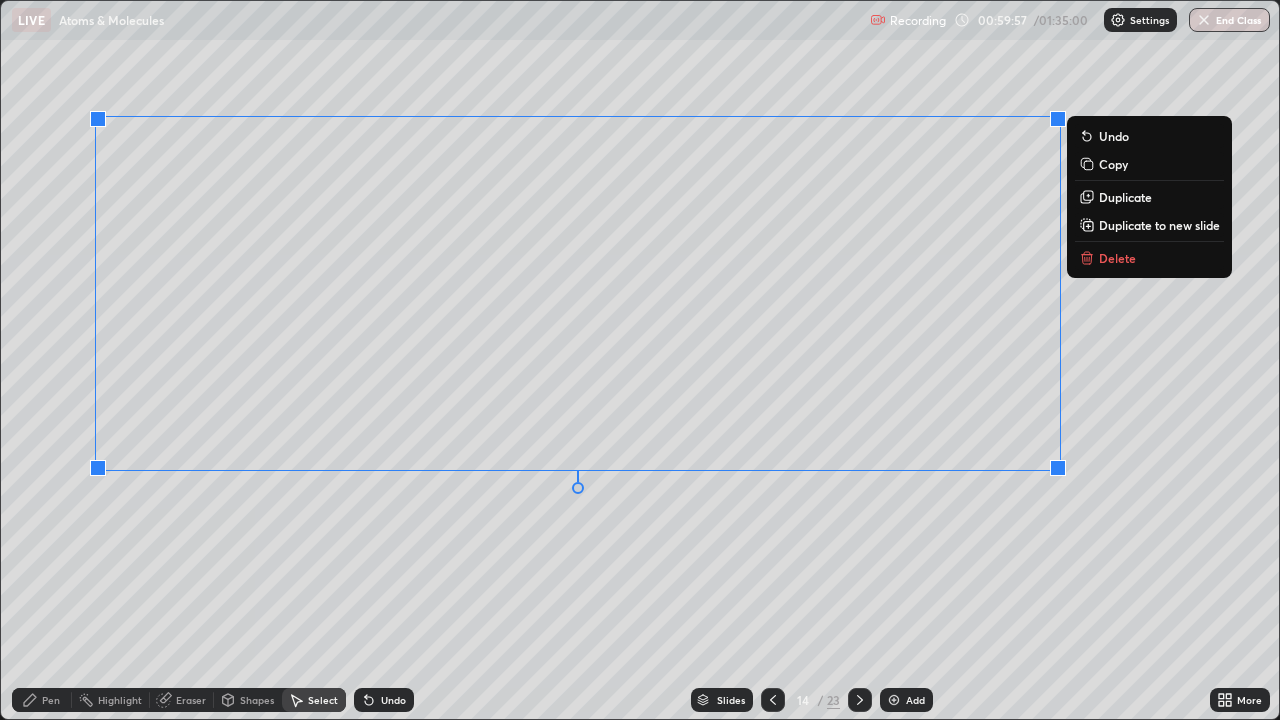 click on "0 ° Undo Copy Duplicate Duplicate to new slide Delete" at bounding box center [640, 360] 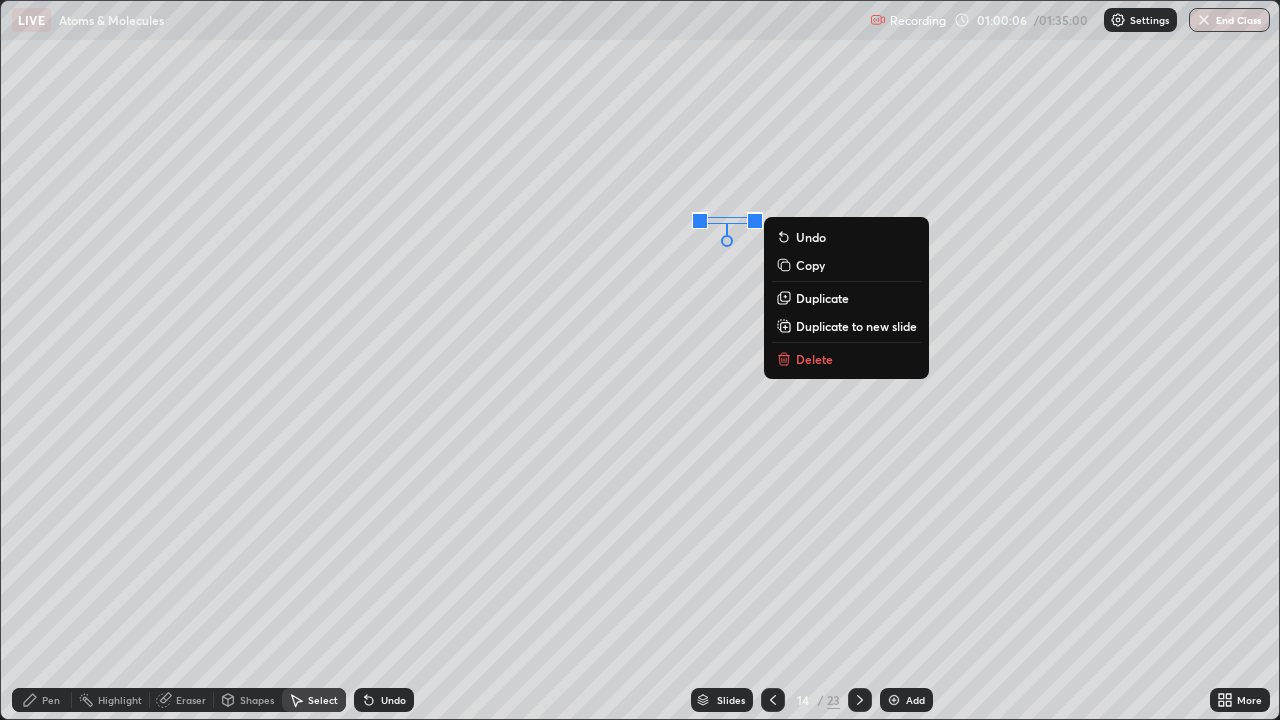 click on "0 ° Undo Copy Duplicate Duplicate to new slide Delete" at bounding box center (640, 360) 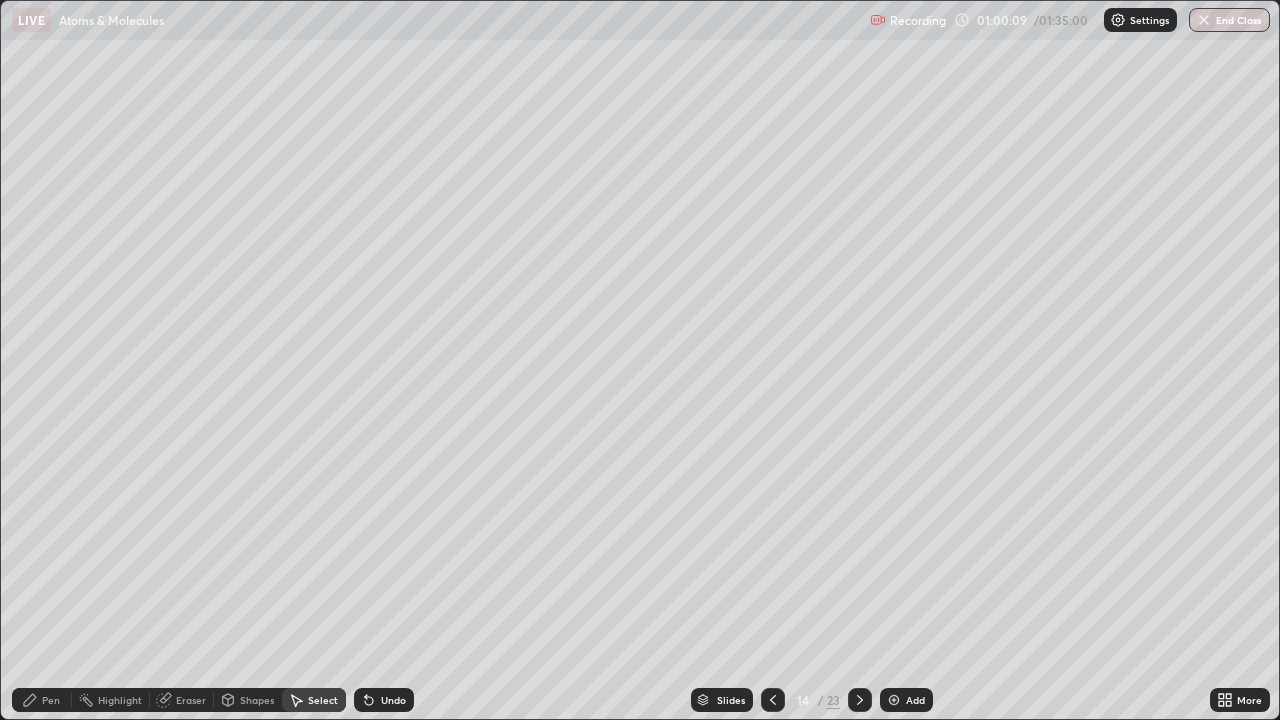 click 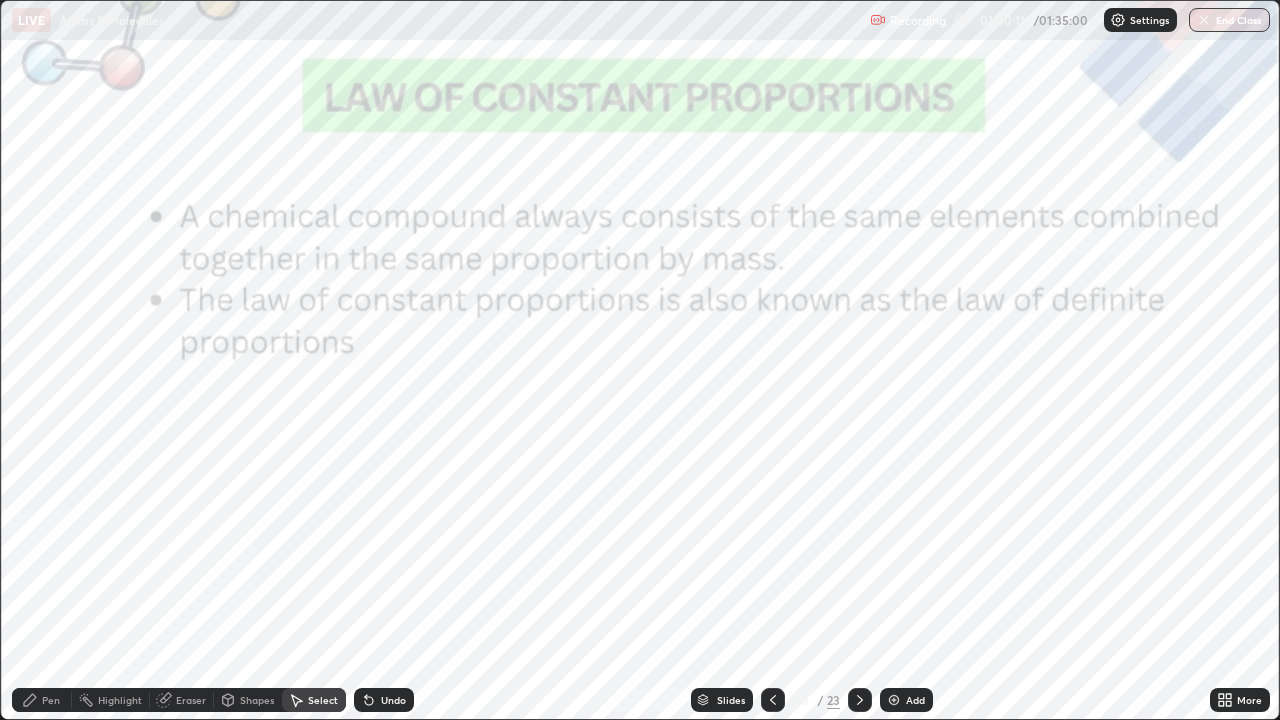 click 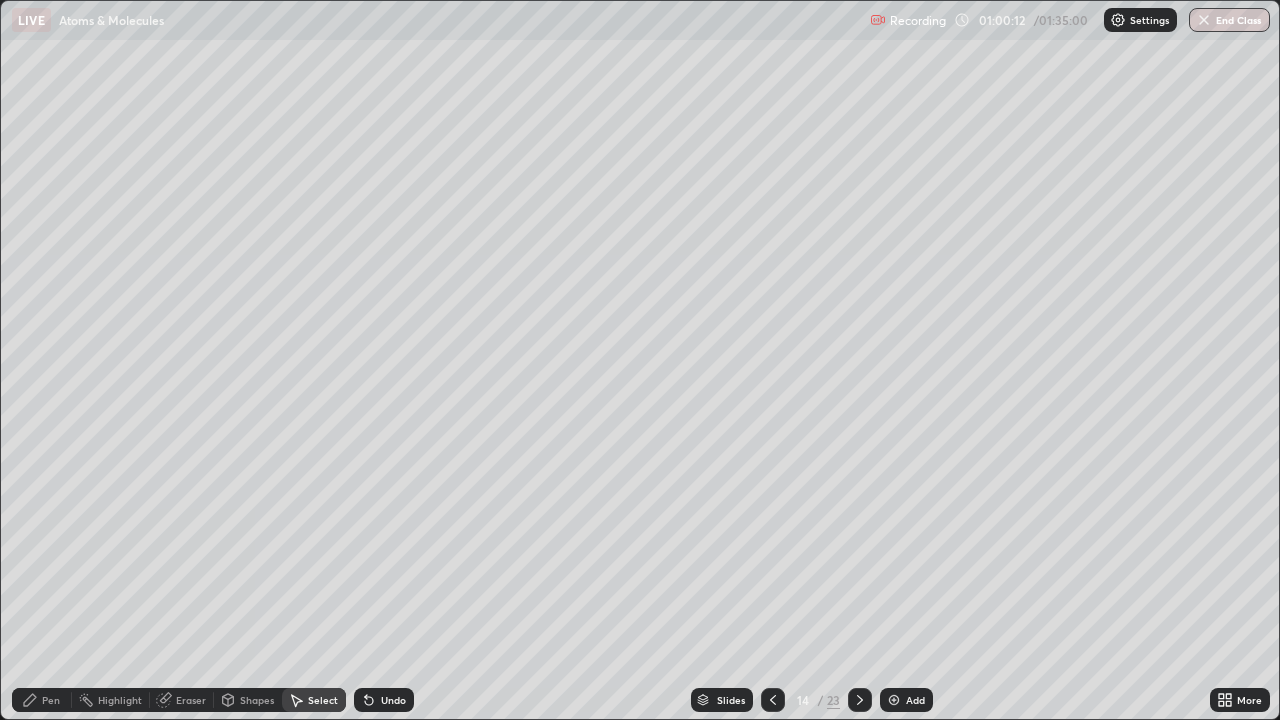 click 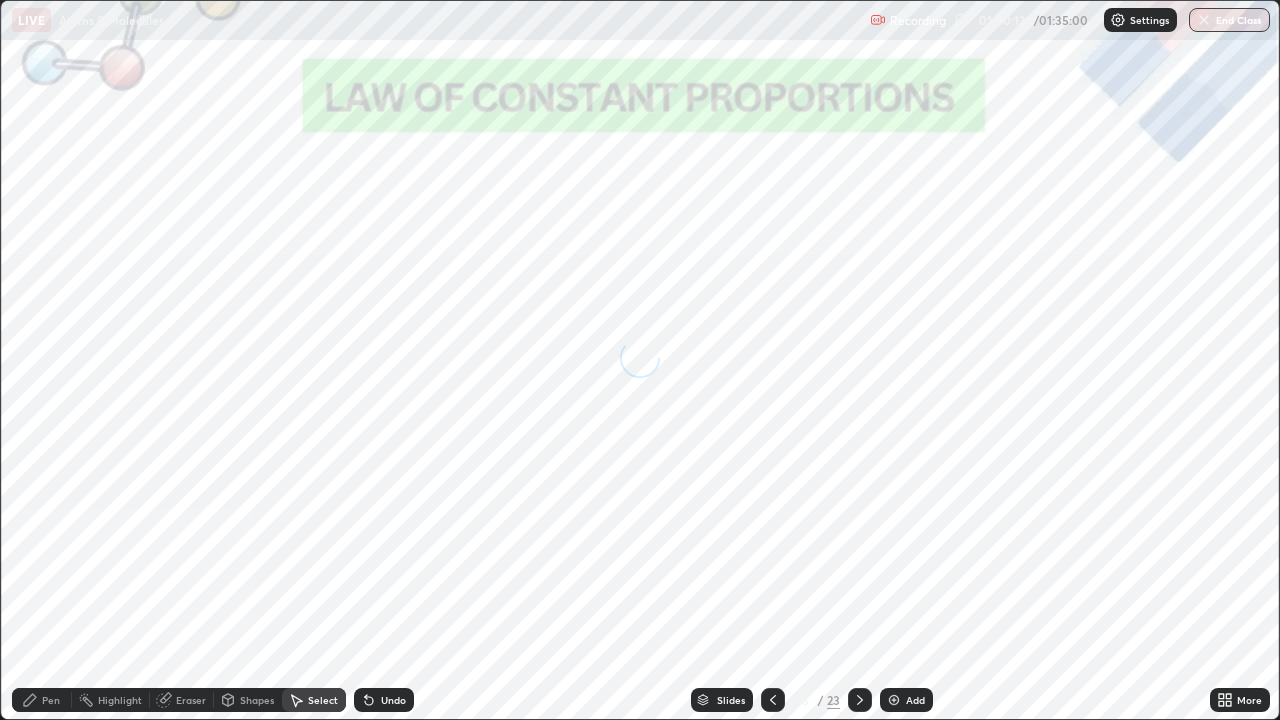 click 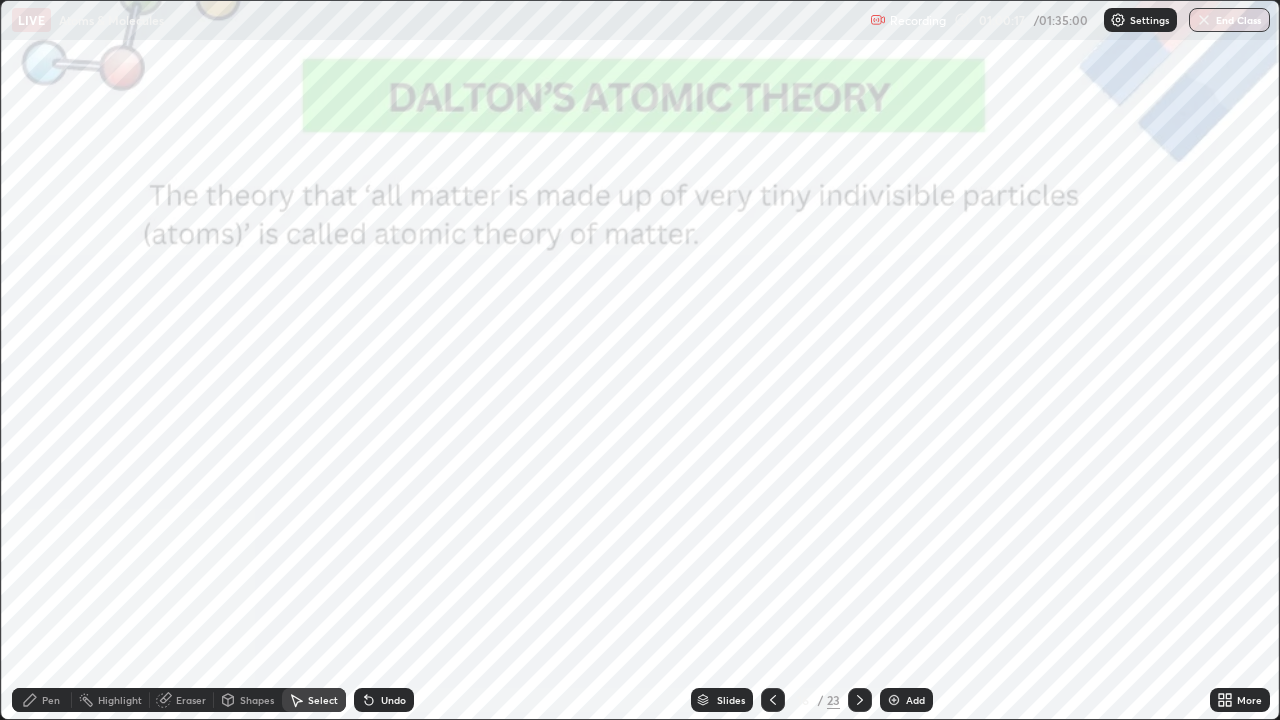 click 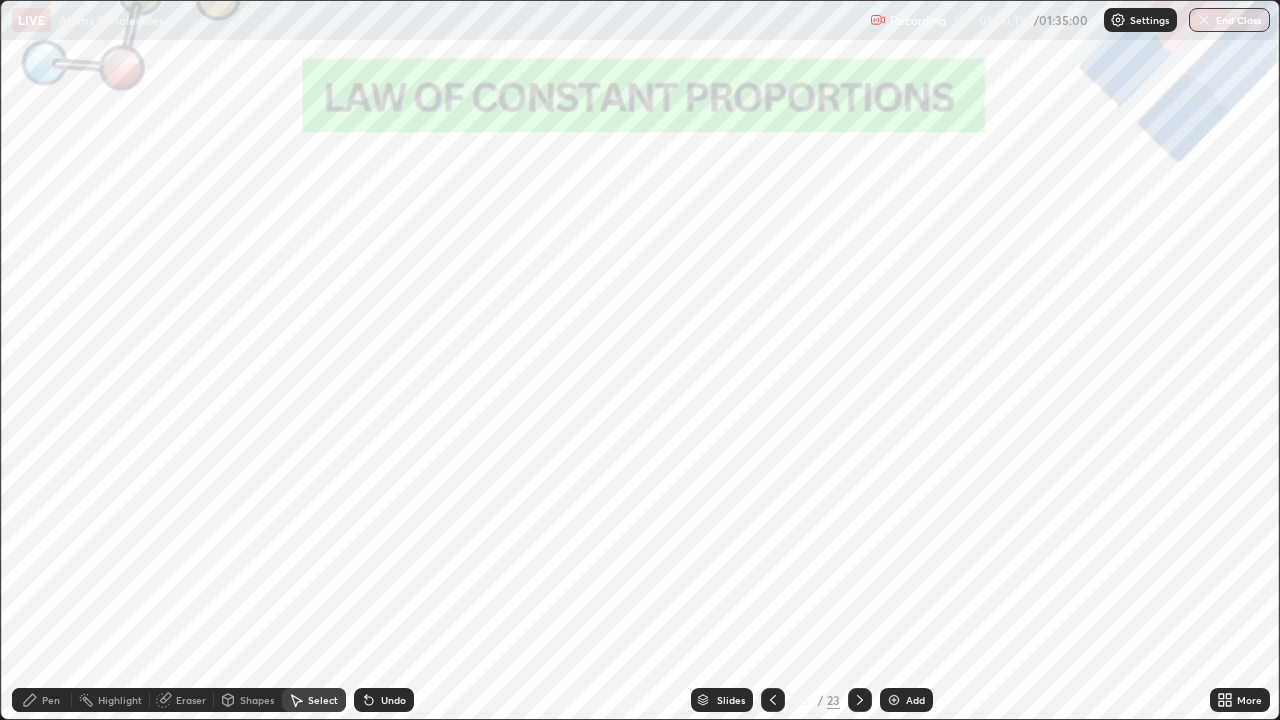 click 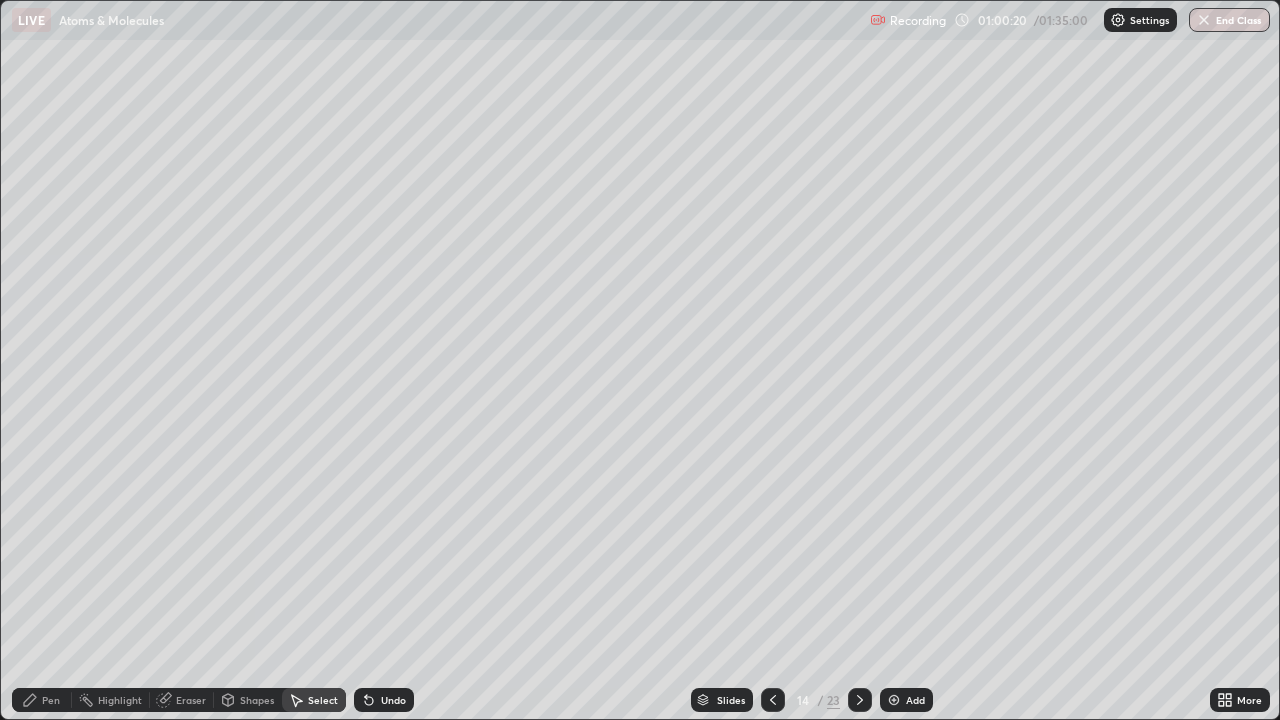 click 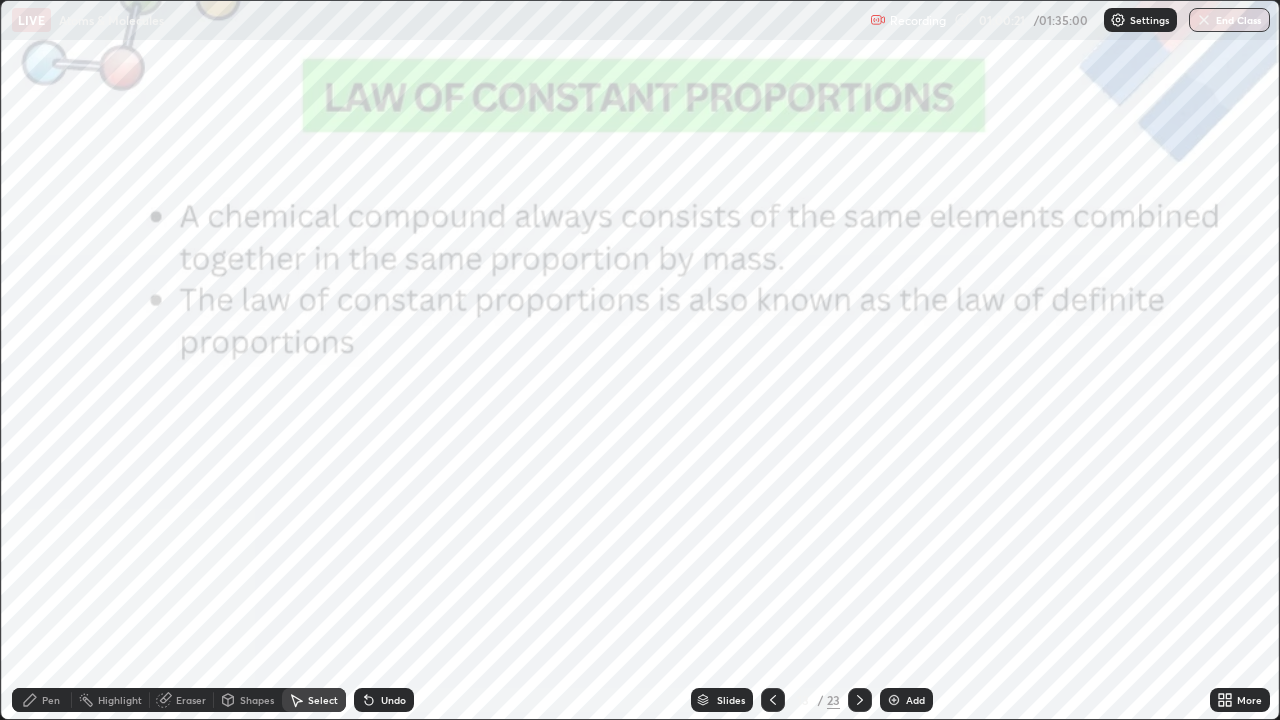 click 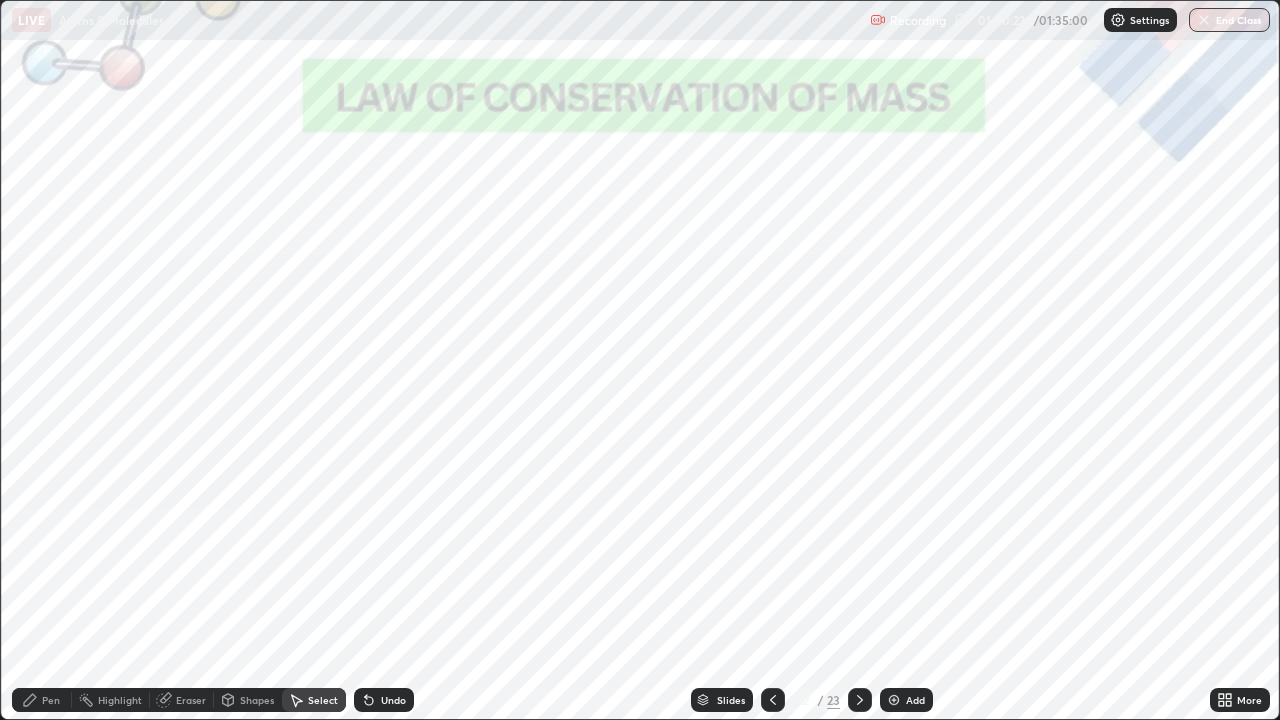click 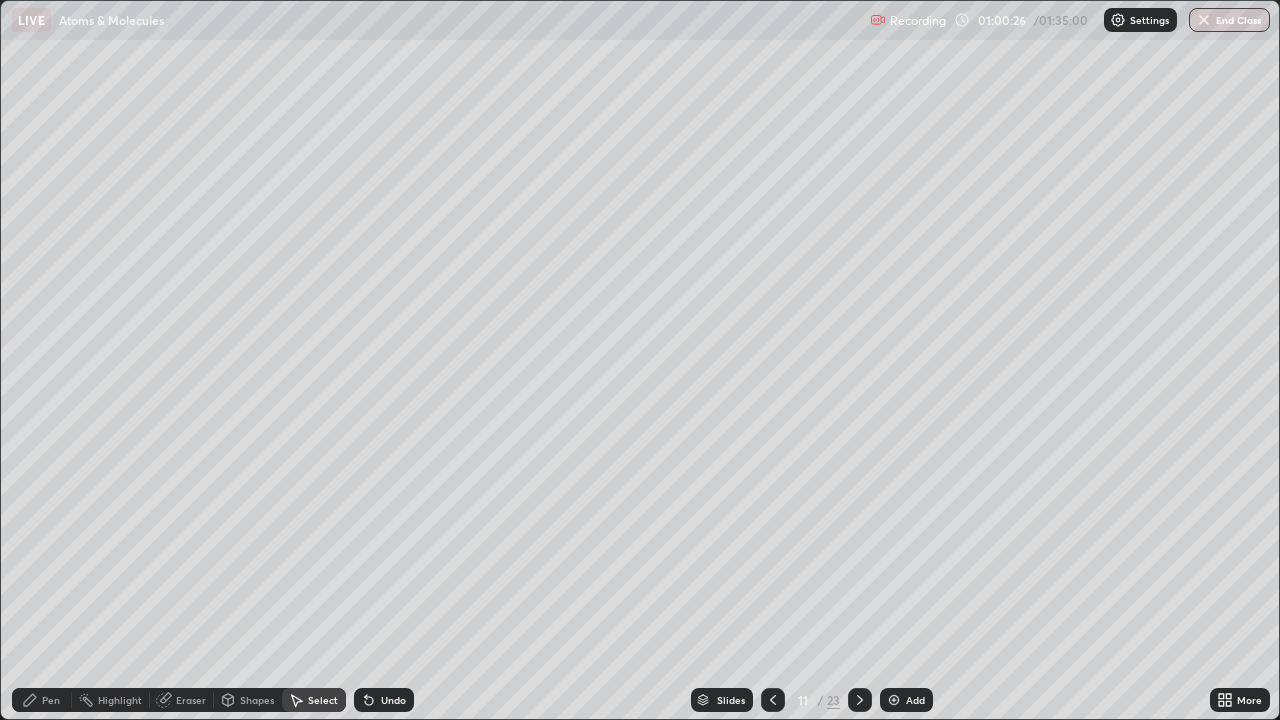 click 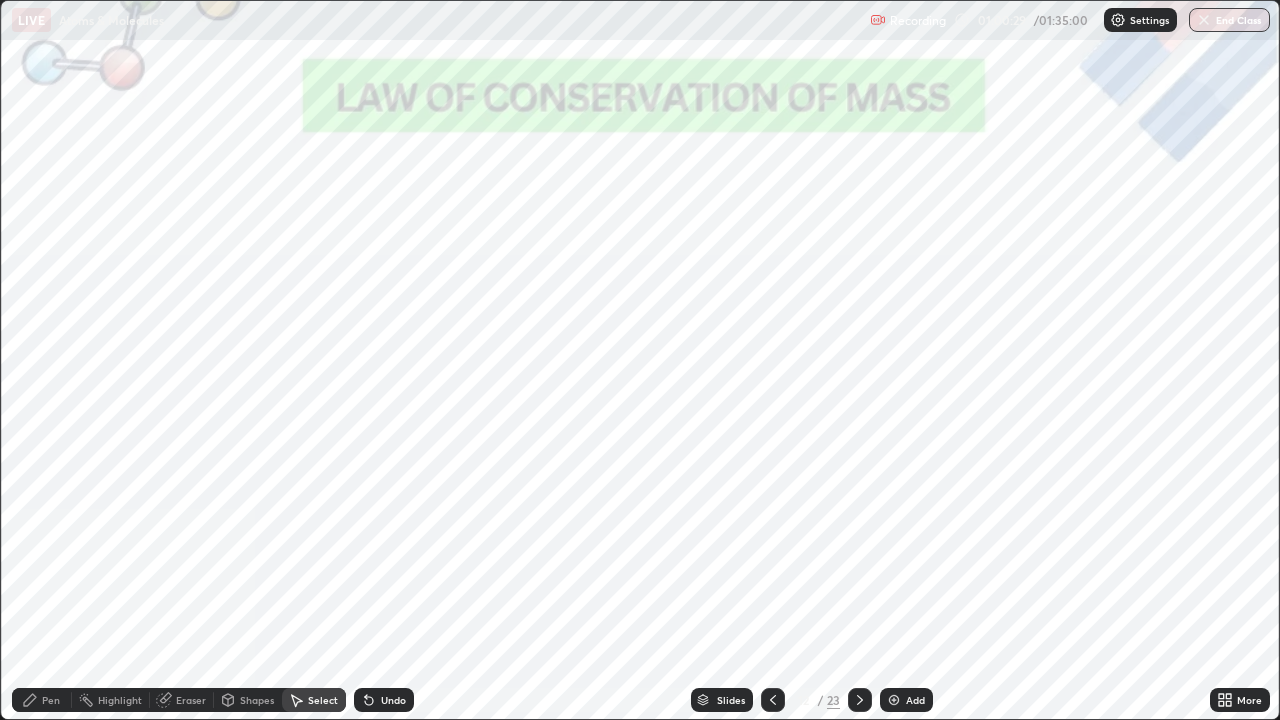 click 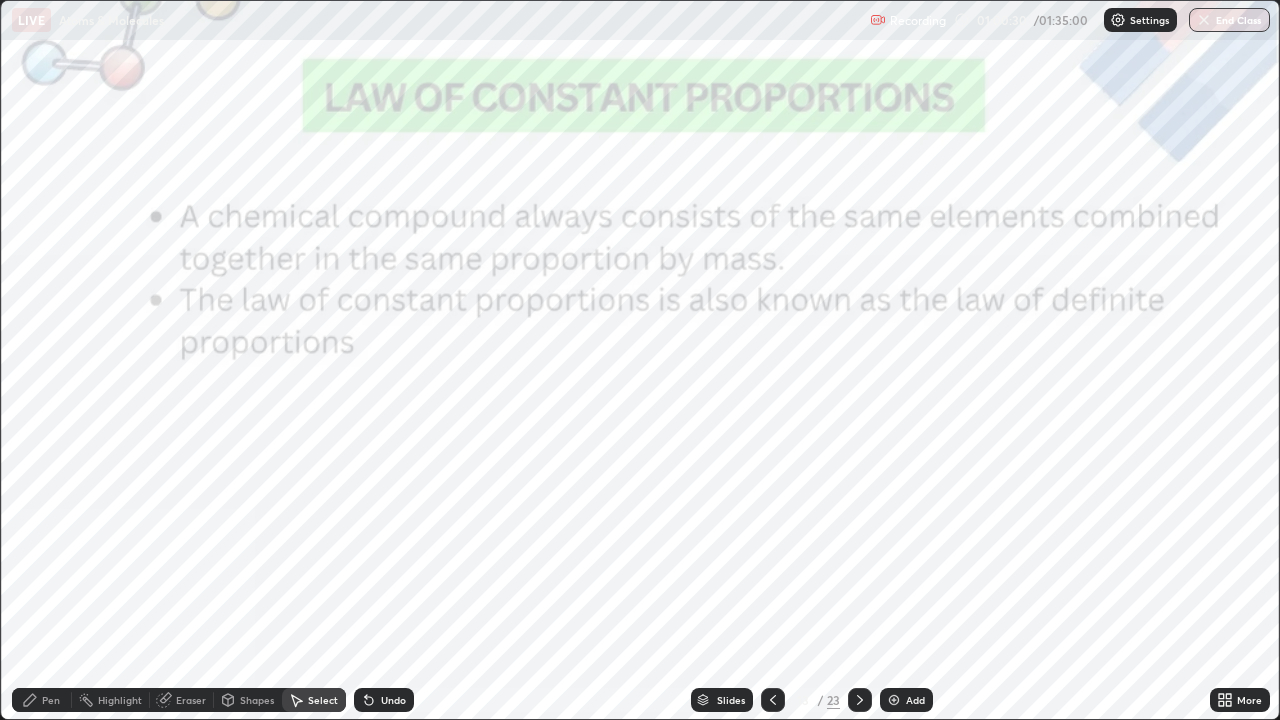 click 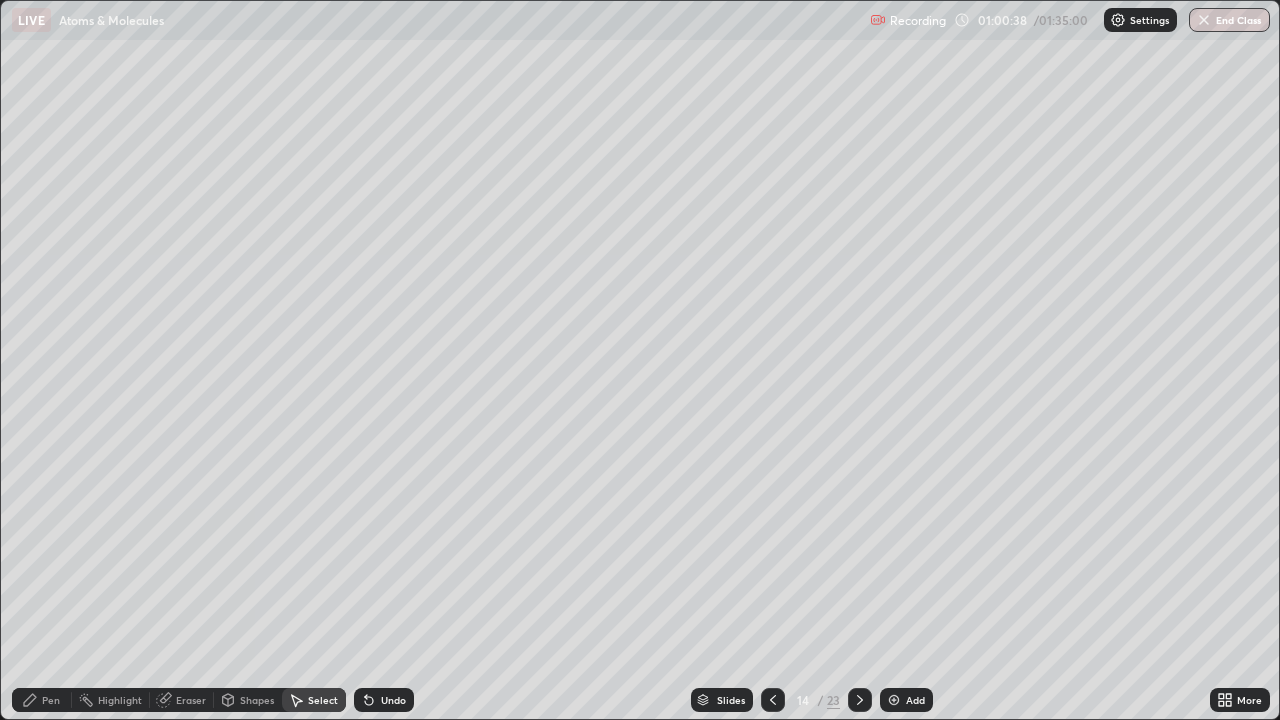 click on "Pen" at bounding box center [51, 700] 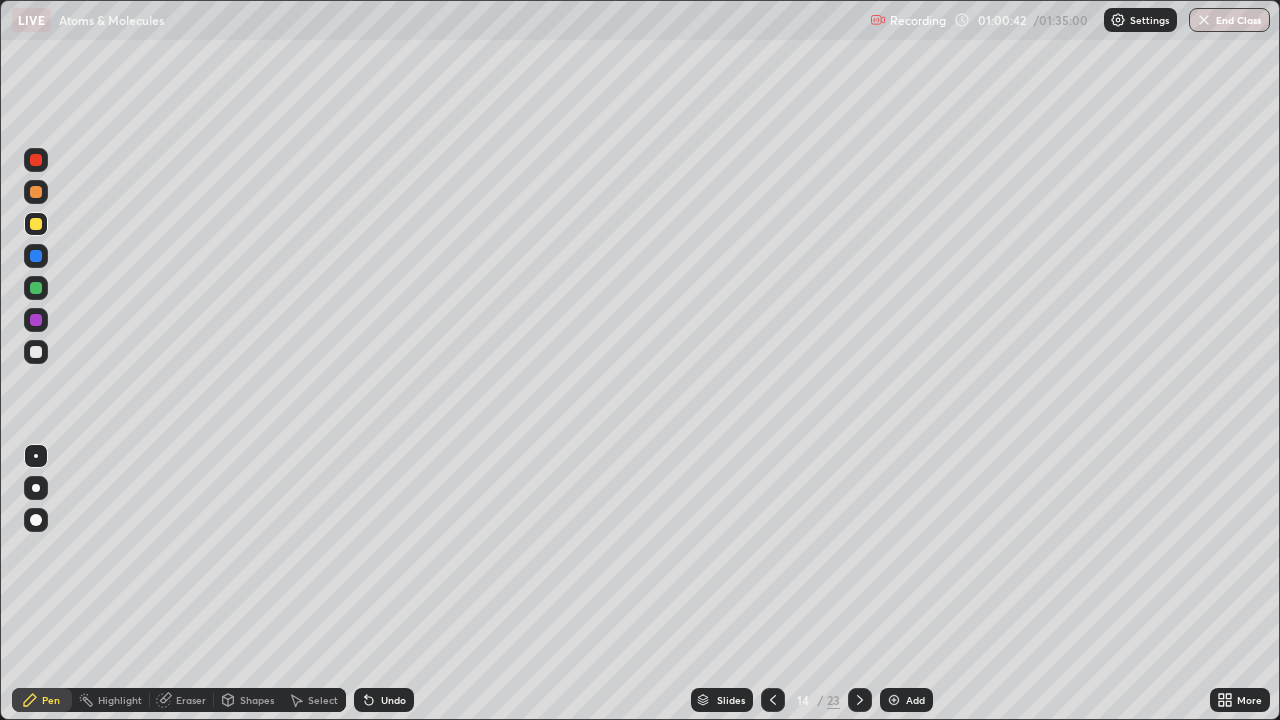 click at bounding box center [36, 288] 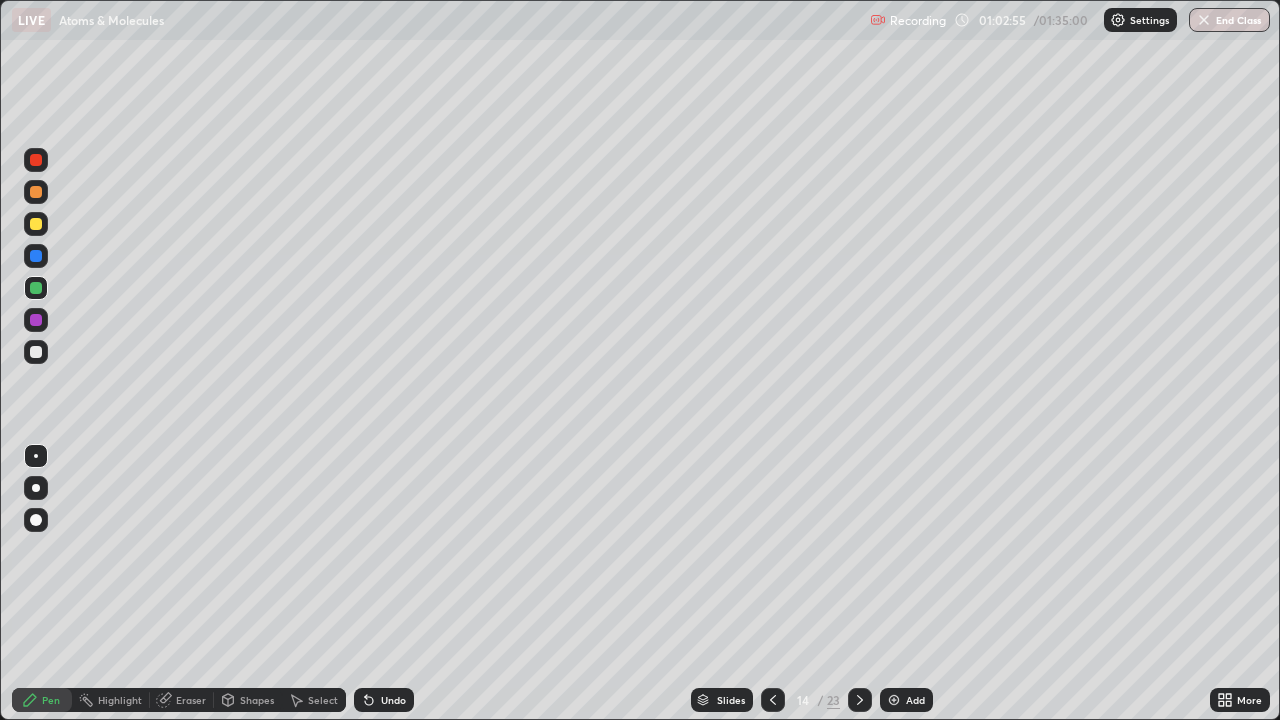 click on "Shapes" at bounding box center (257, 700) 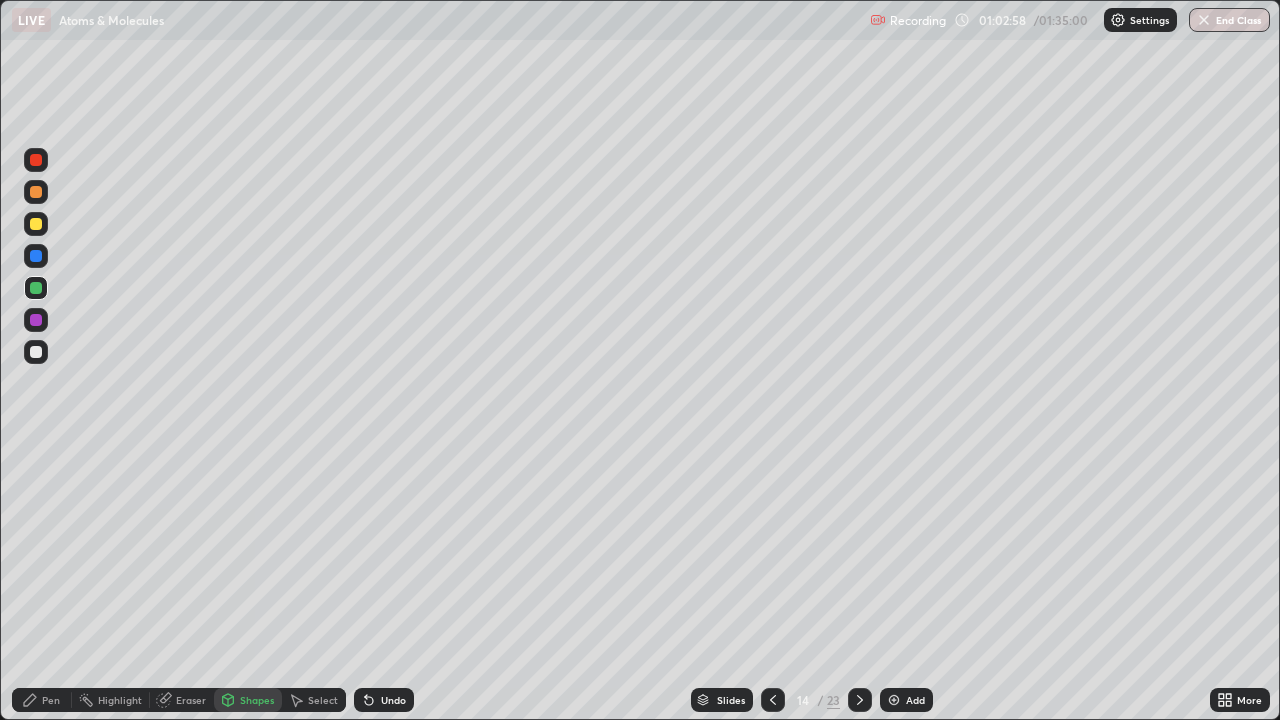 click on "Eraser" at bounding box center (191, 700) 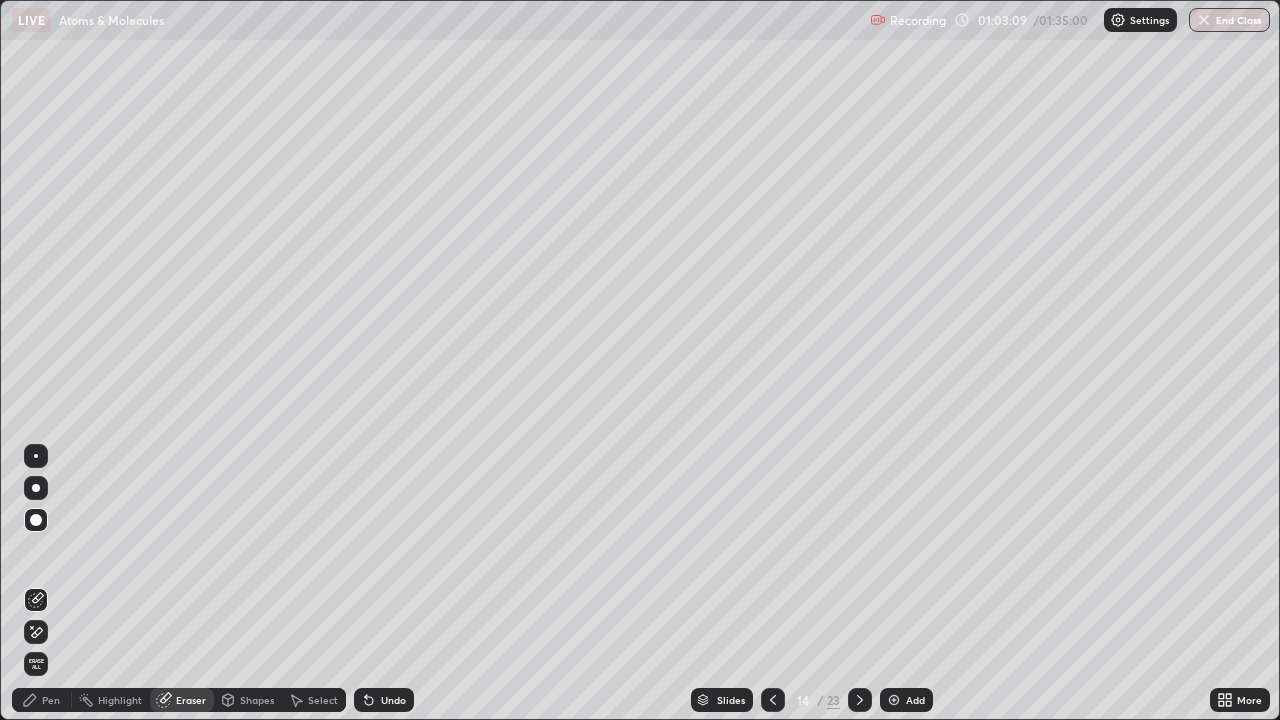 click on "Pen" at bounding box center (51, 700) 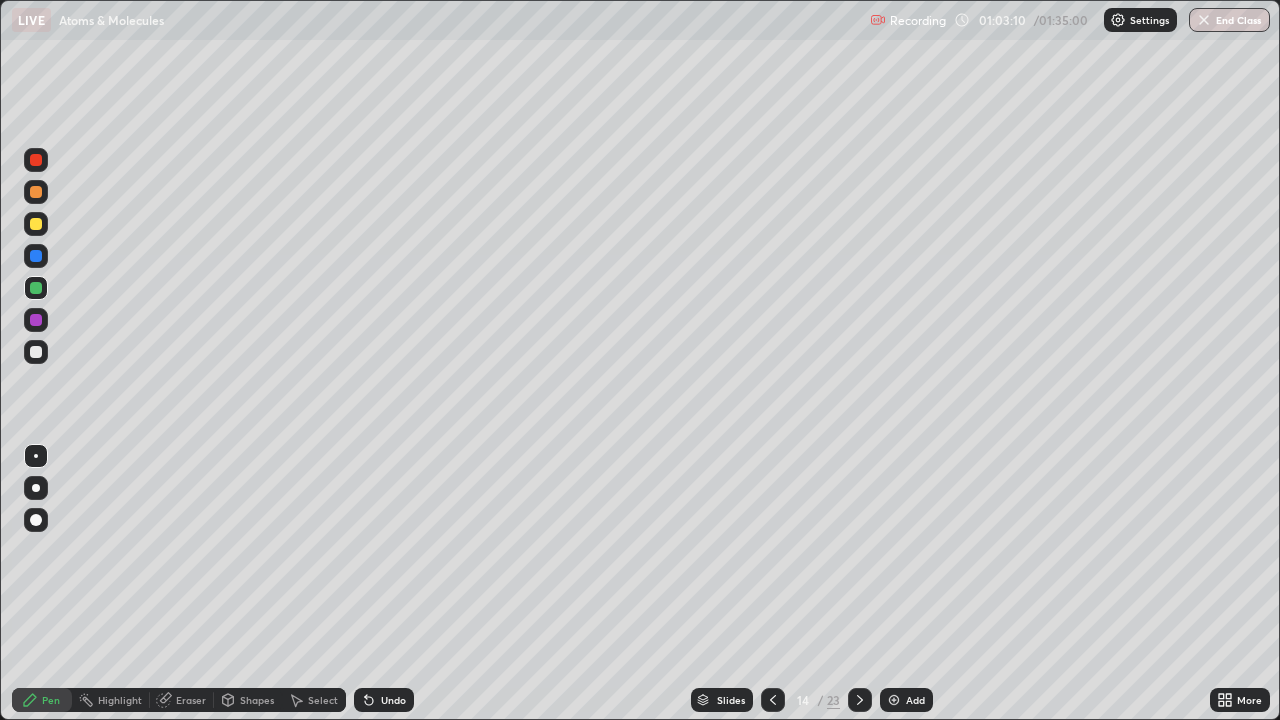 click on "Pen" at bounding box center [42, 700] 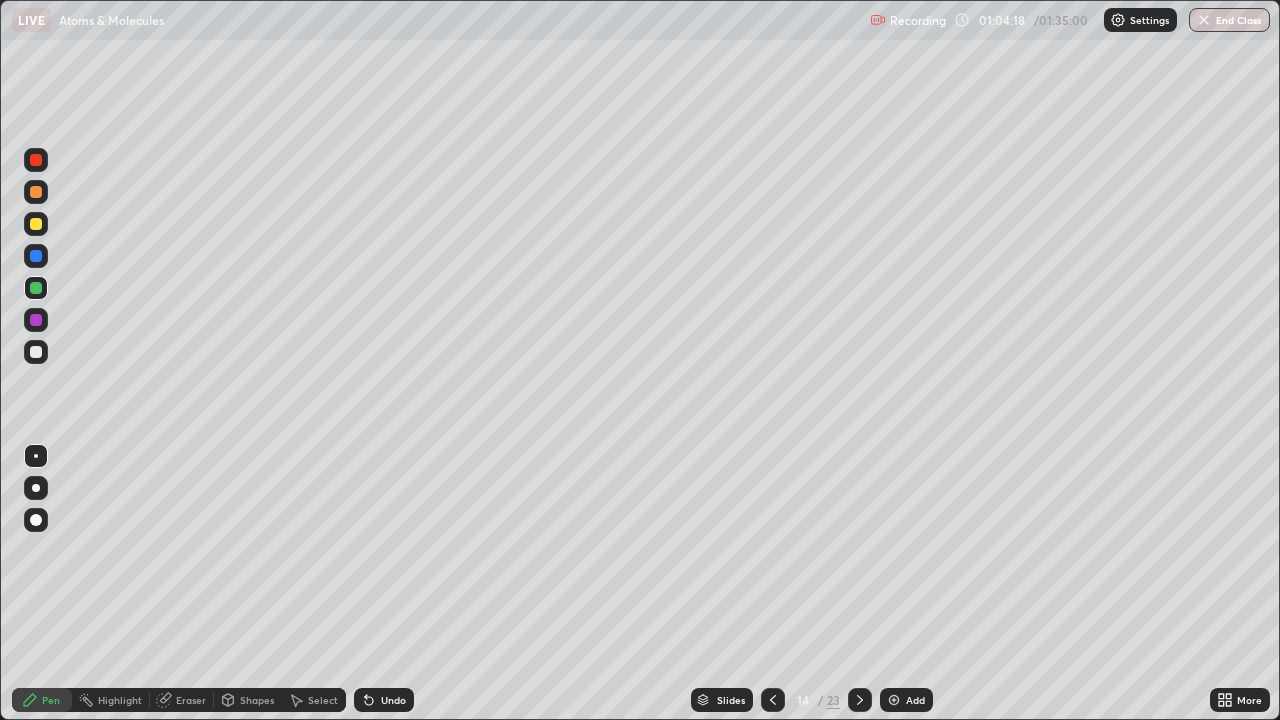 click on "Eraser" at bounding box center [191, 700] 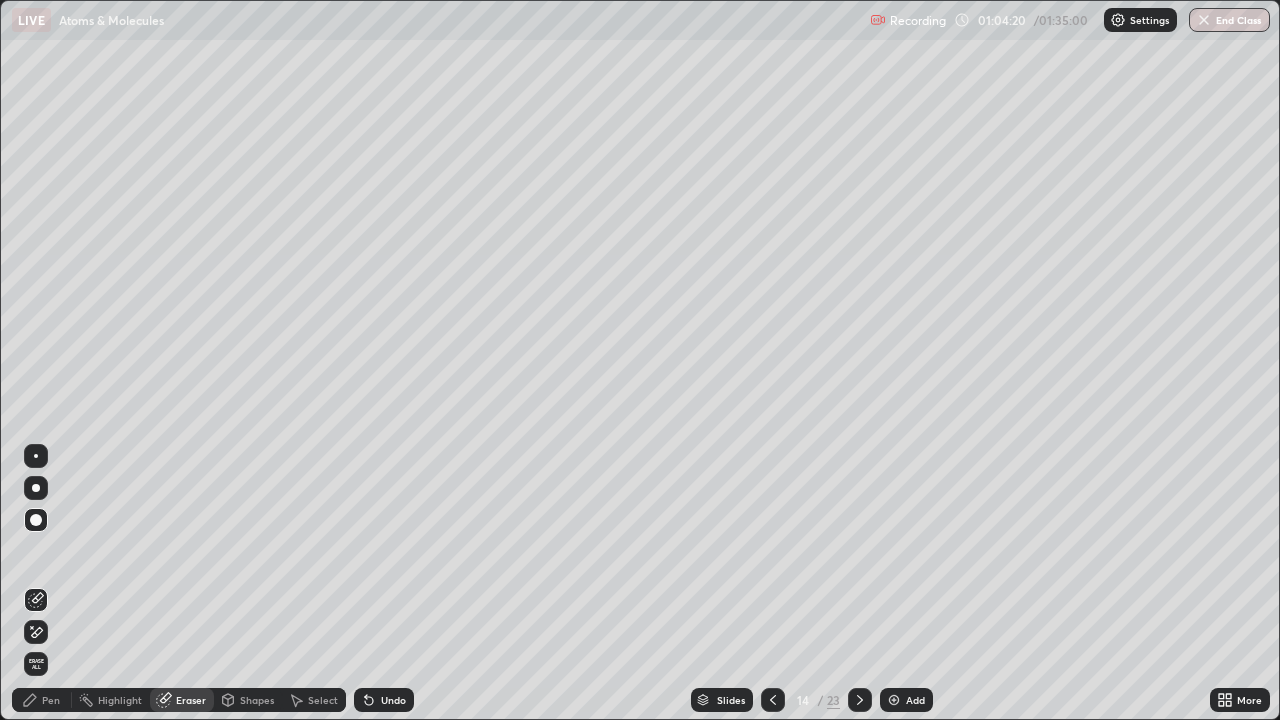click at bounding box center (36, 520) 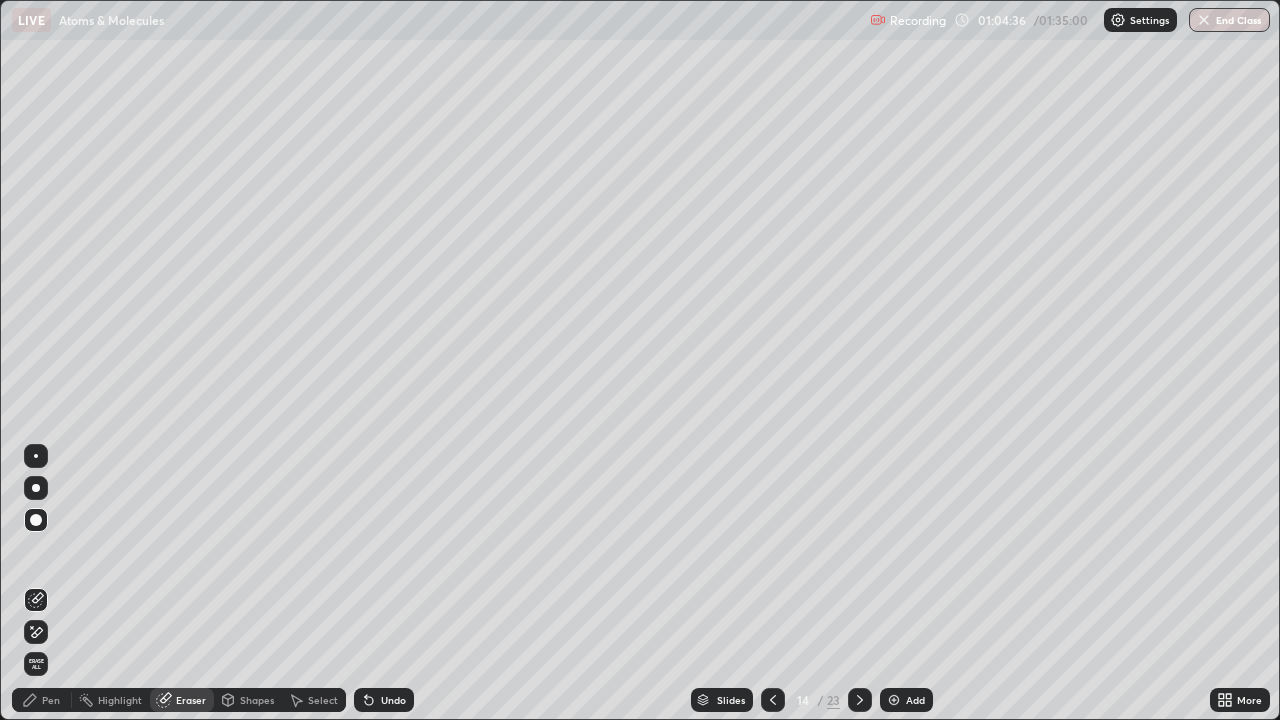 click on "Pen" at bounding box center [42, 700] 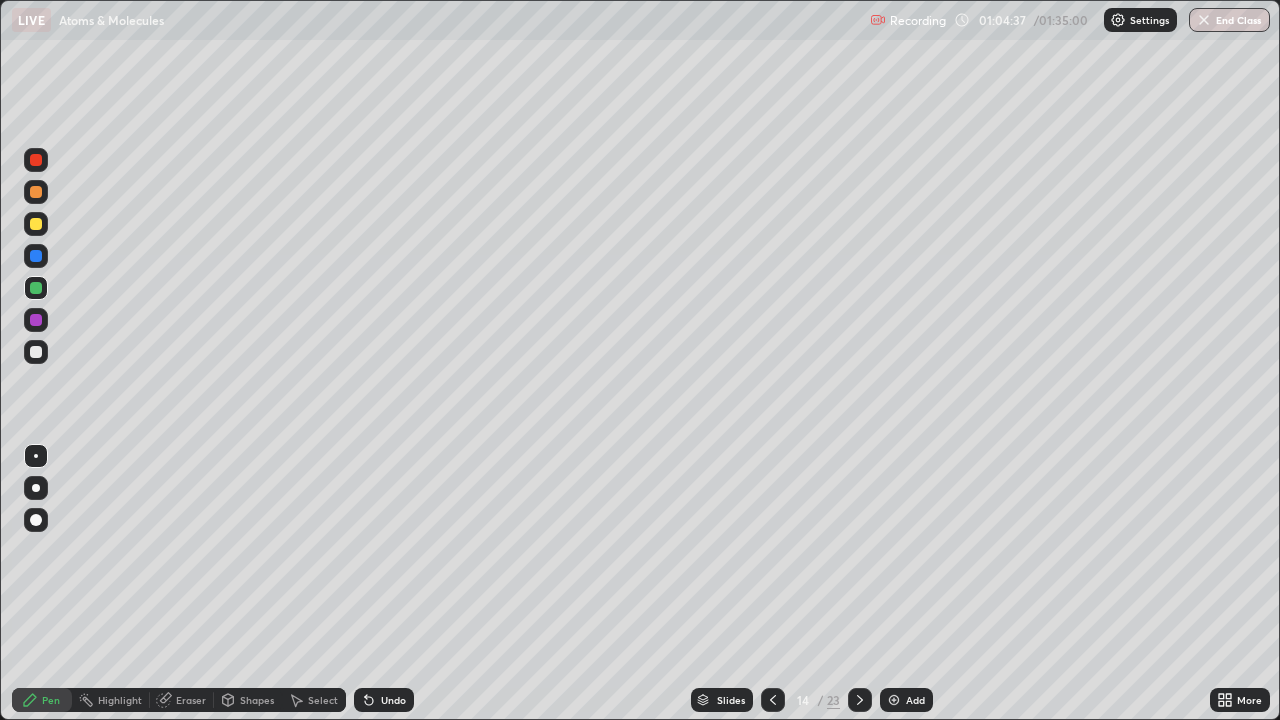 click on "Pen" at bounding box center [51, 700] 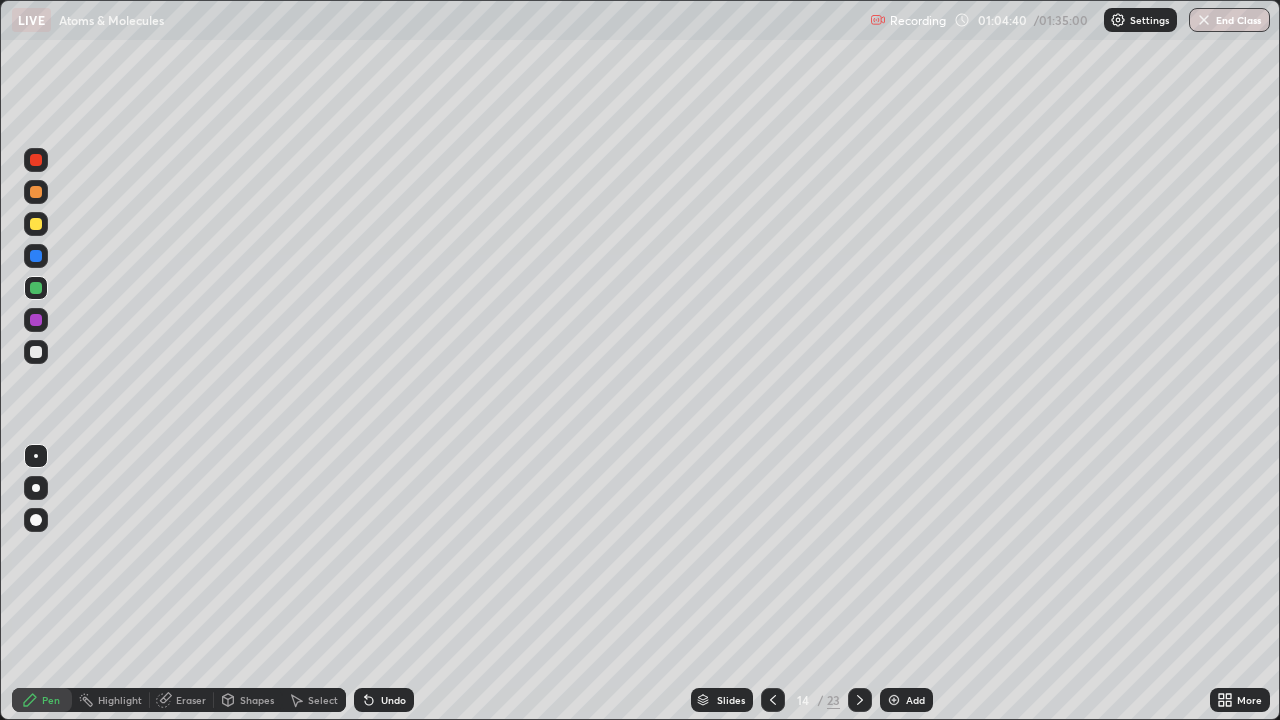 click on "Pen" at bounding box center (51, 700) 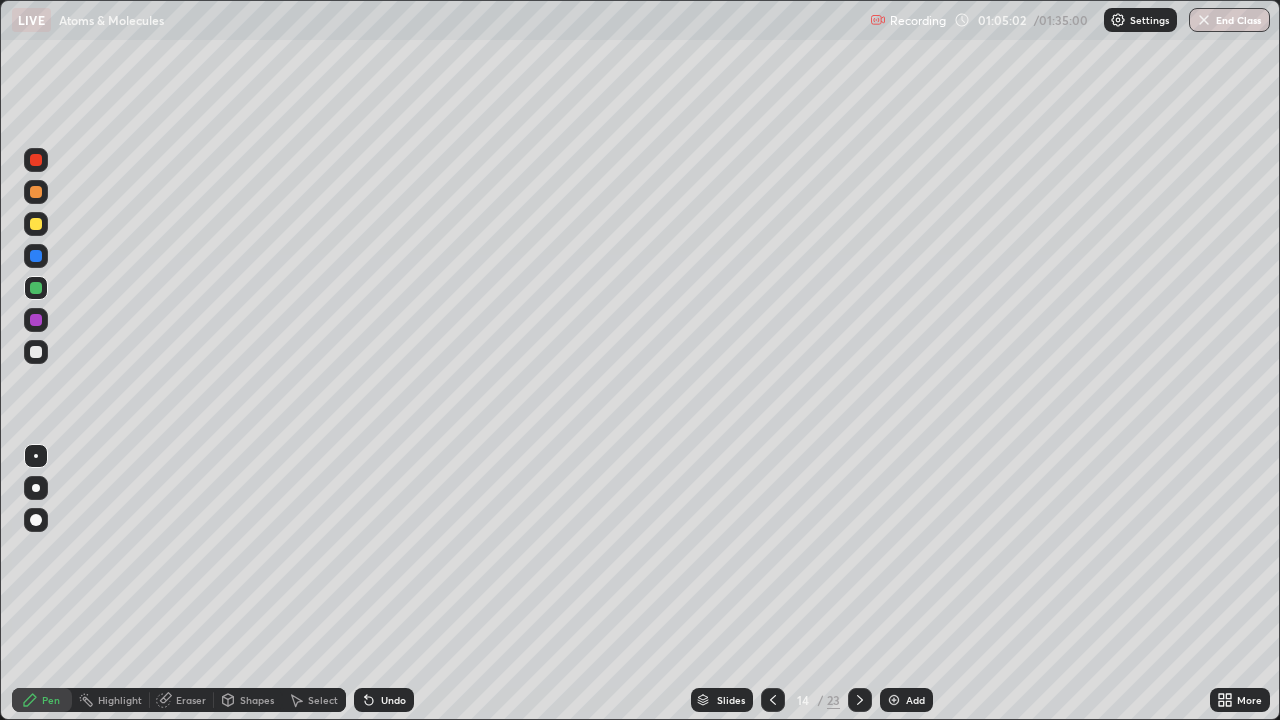 click on "Eraser" at bounding box center [191, 700] 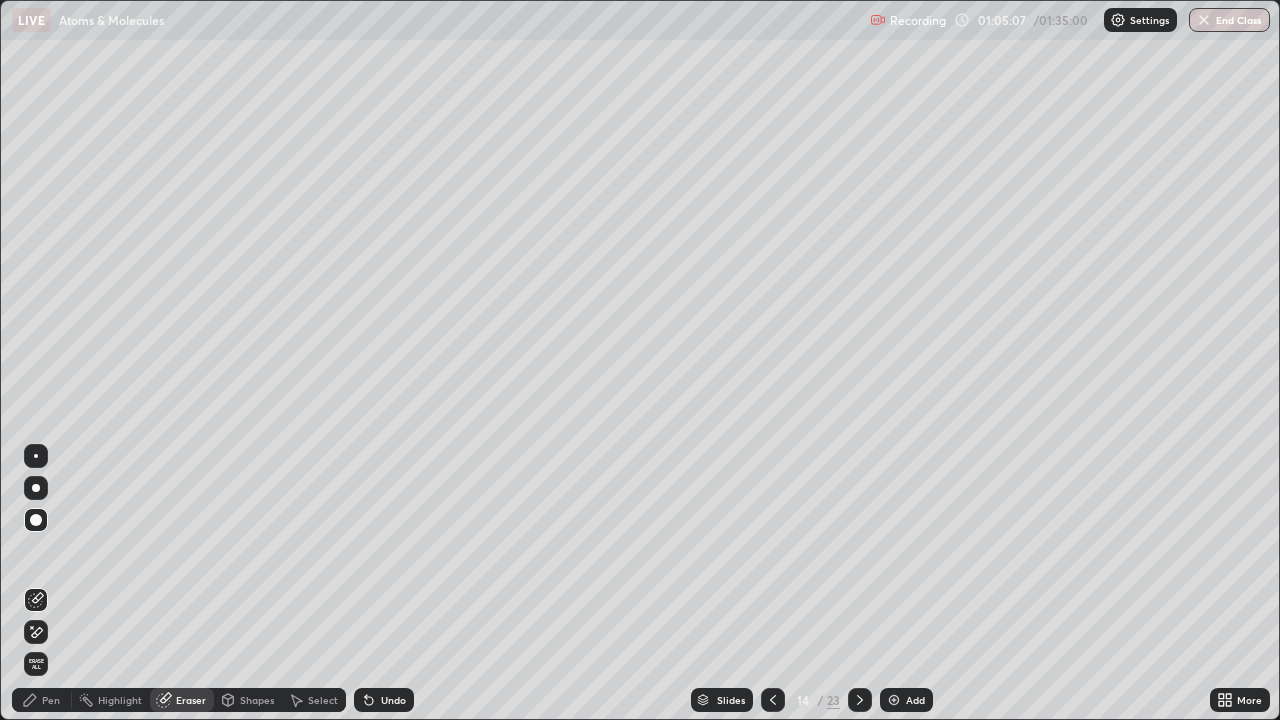 click on "Pen" at bounding box center [42, 700] 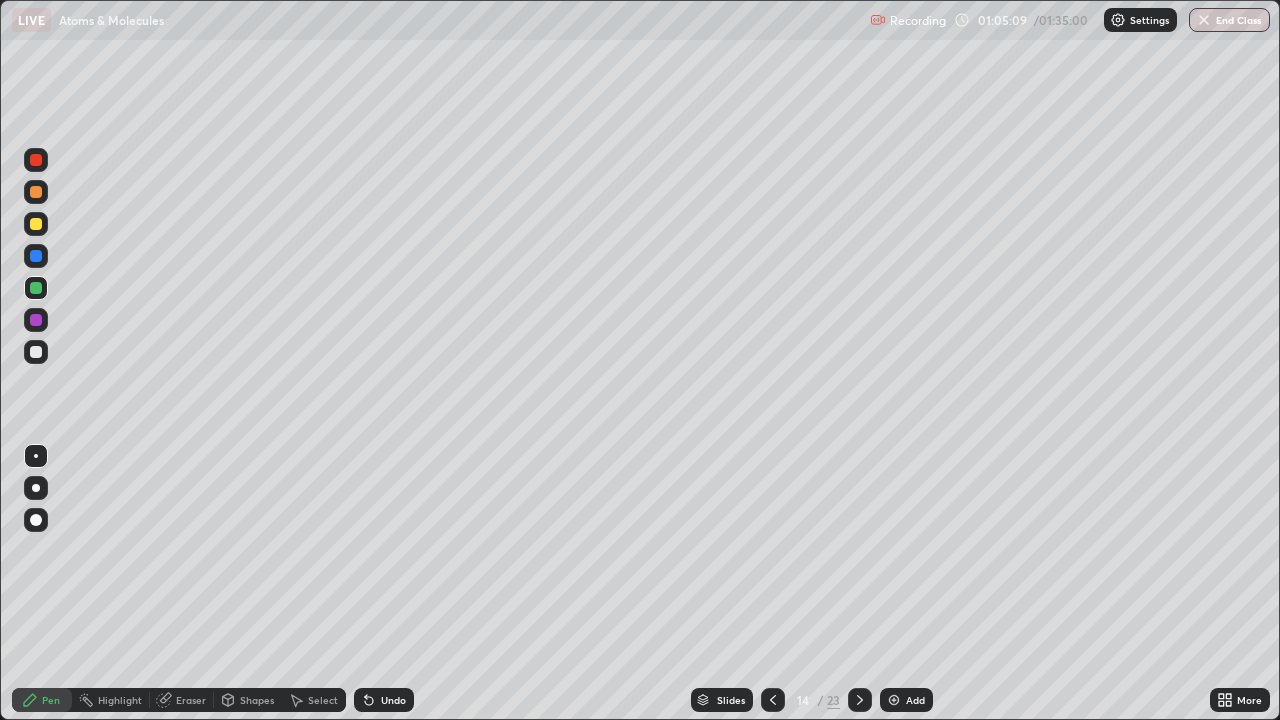 click on "Pen" at bounding box center [51, 700] 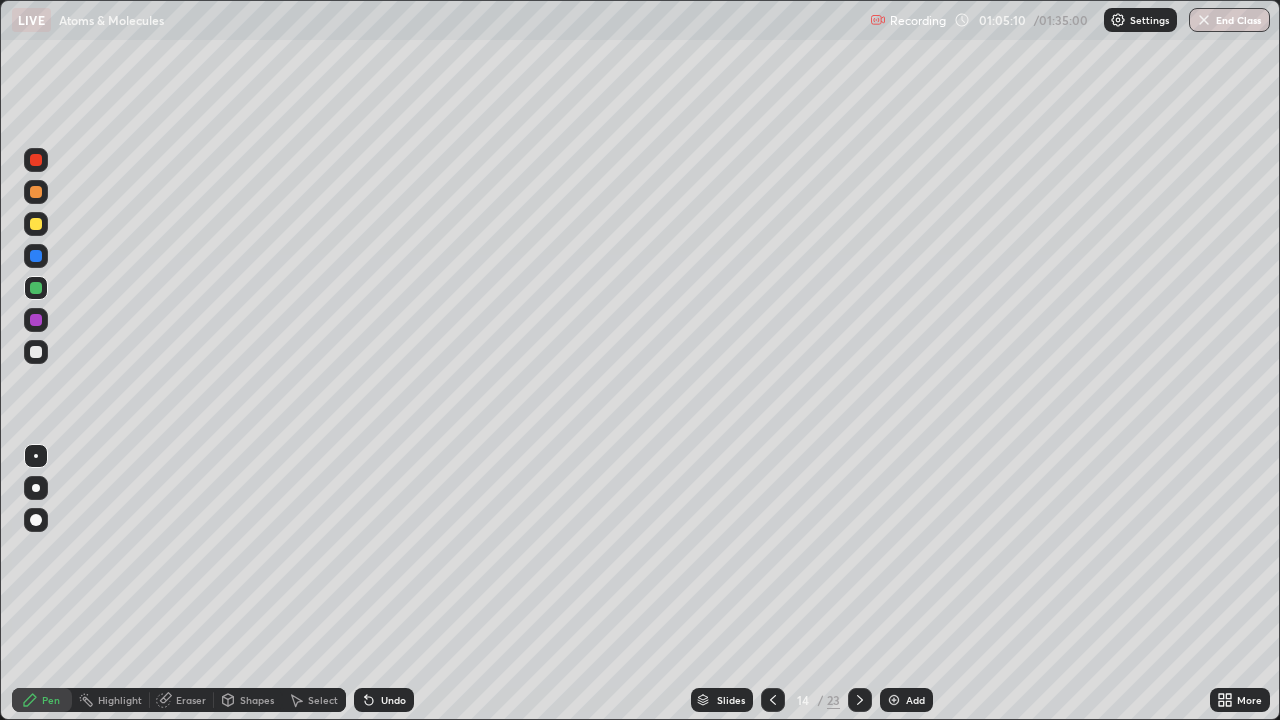 click on "Pen" at bounding box center [51, 700] 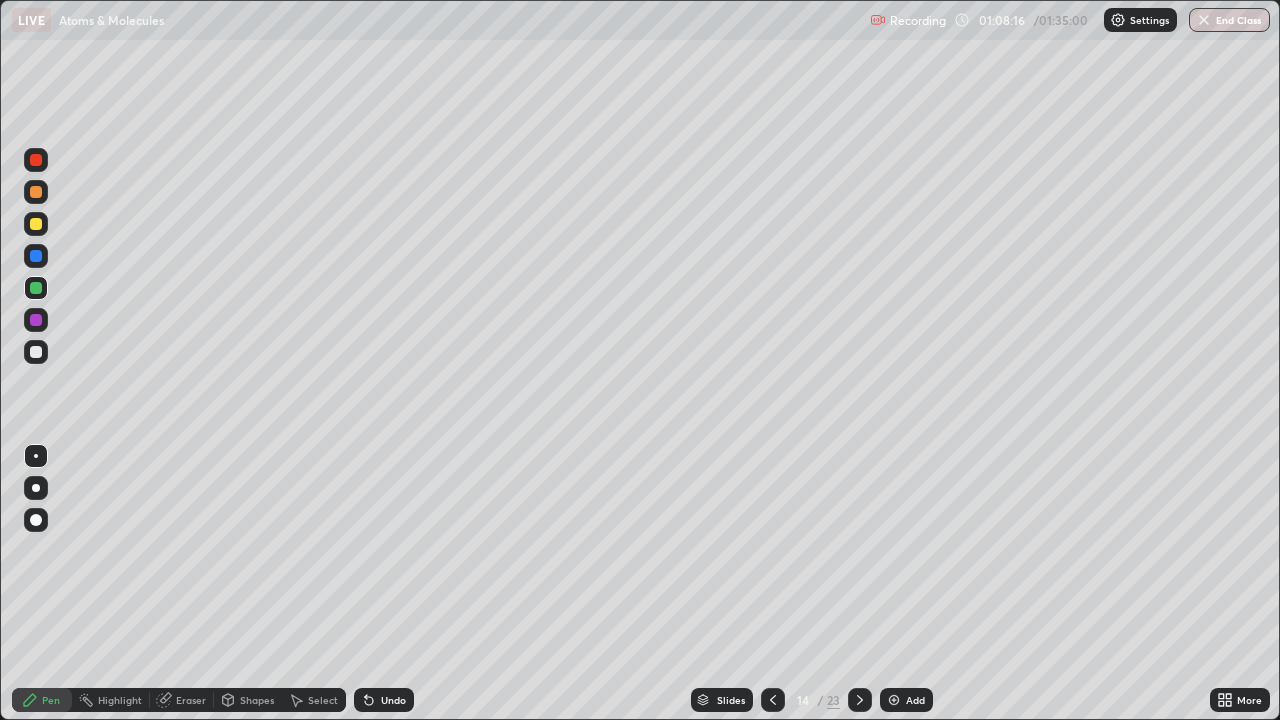 click on "Eraser" at bounding box center (182, 700) 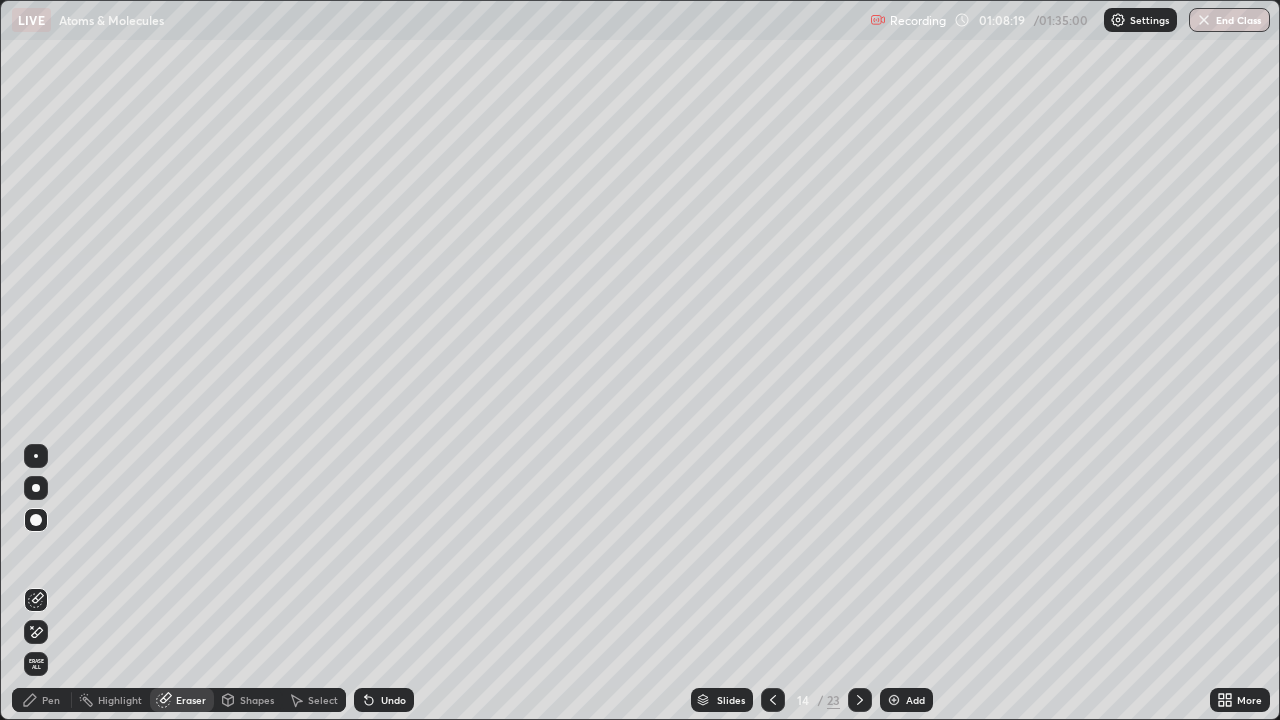click on "Pen" at bounding box center [42, 700] 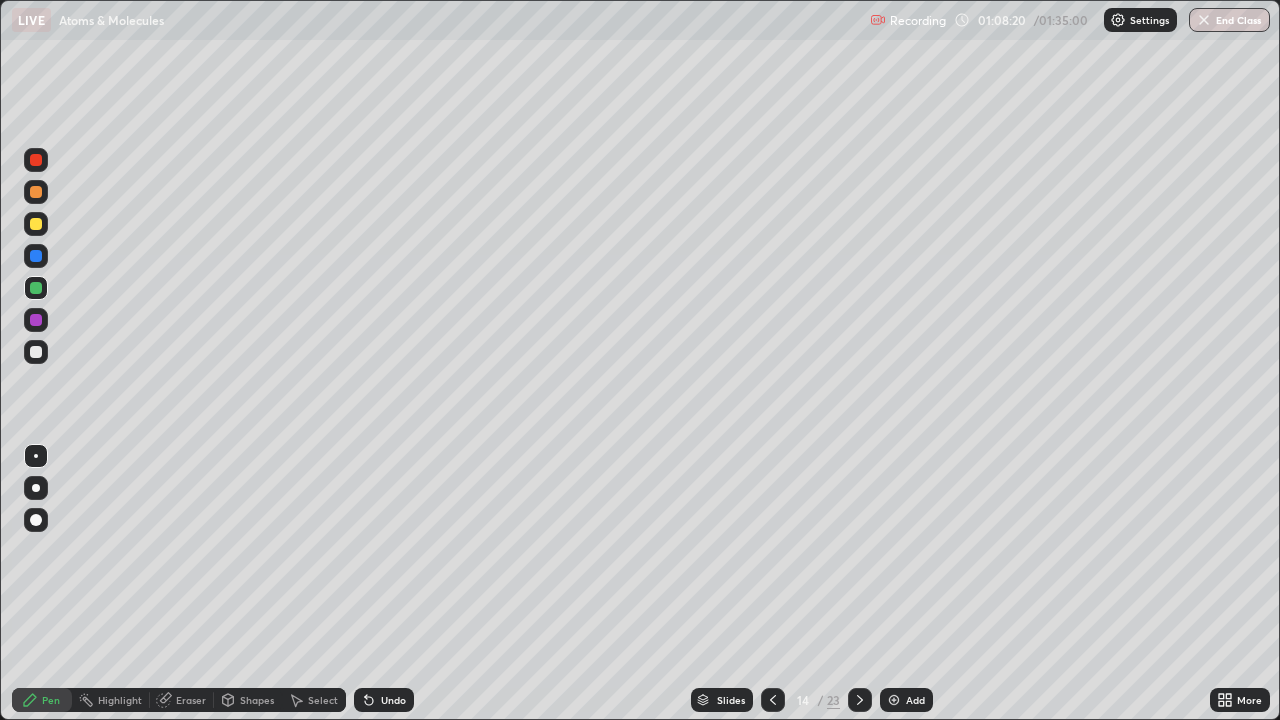 click on "Pen" at bounding box center [42, 700] 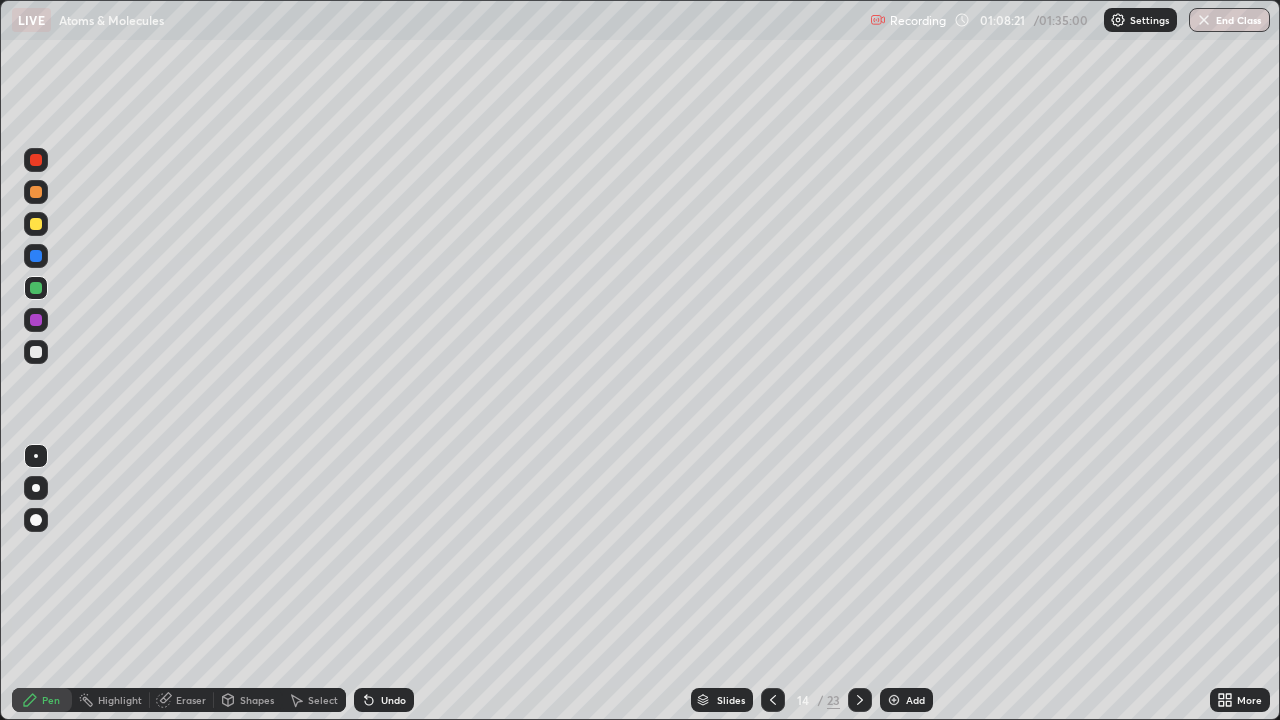 click 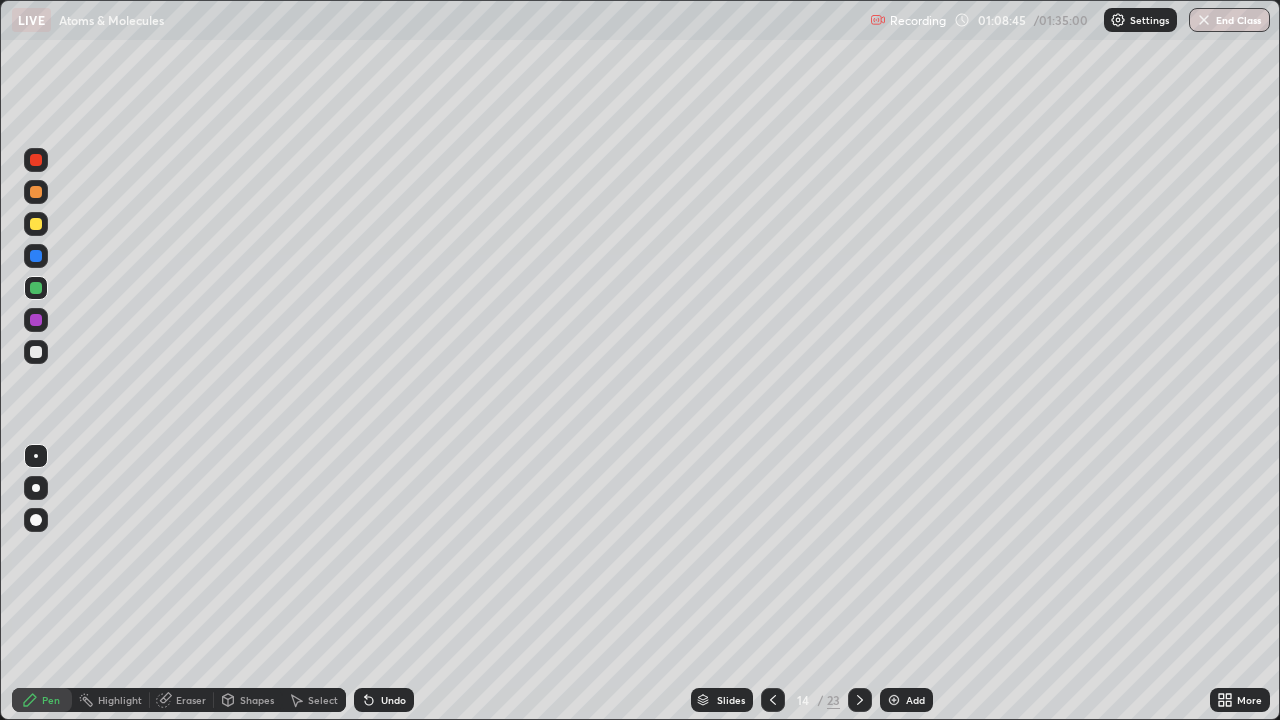 click on "Eraser" at bounding box center [182, 700] 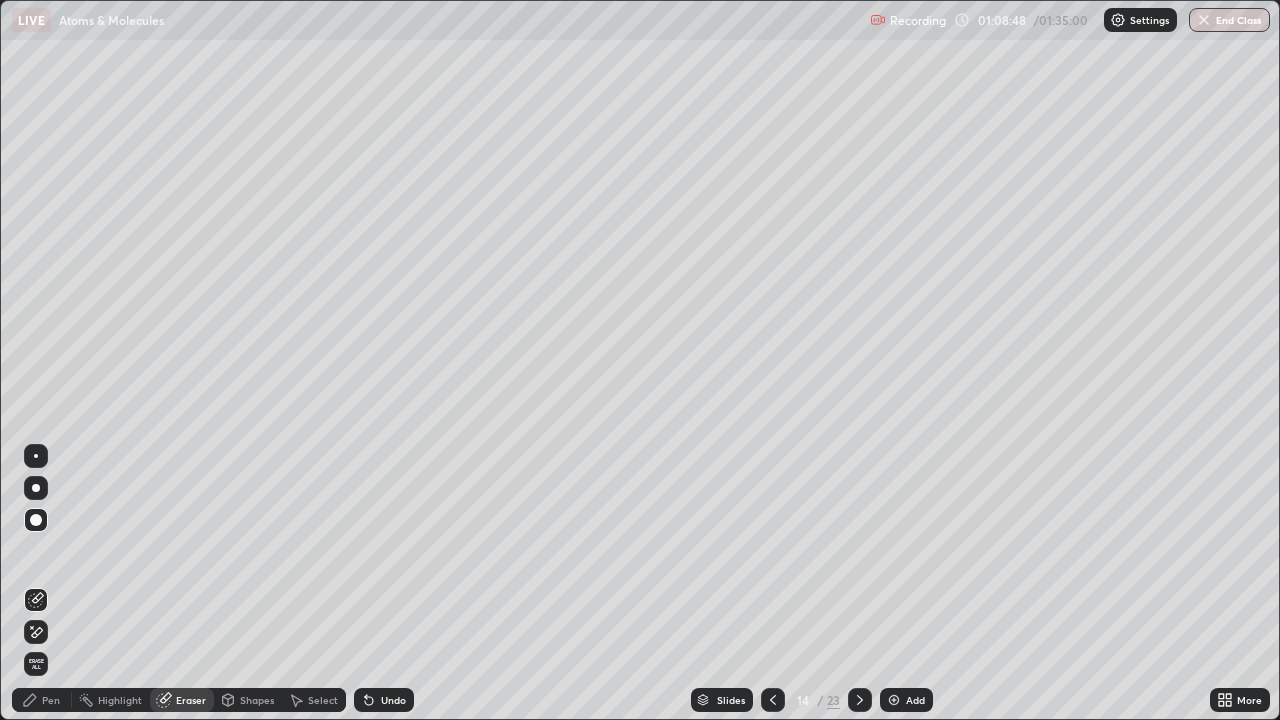 click on "Pen" at bounding box center [51, 700] 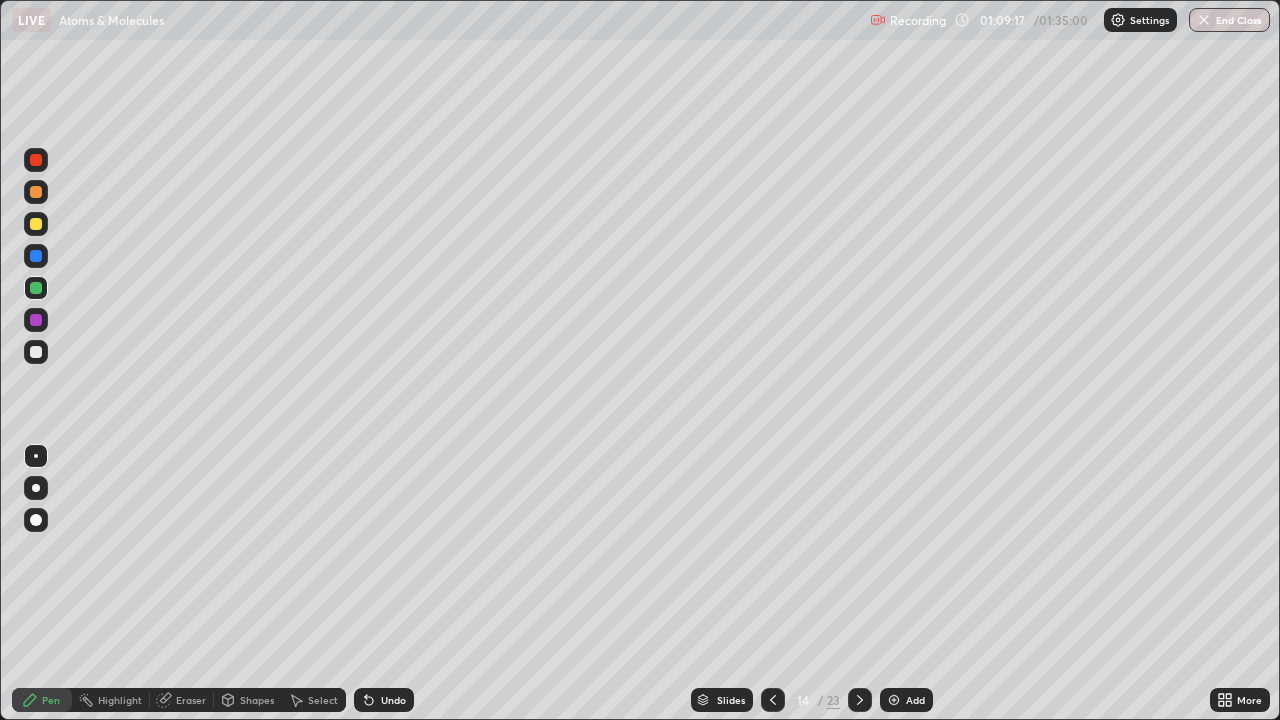 click on "Eraser" at bounding box center (182, 700) 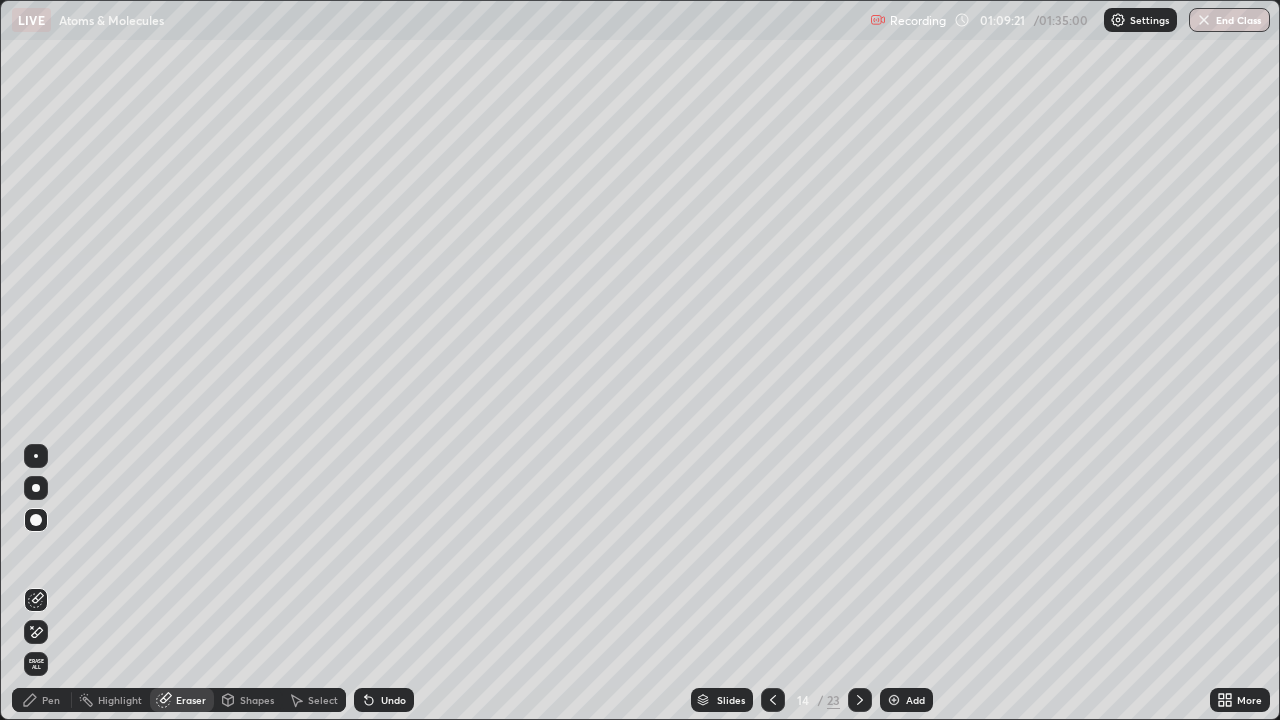 click on "Pen" at bounding box center [51, 700] 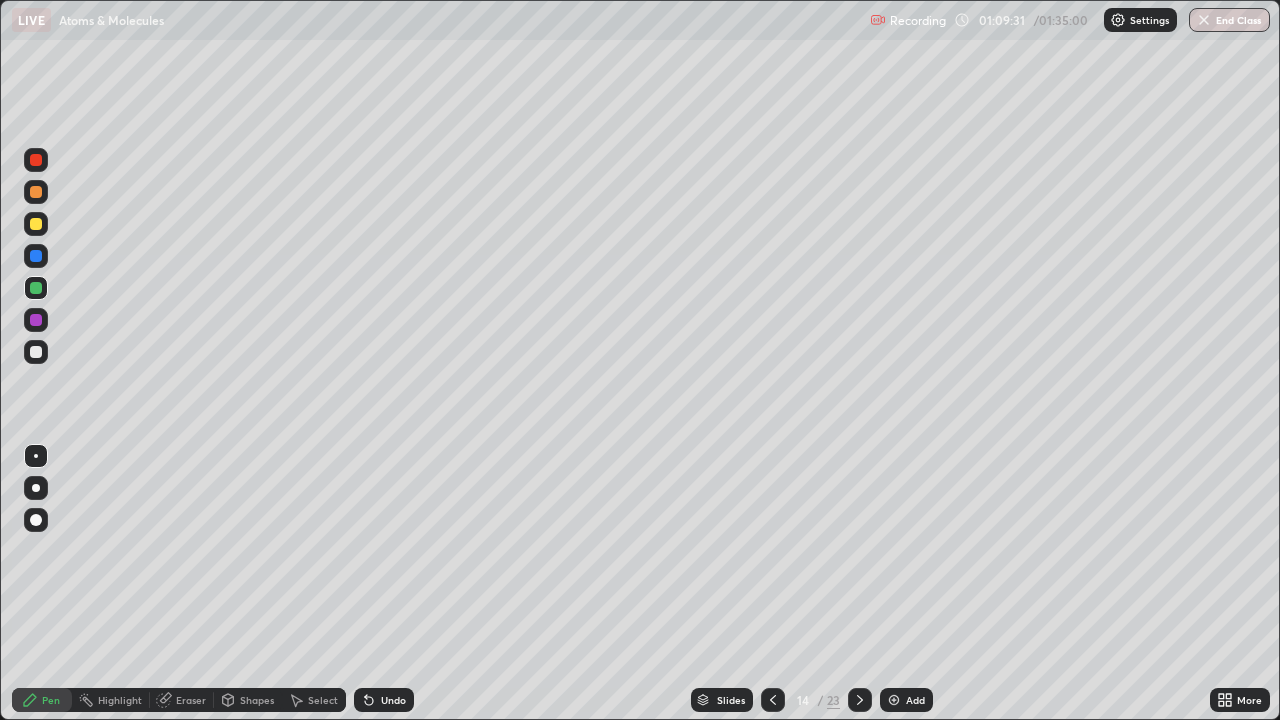 click on "Pen" at bounding box center (42, 700) 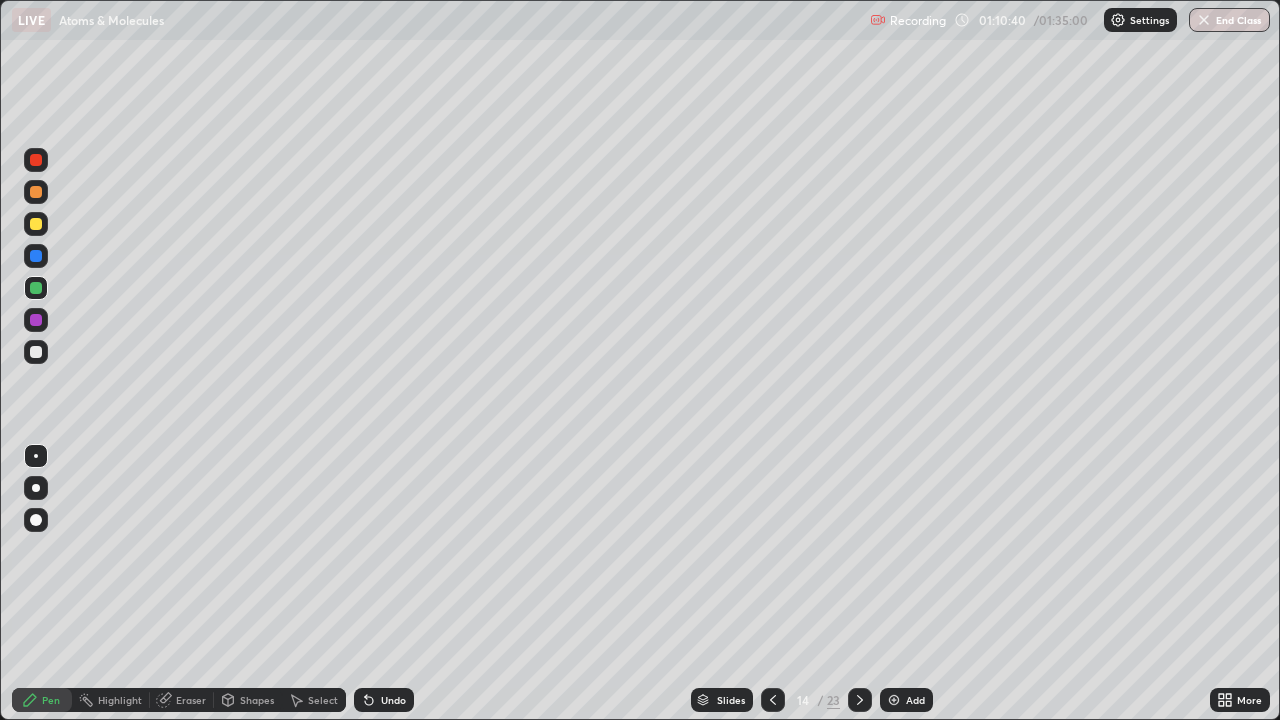 click on "Add" at bounding box center [906, 700] 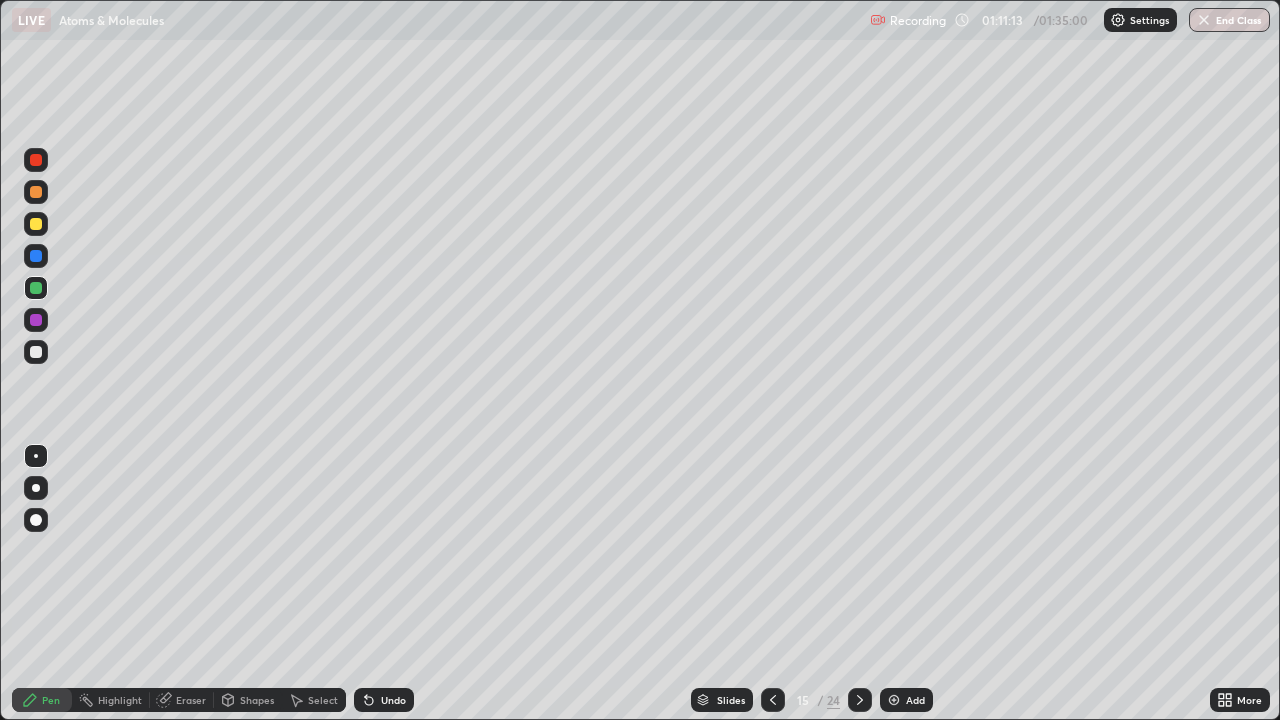 click on "Eraser" at bounding box center [191, 700] 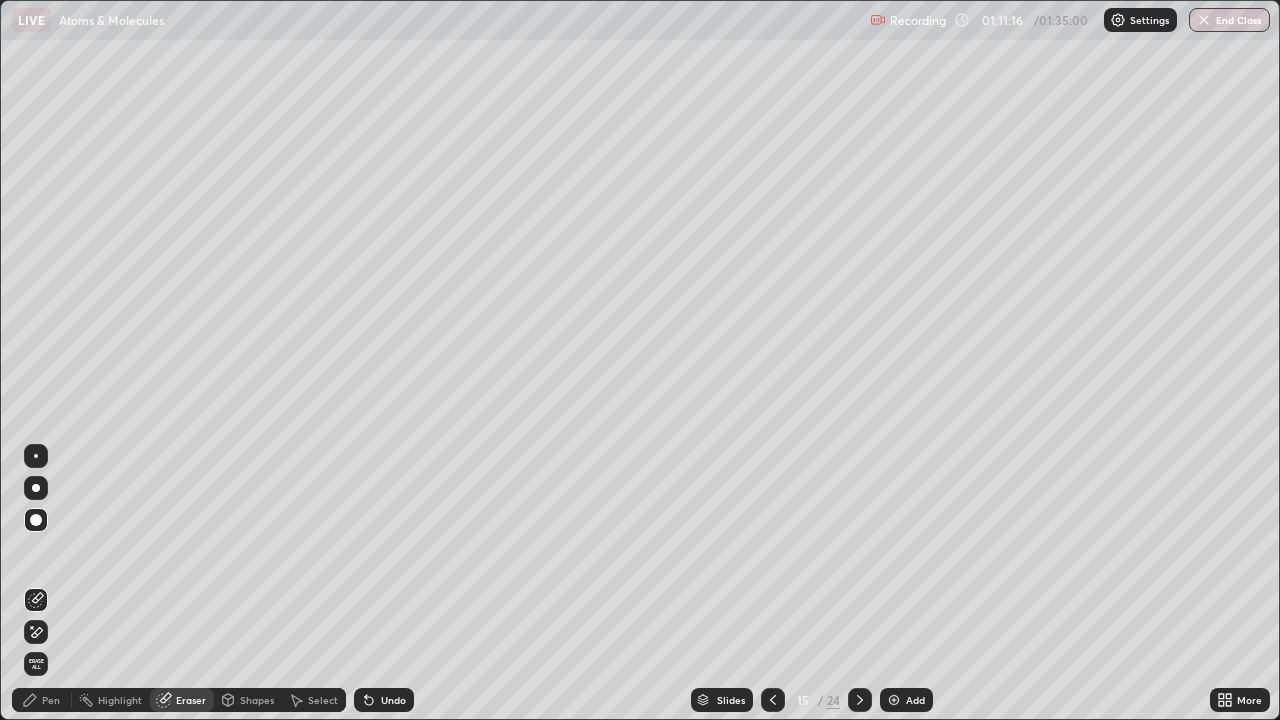 click on "Pen" at bounding box center [51, 700] 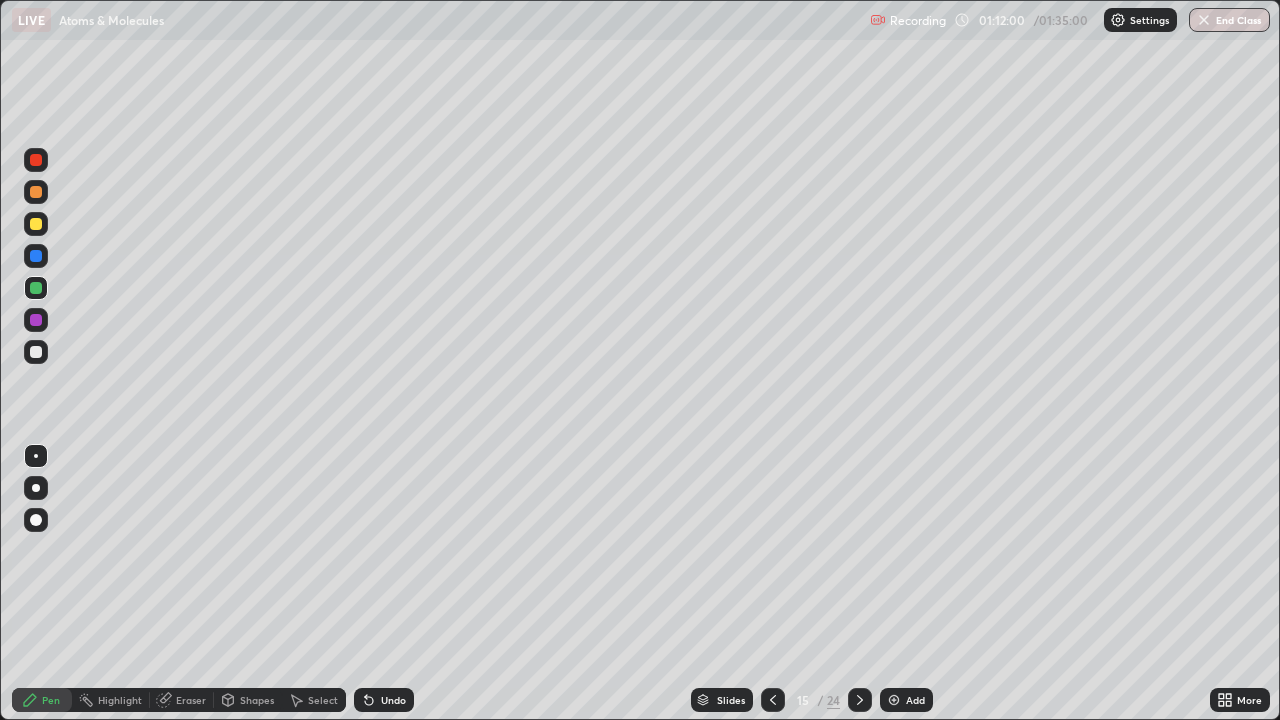 click on "Eraser" at bounding box center [191, 700] 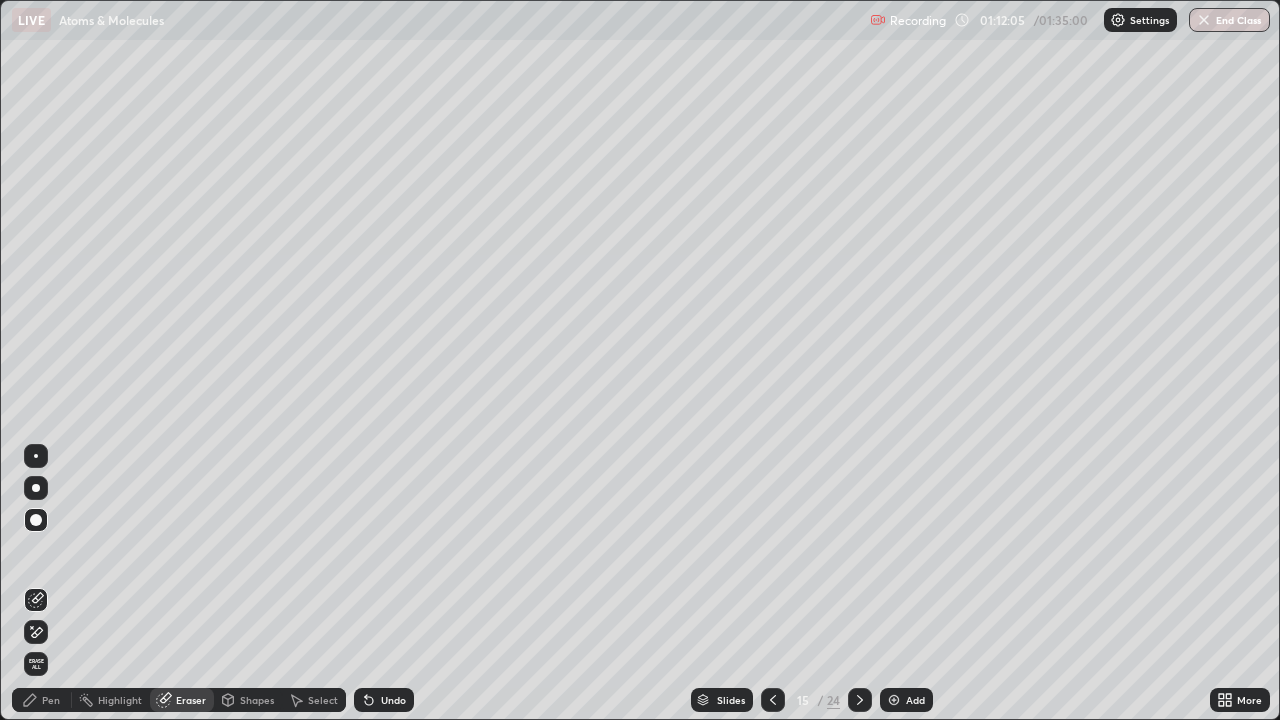 click on "Pen" at bounding box center [42, 700] 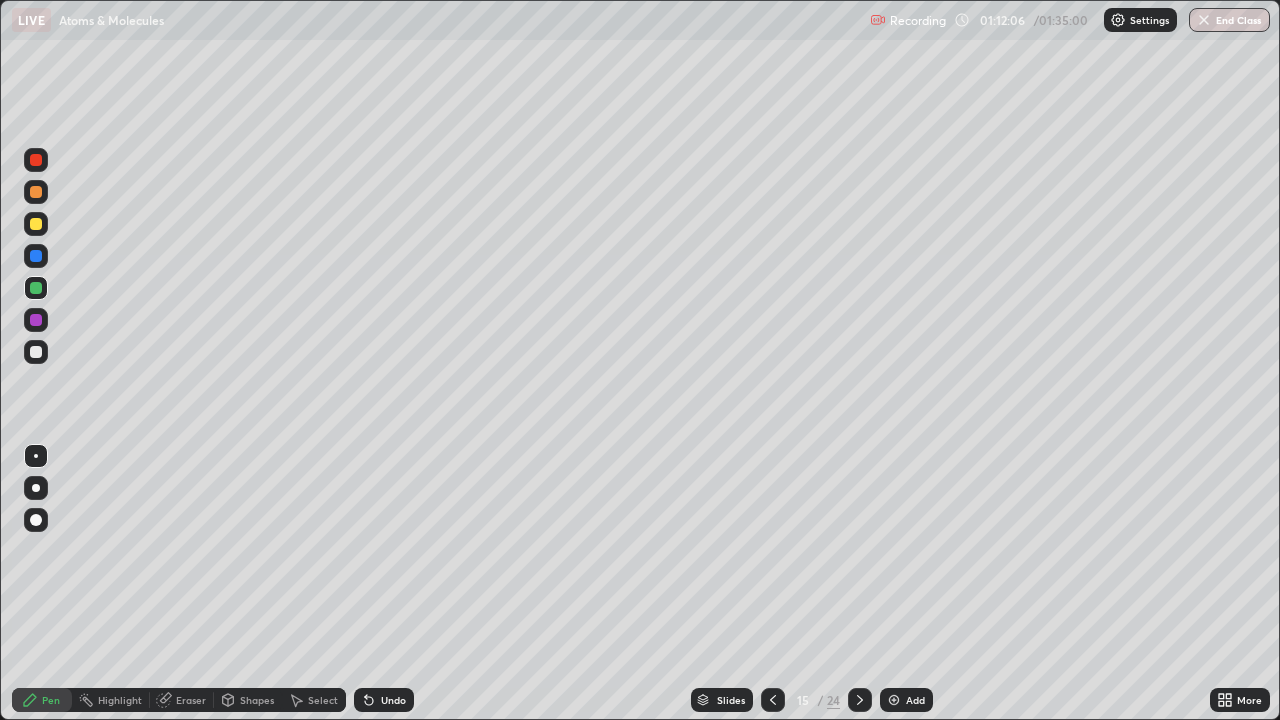 click on "Pen" at bounding box center (51, 700) 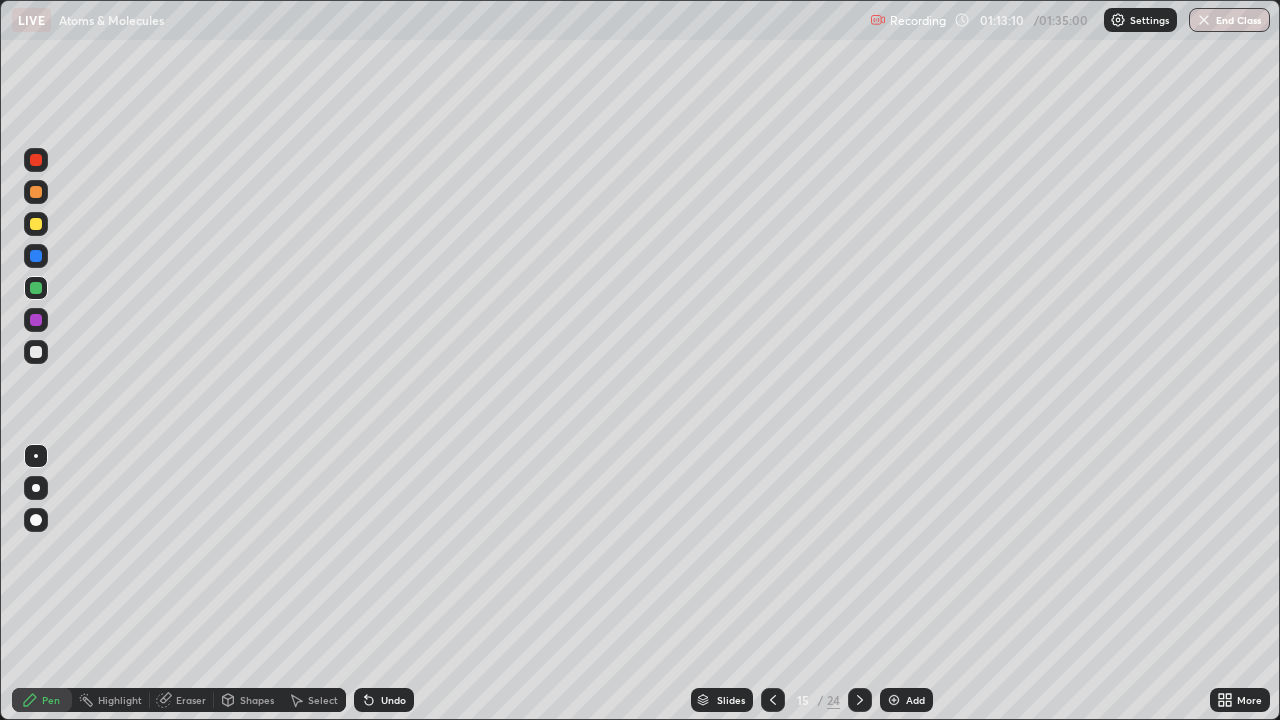 click on "Eraser" at bounding box center [191, 700] 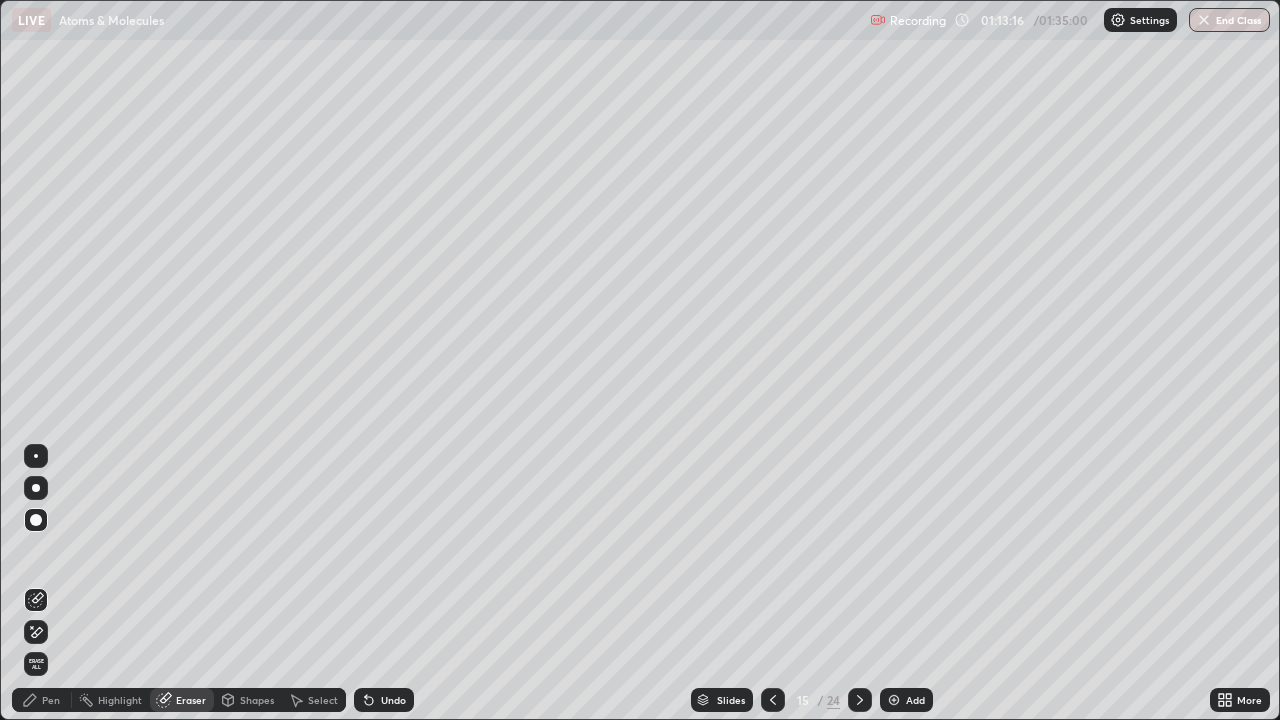 click 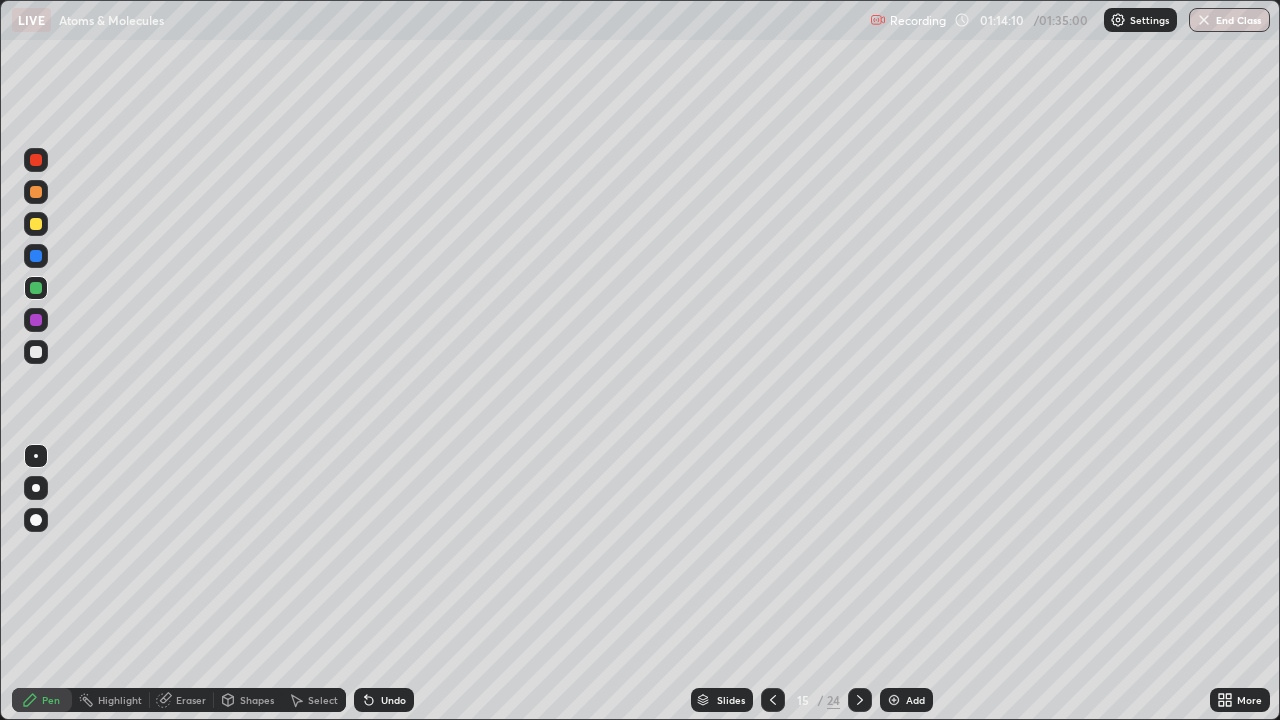 click 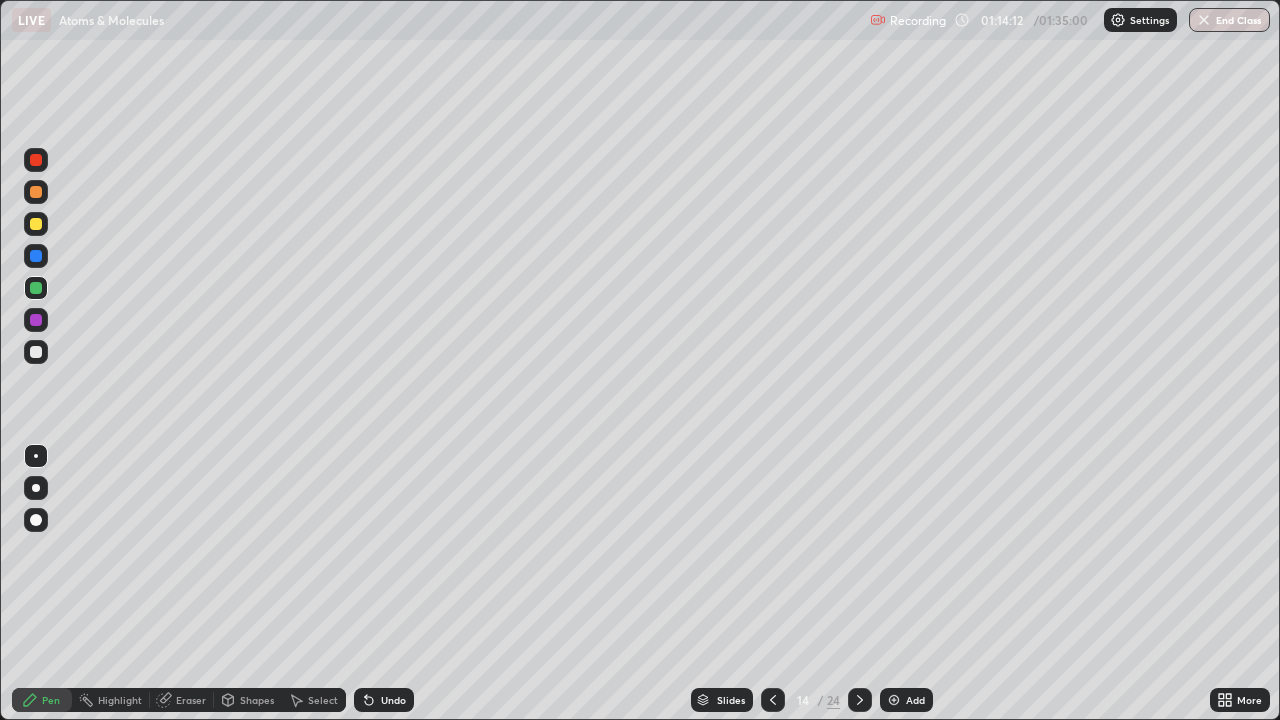 click 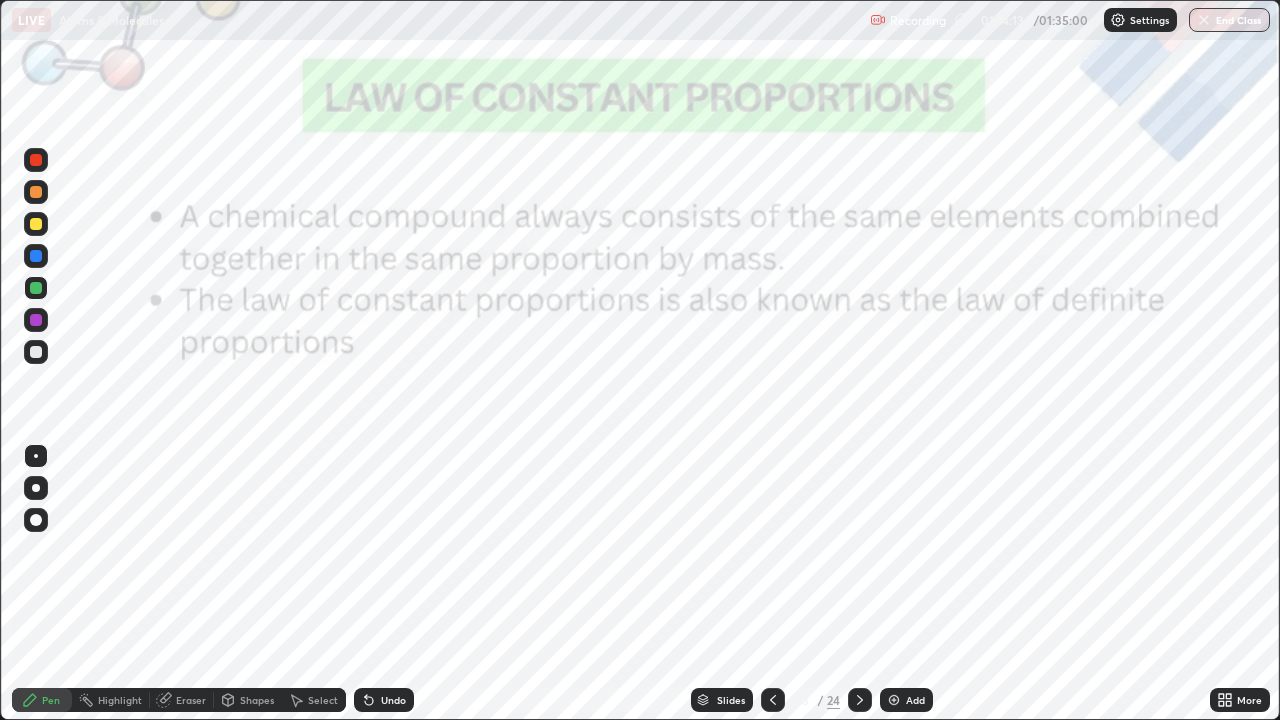 click 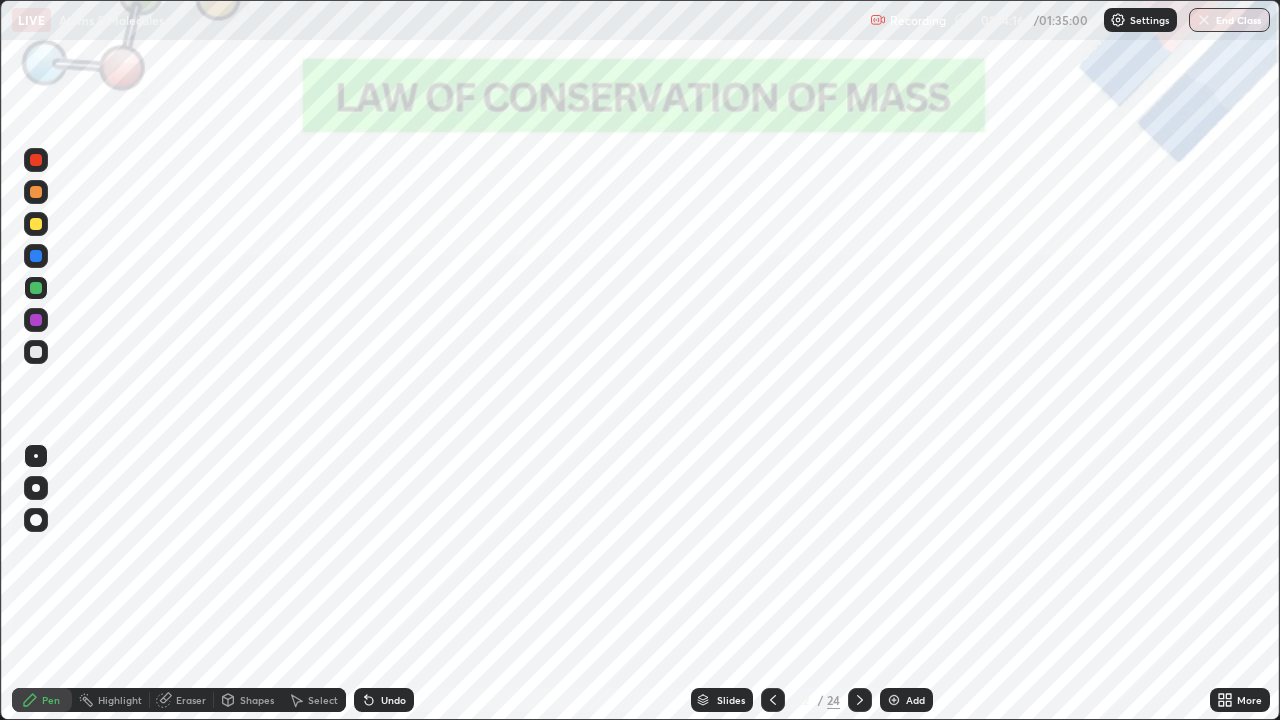 click 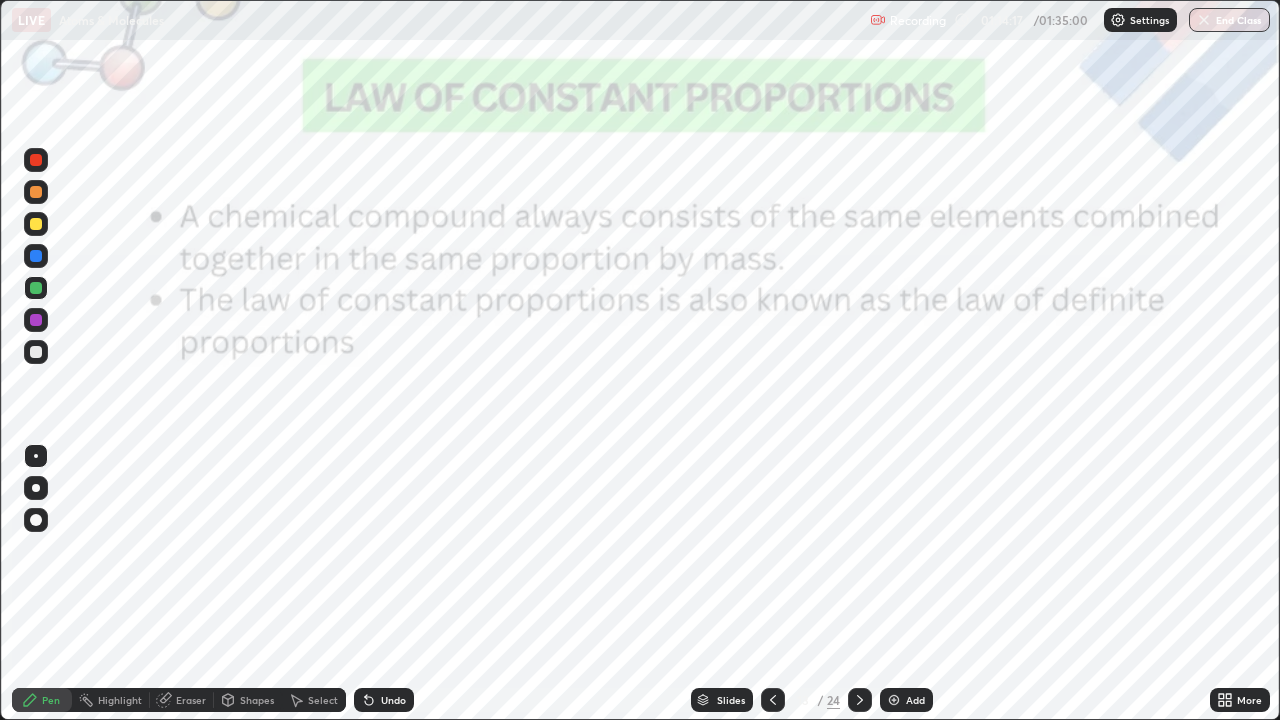 click 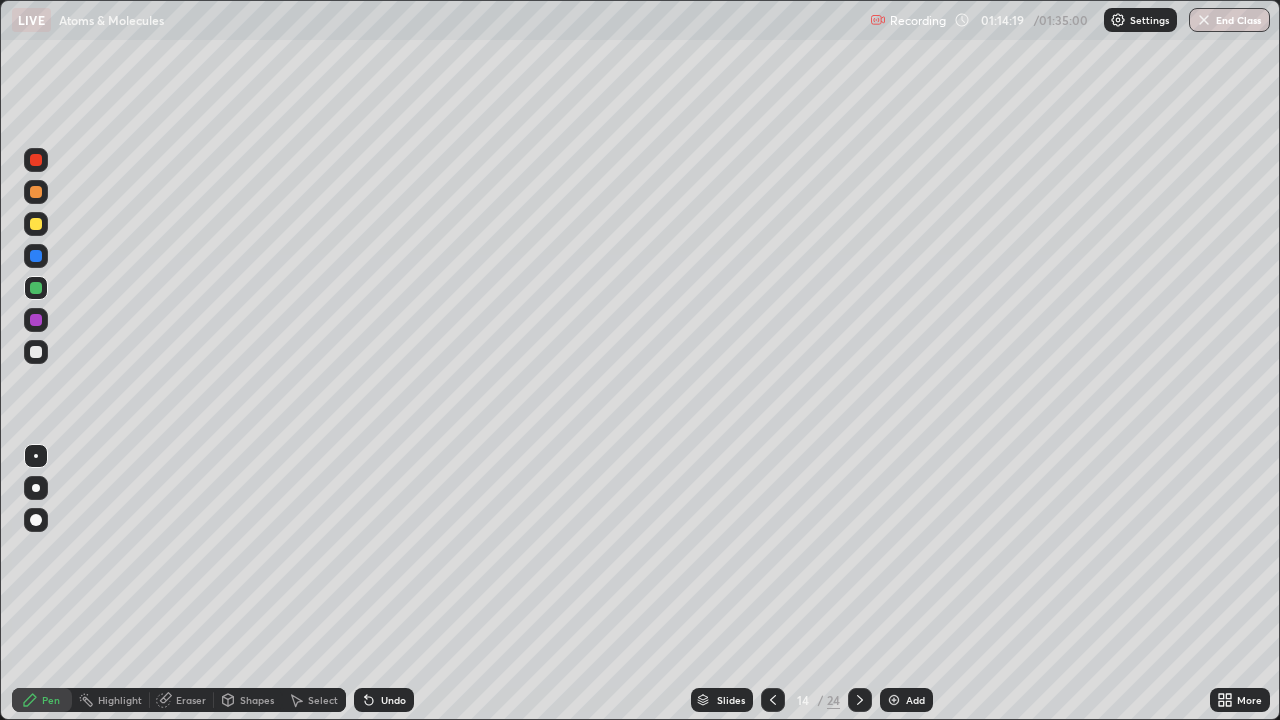 click 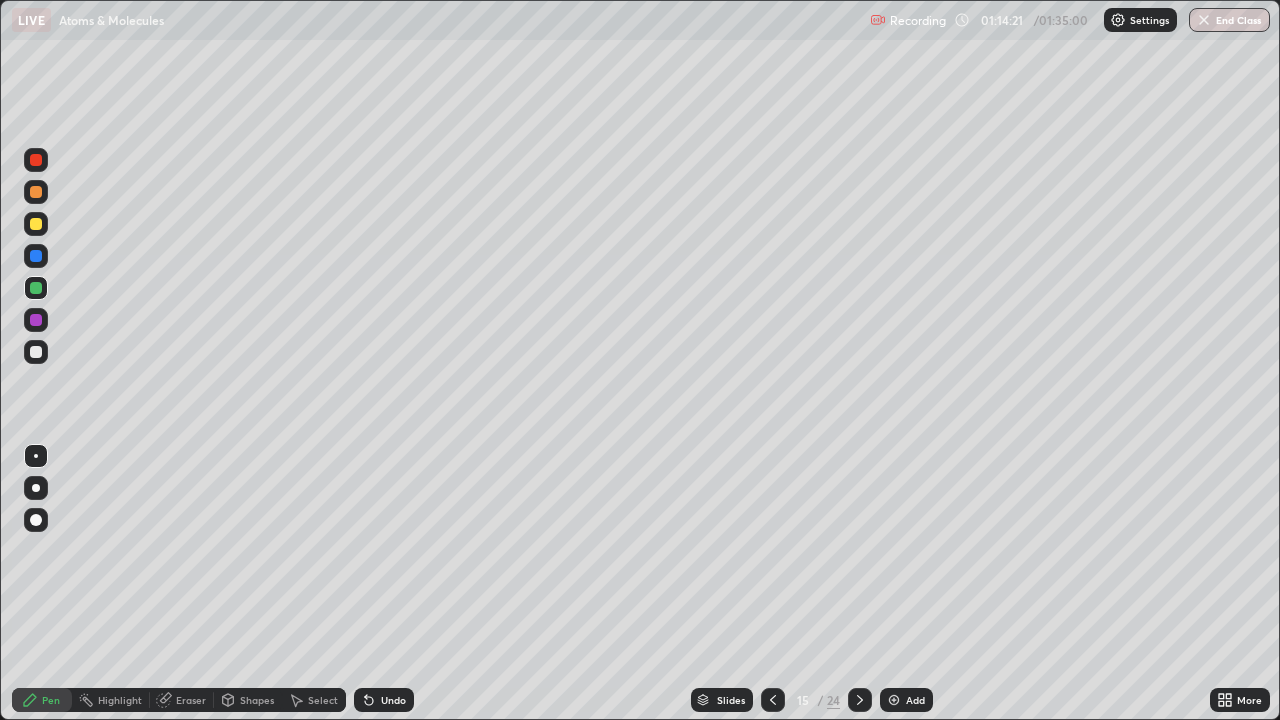 click 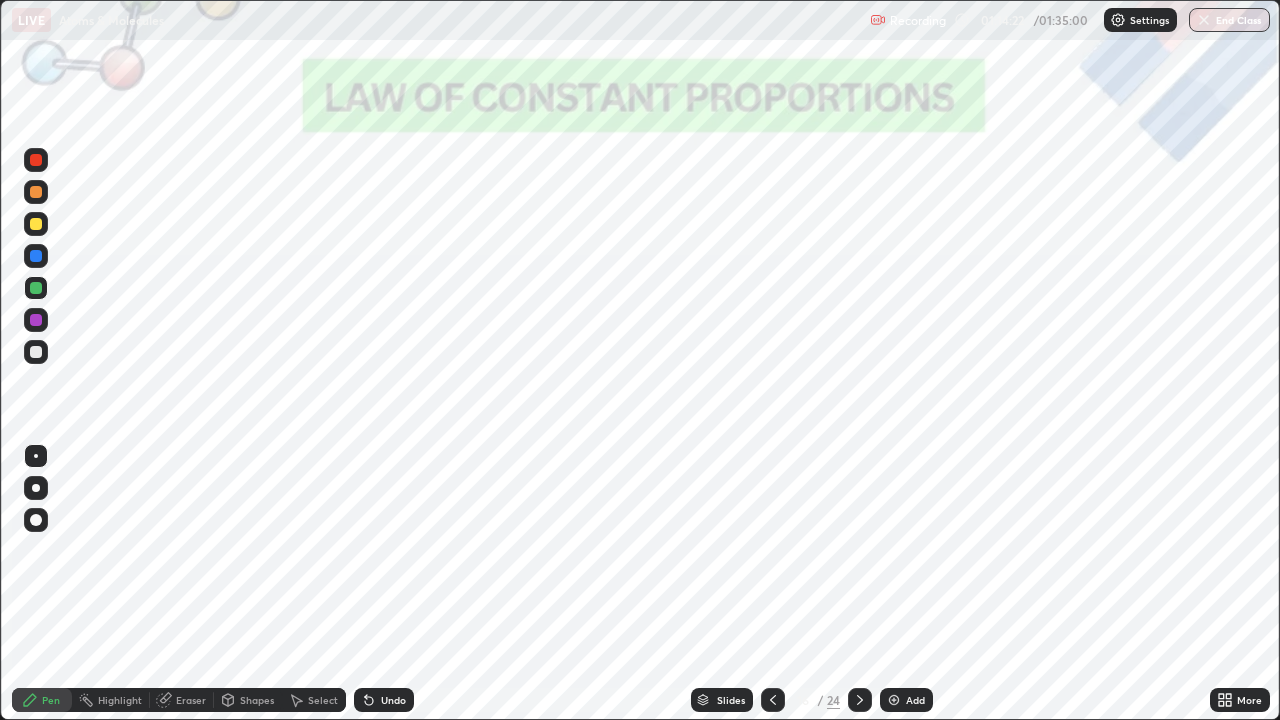 click 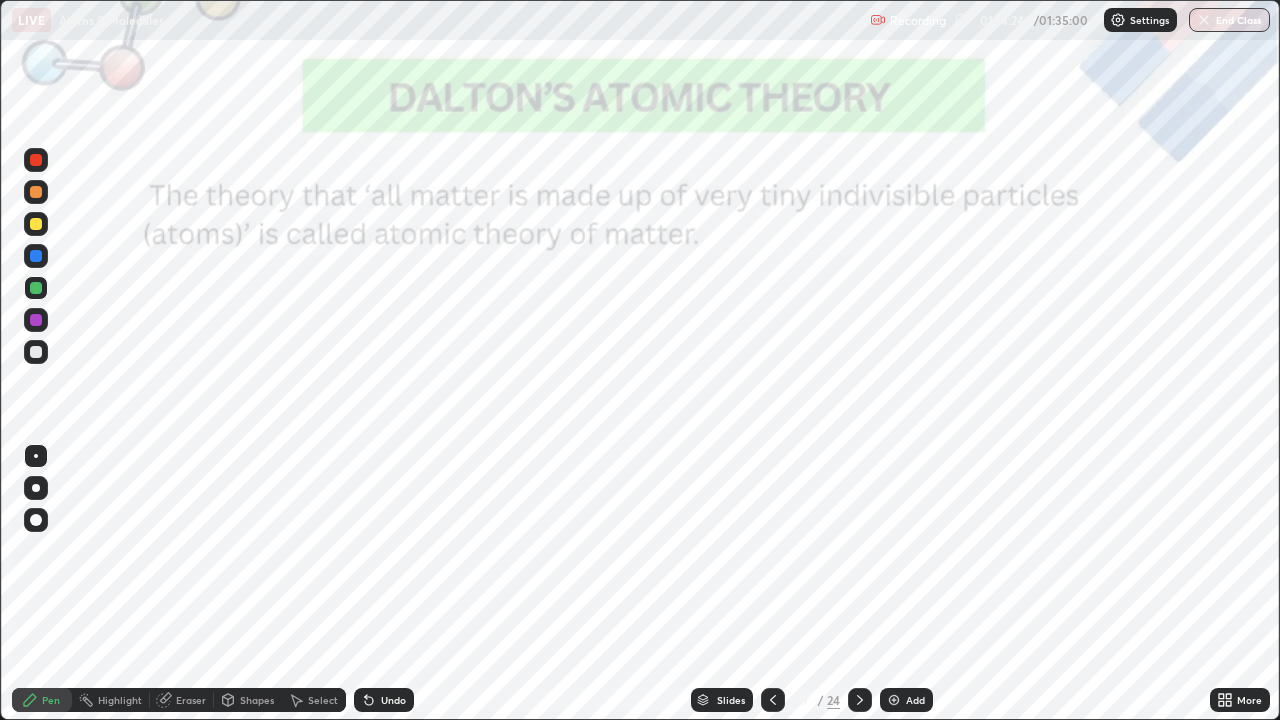 click 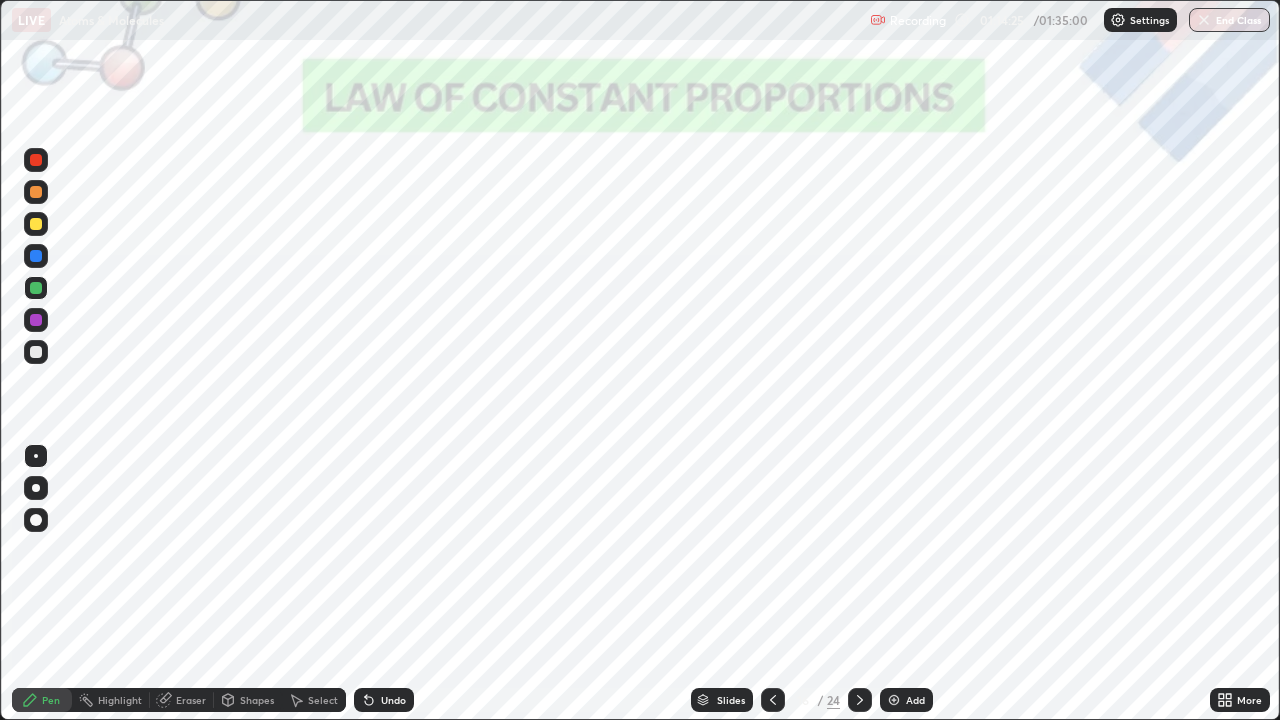click 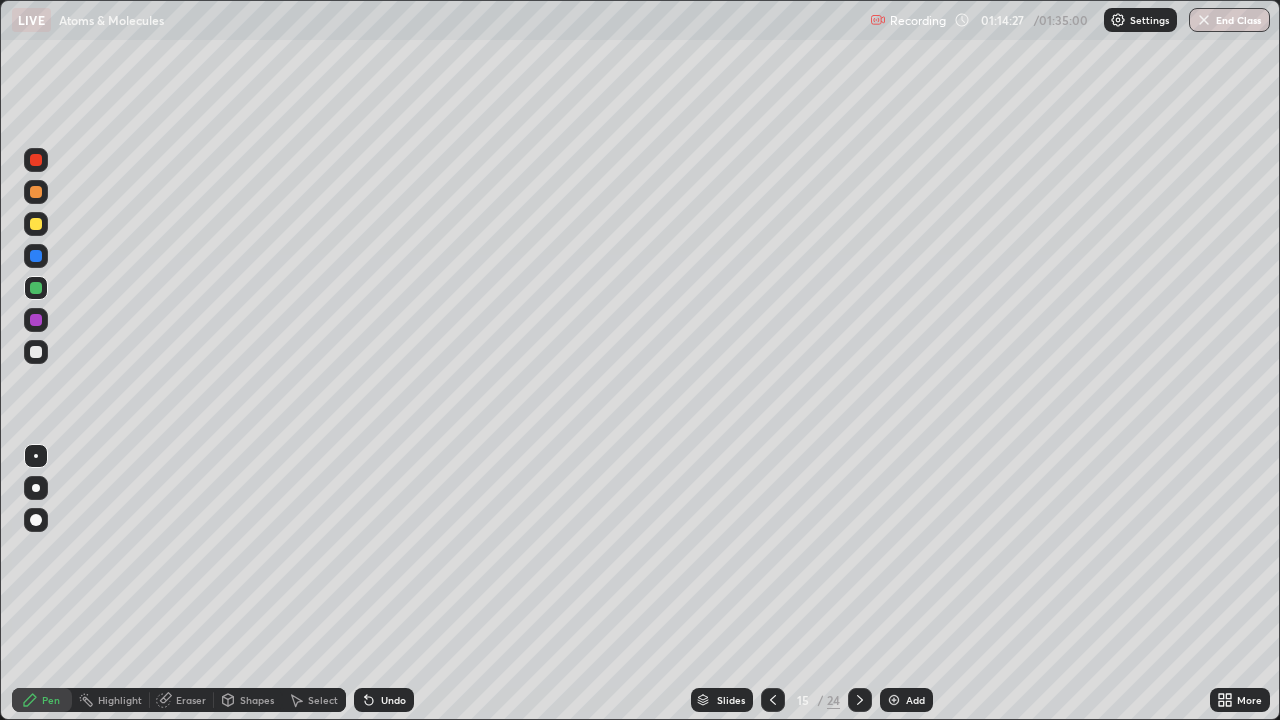 click 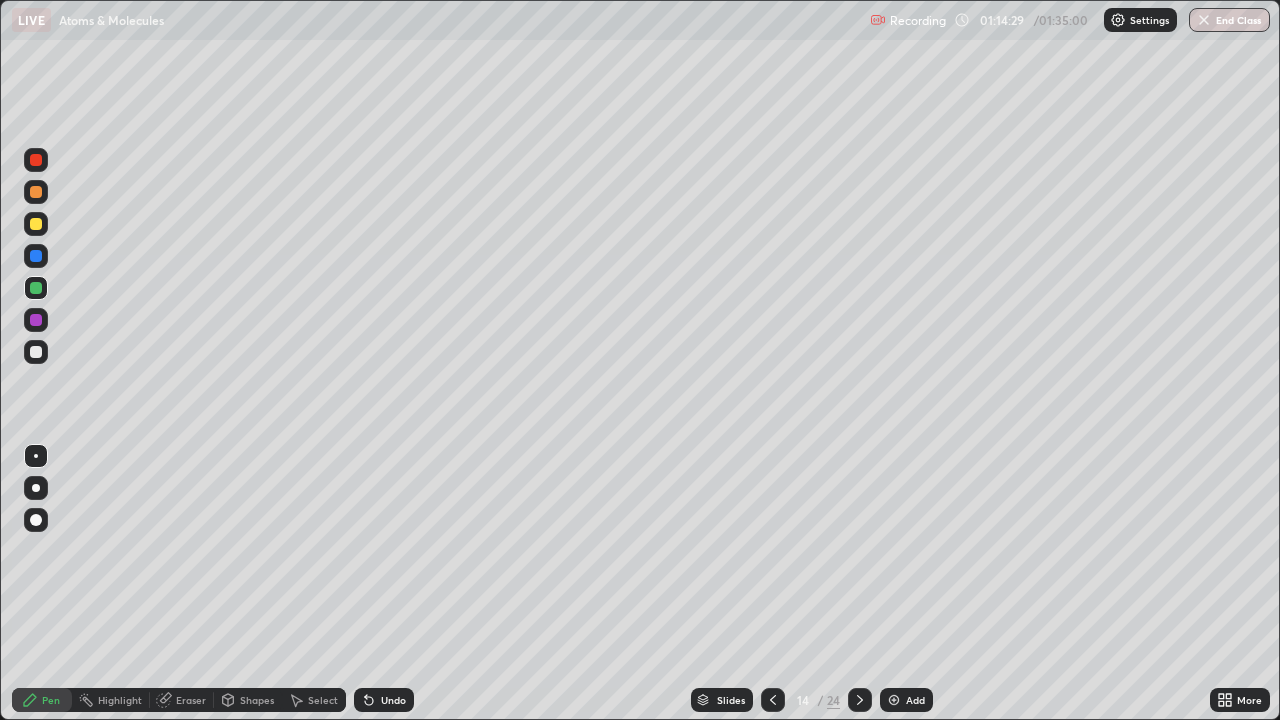 click 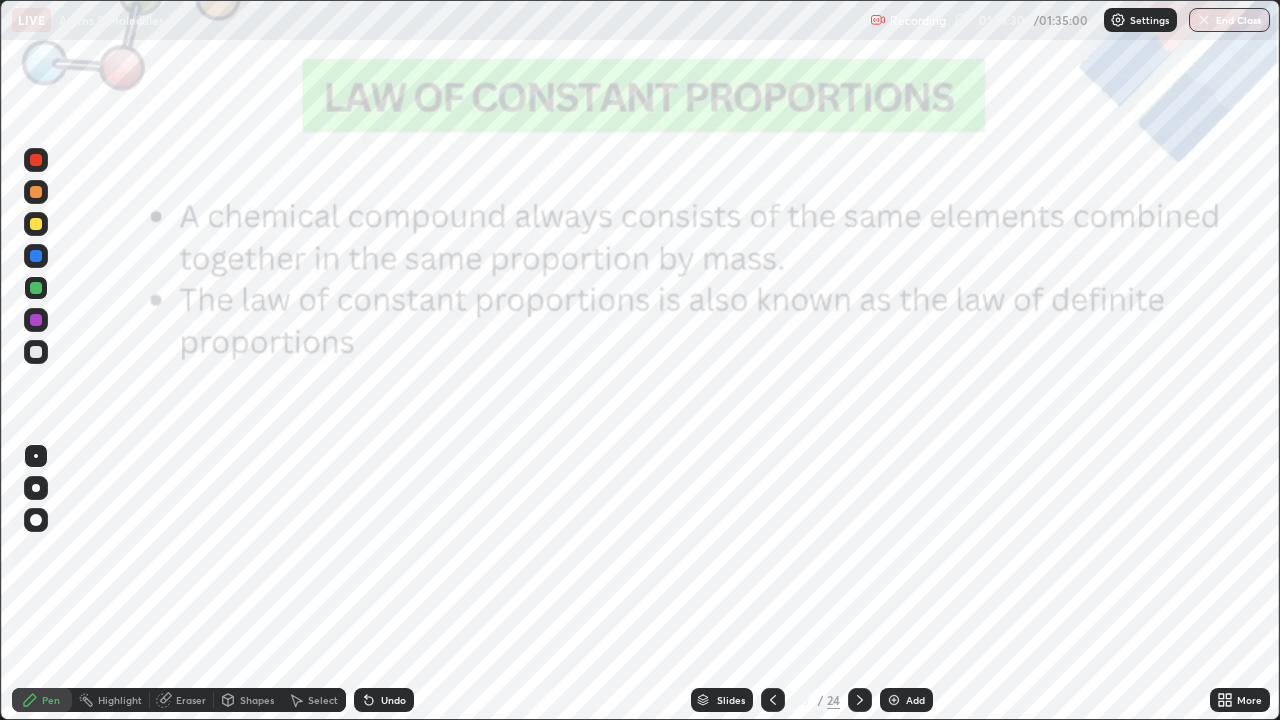click at bounding box center (773, 700) 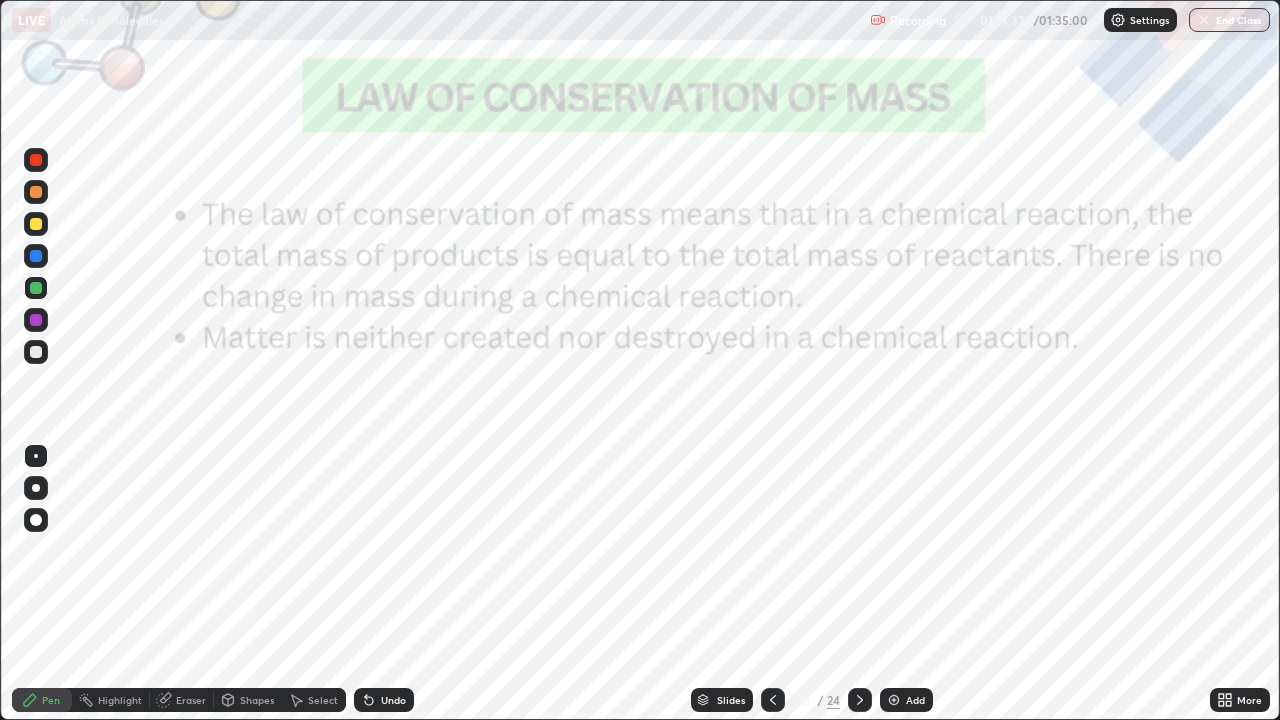 click 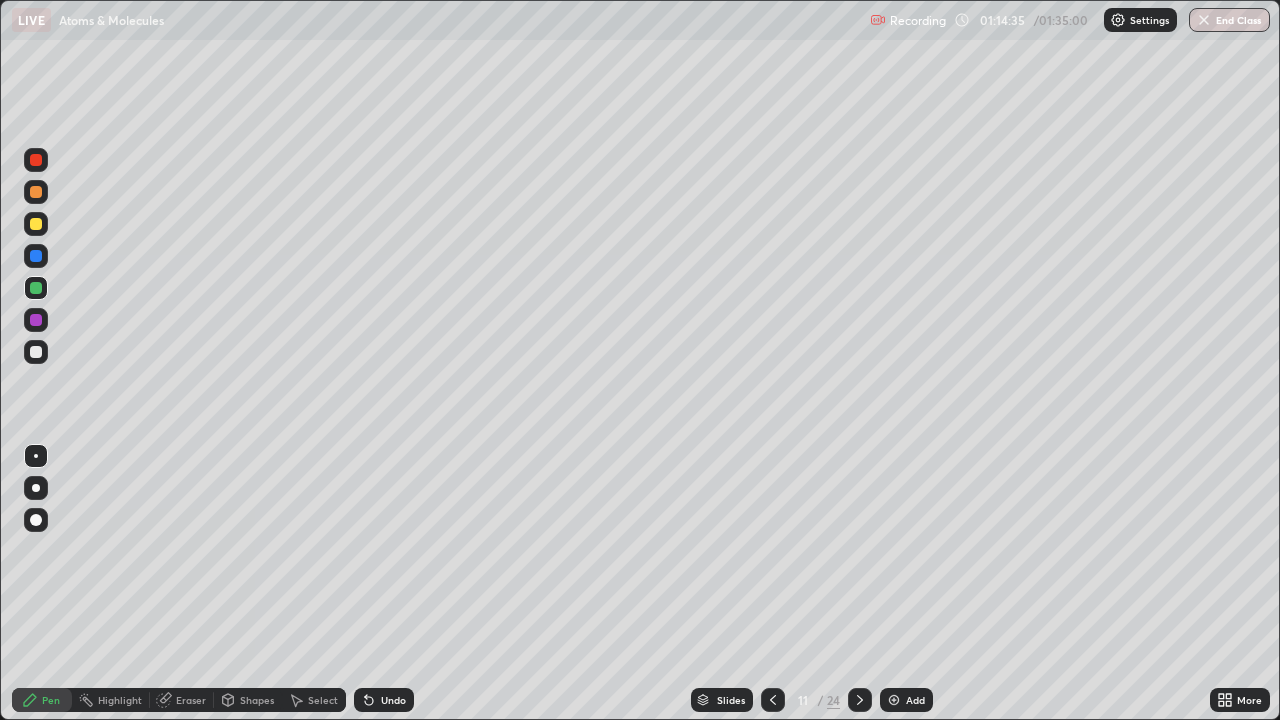 click 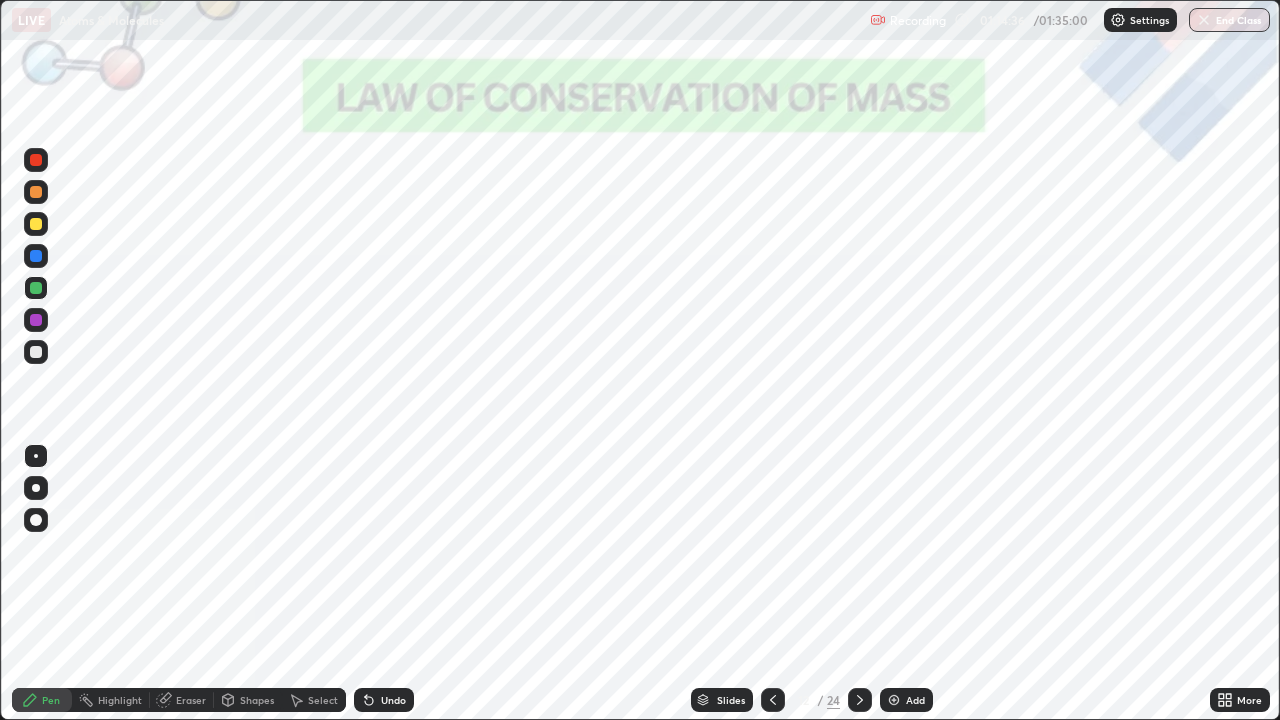 click 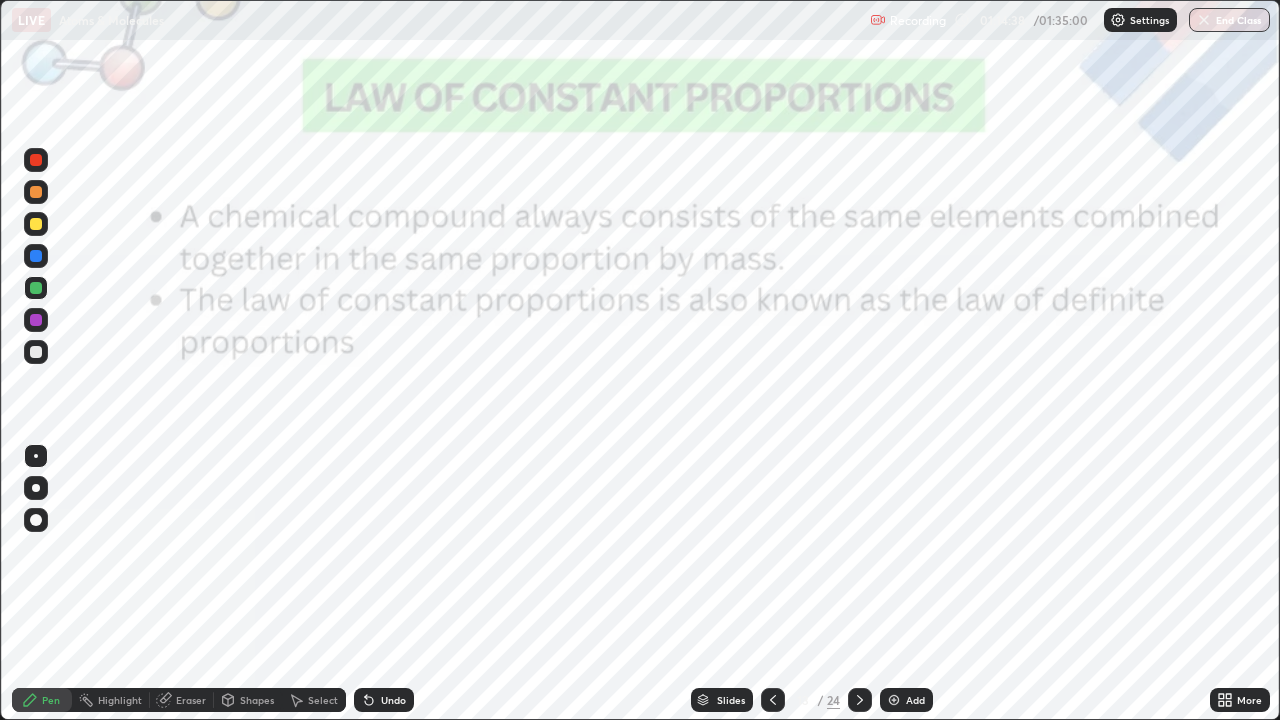 click 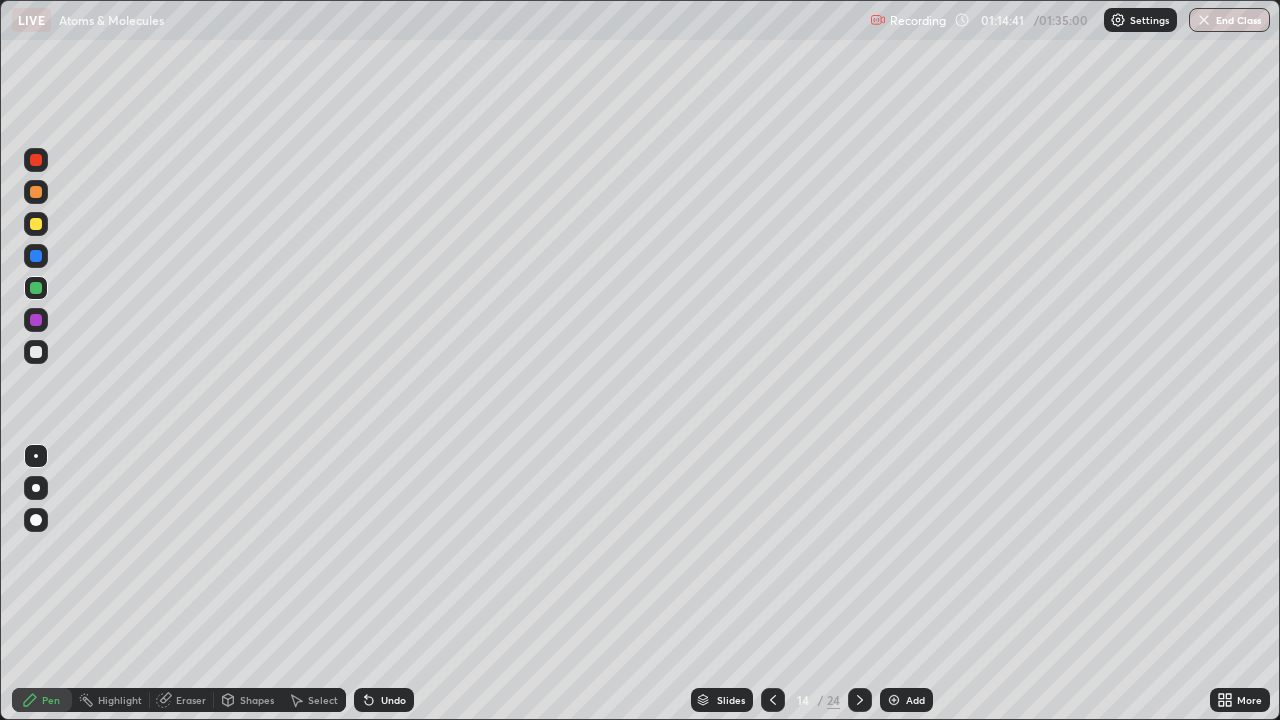 click at bounding box center [860, 700] 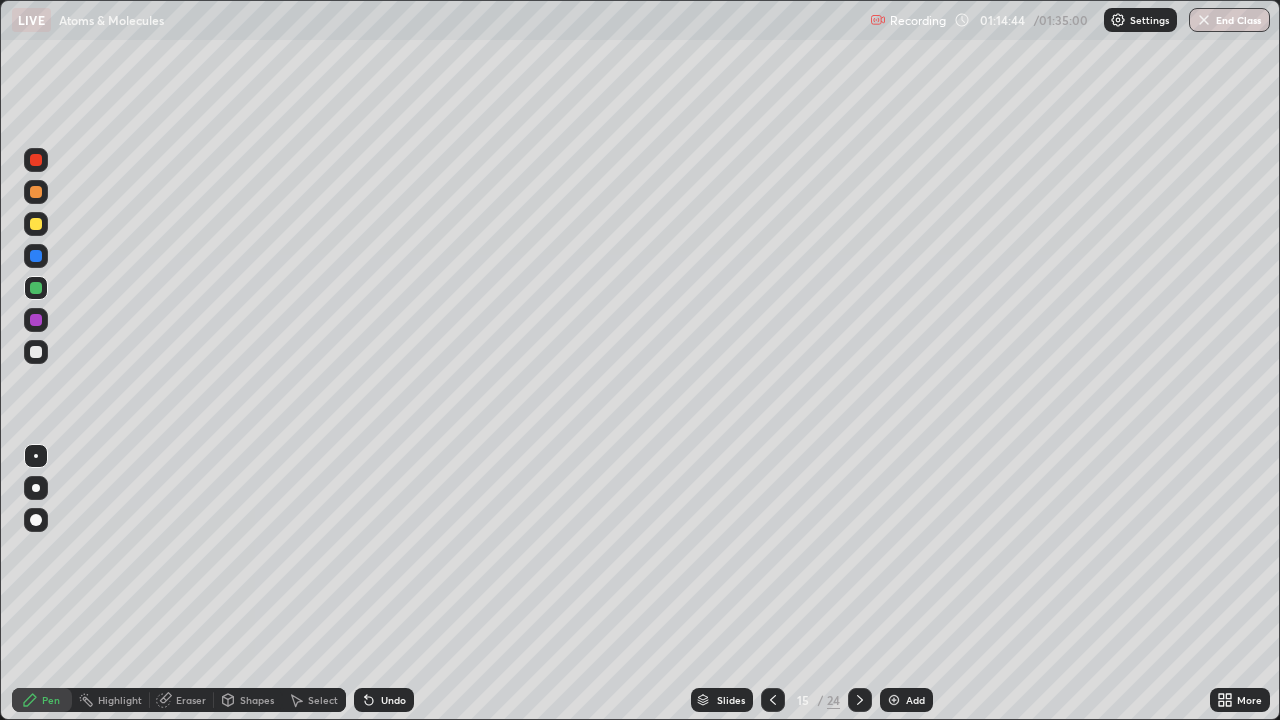 click 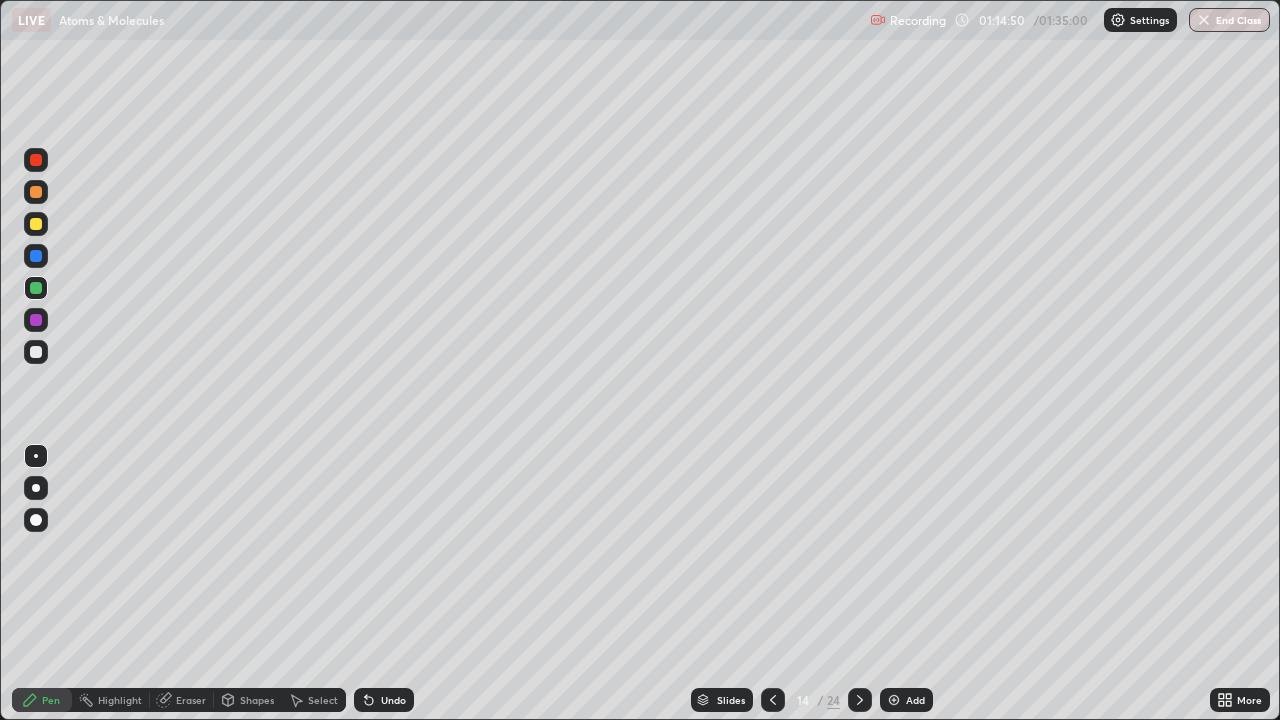 click 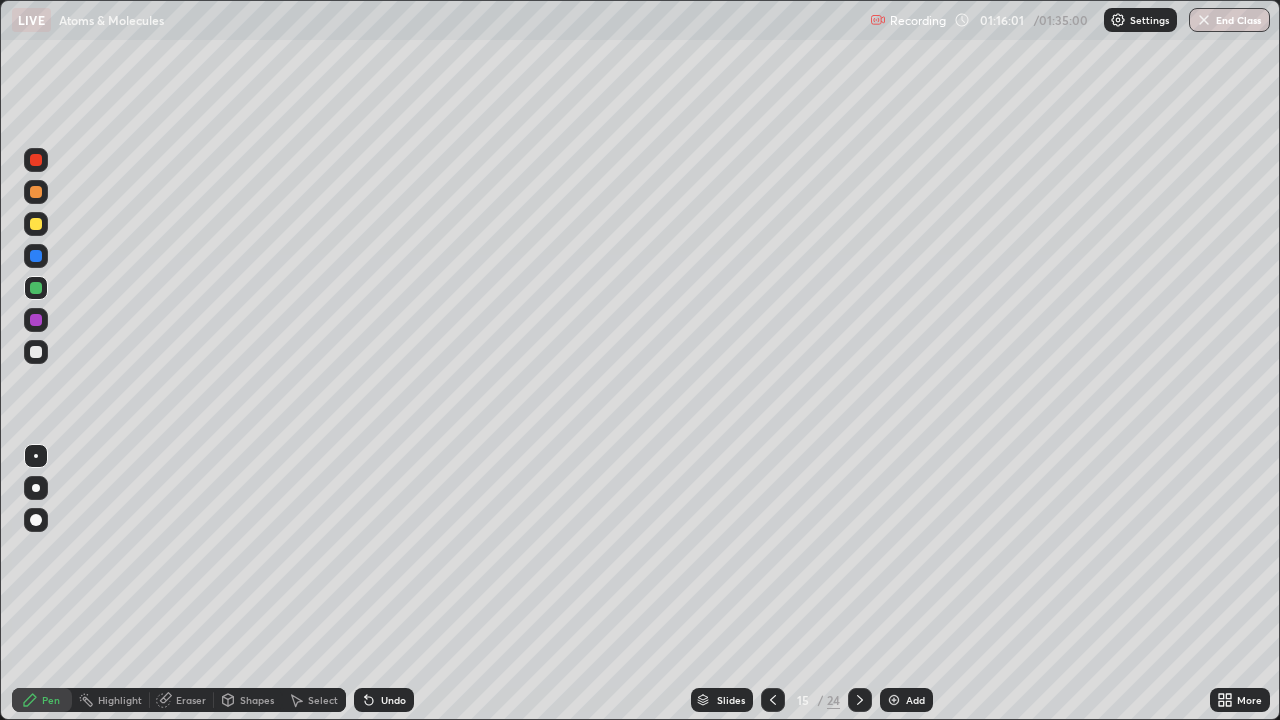 click on "Eraser" at bounding box center [191, 700] 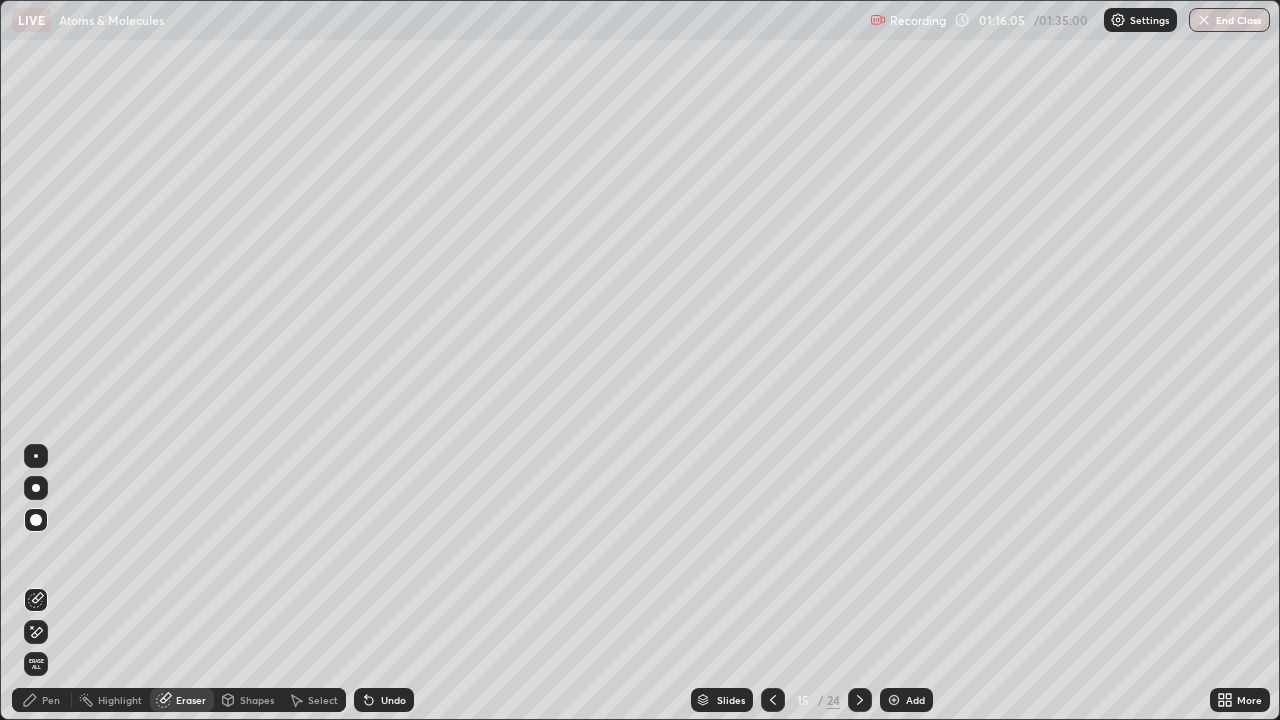 click on "Pen" at bounding box center [51, 700] 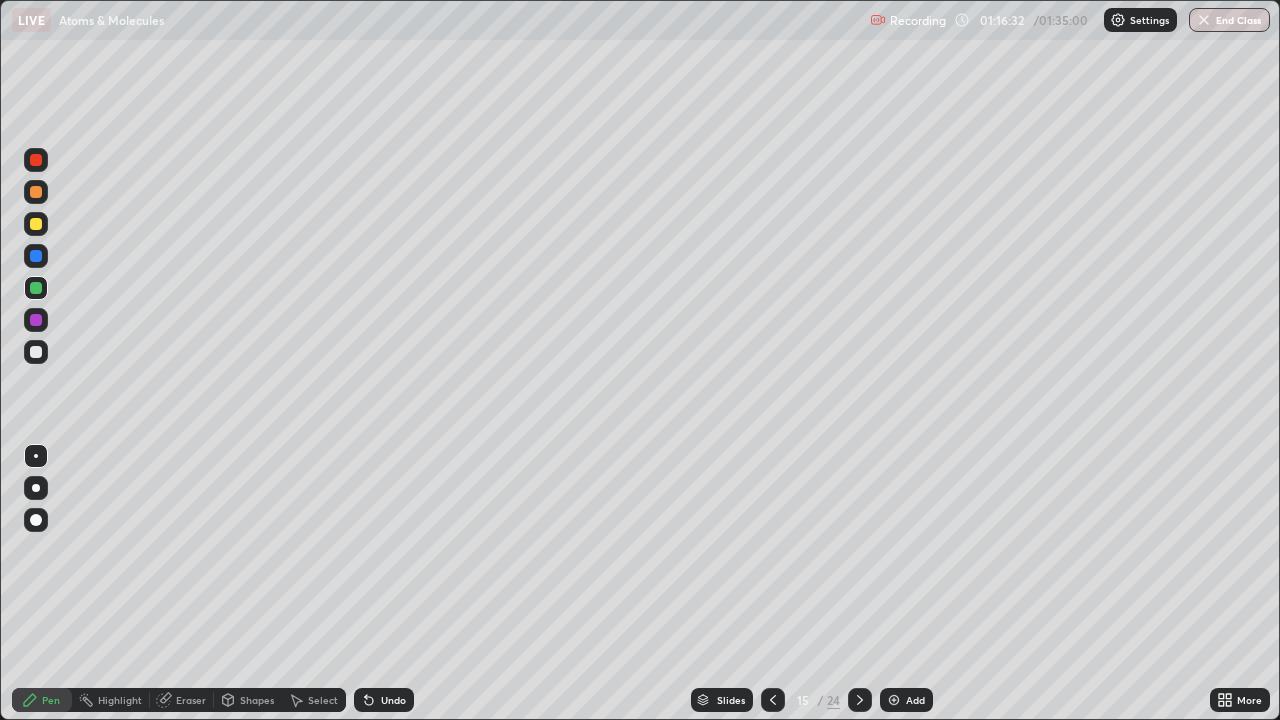 click on "Shapes" at bounding box center (248, 700) 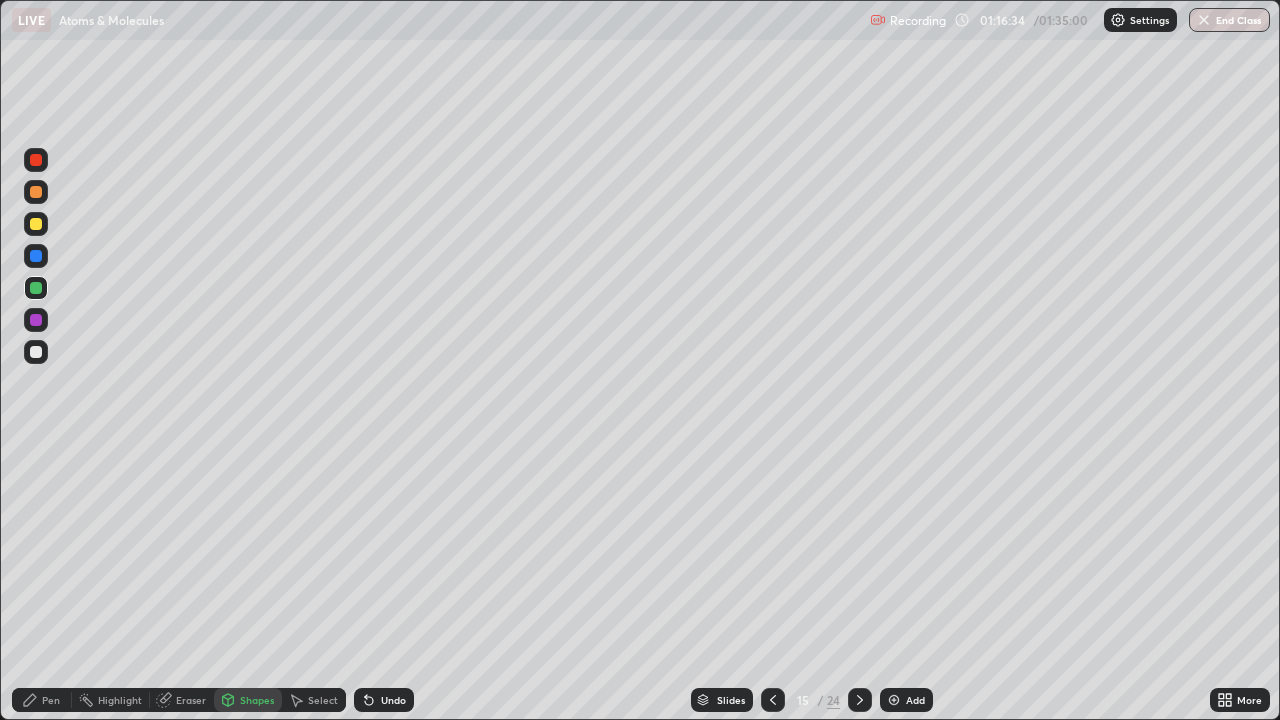 click on "Eraser" at bounding box center [182, 700] 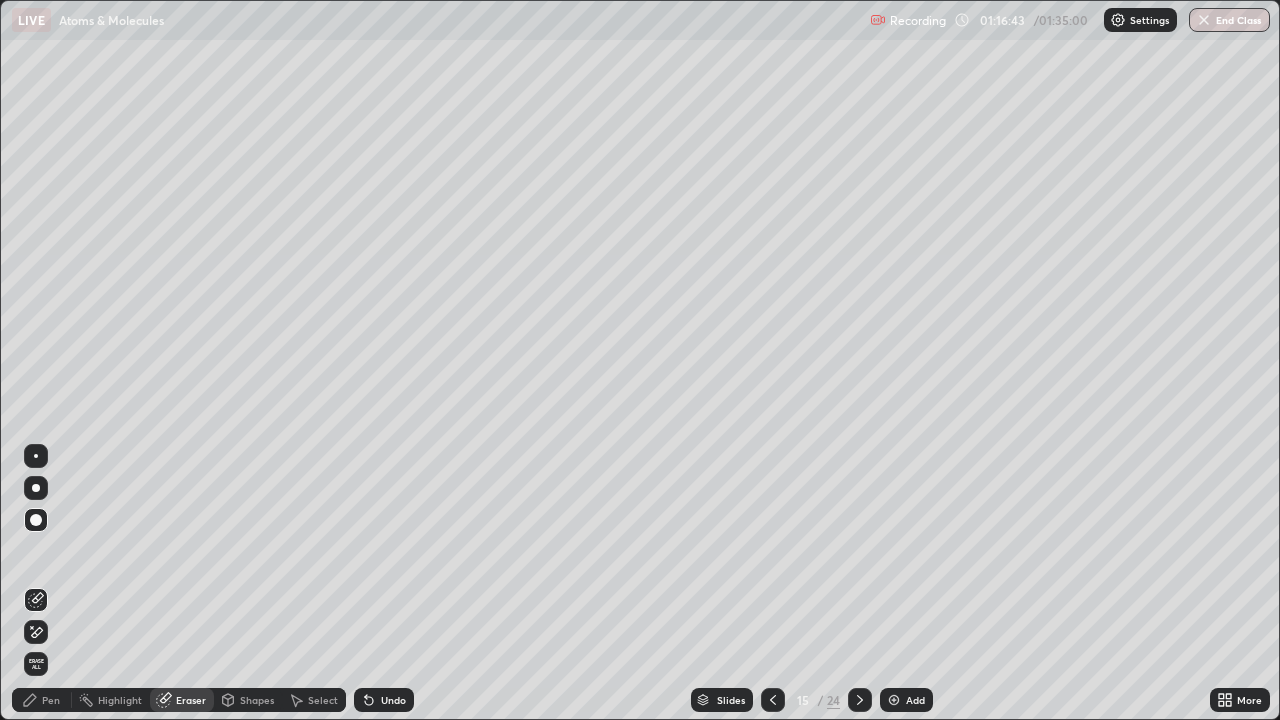 click on "Pen" at bounding box center [42, 700] 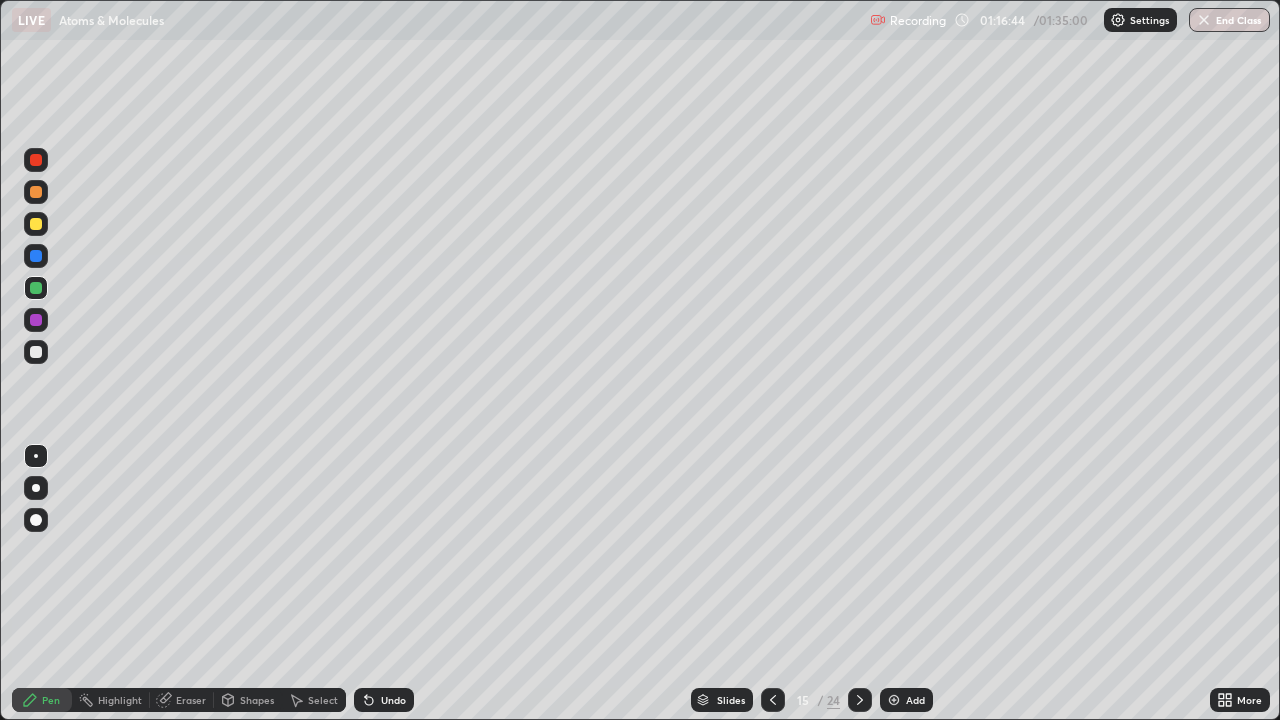 click at bounding box center [36, 160] 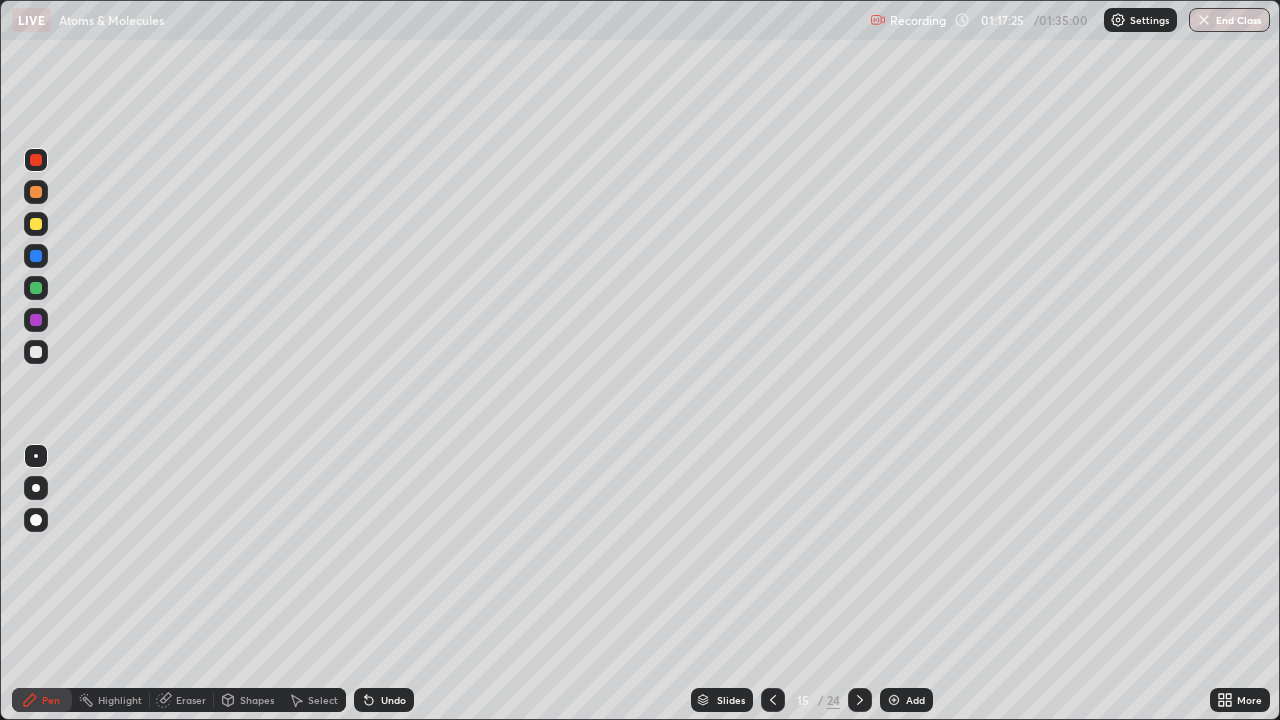click on "Setting up your live class" at bounding box center (640, 360) 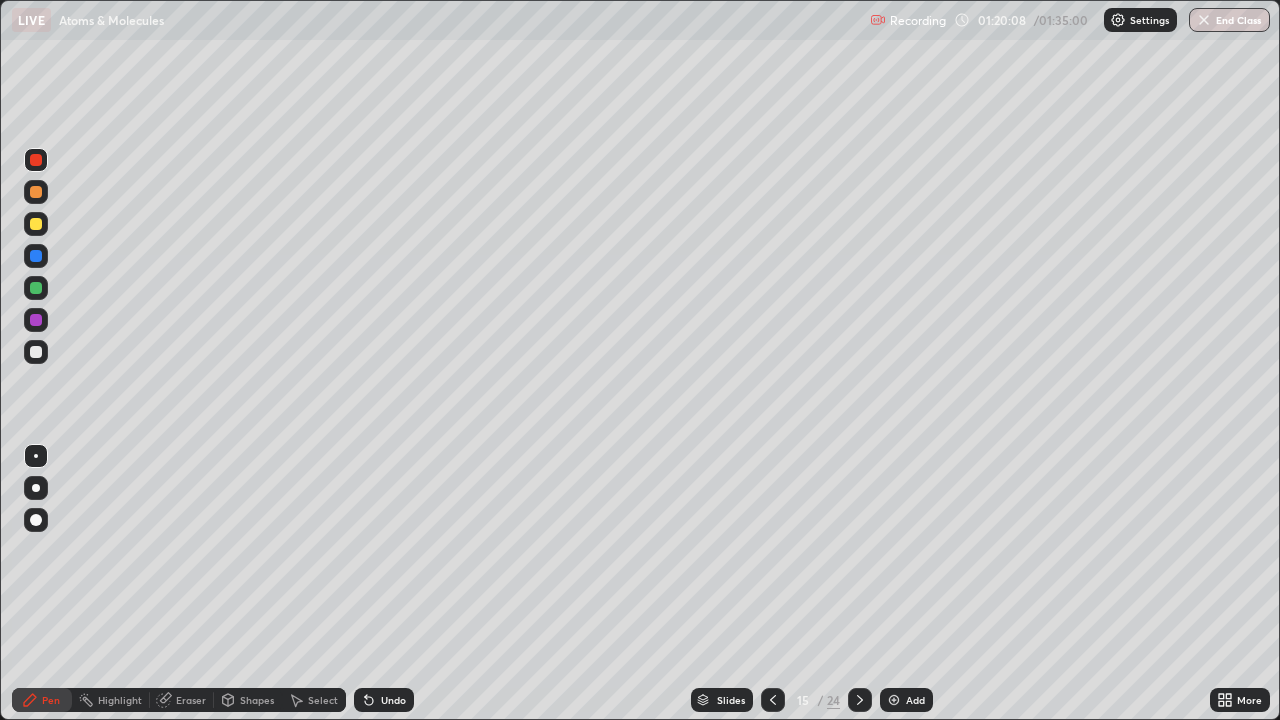click on "Add" at bounding box center [906, 700] 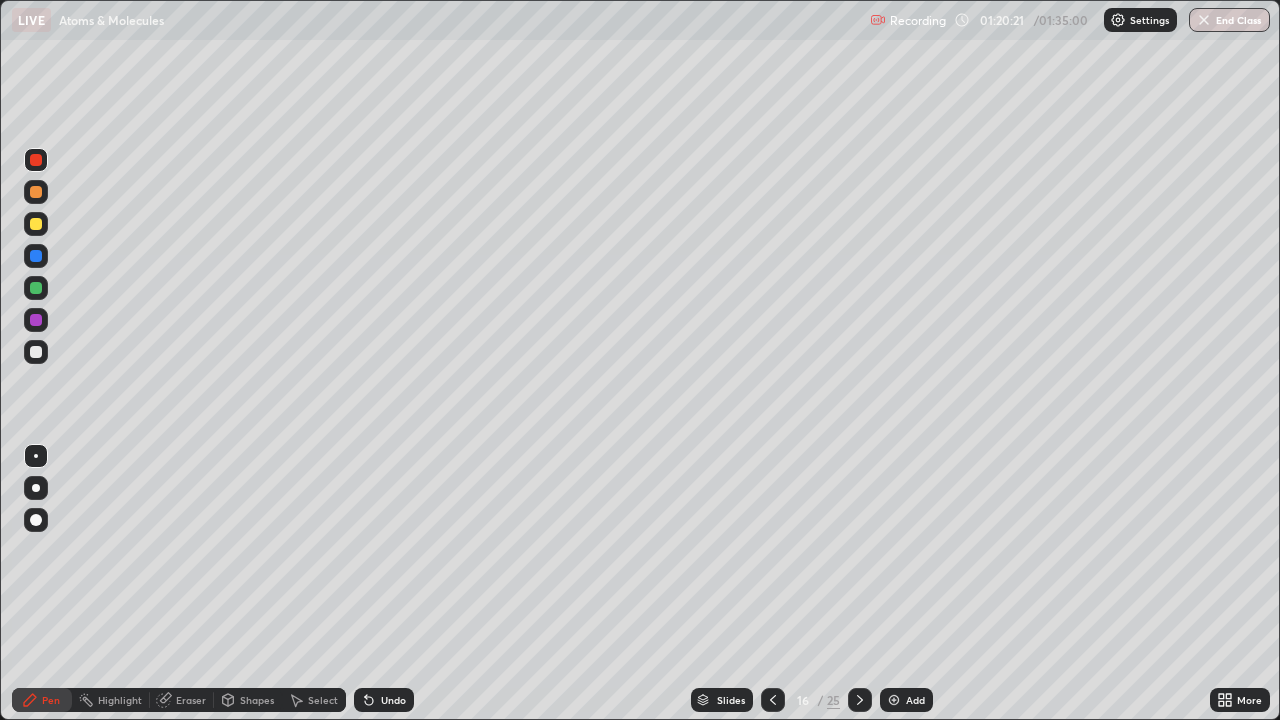 click on "Eraser" at bounding box center (191, 700) 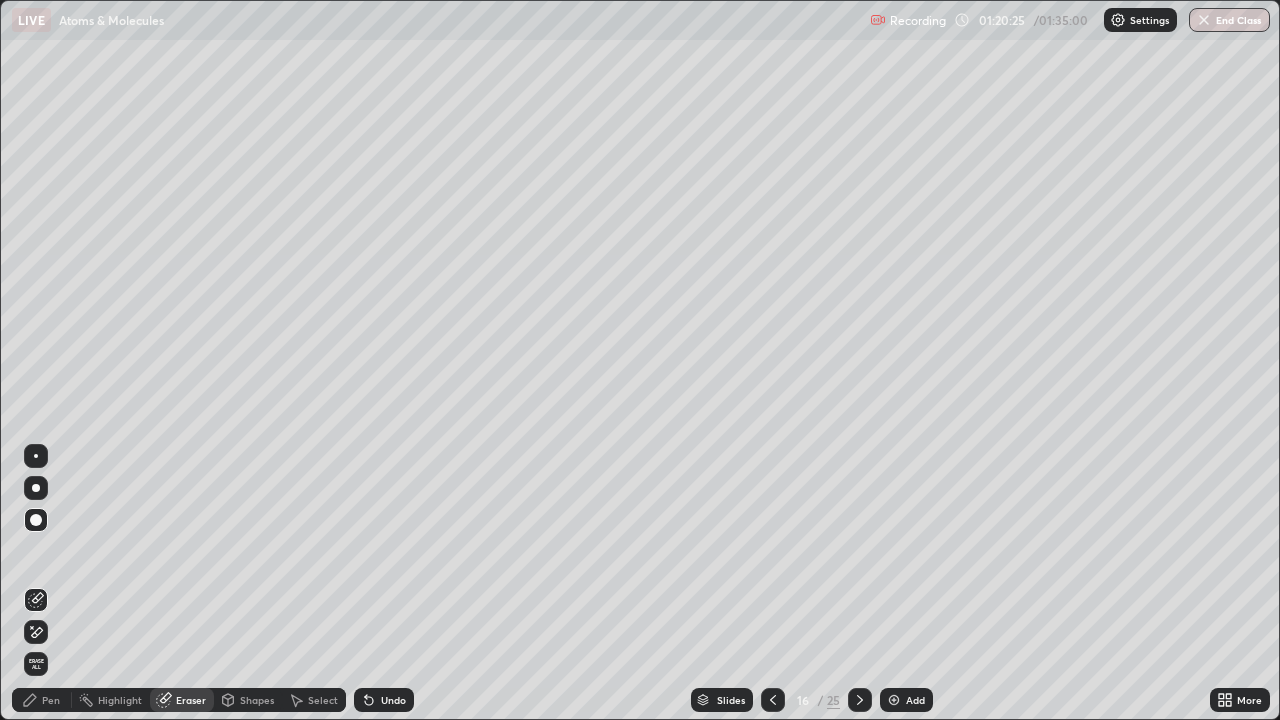 click on "Pen" at bounding box center (42, 700) 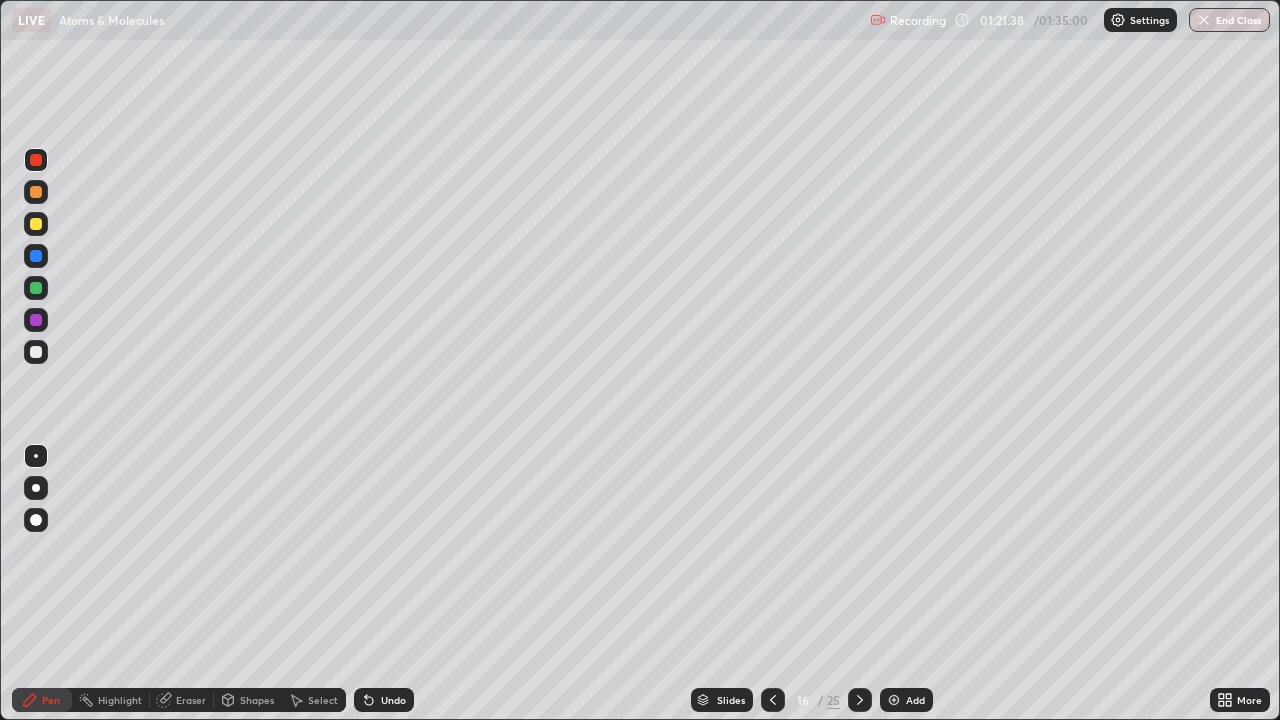 click at bounding box center (36, 224) 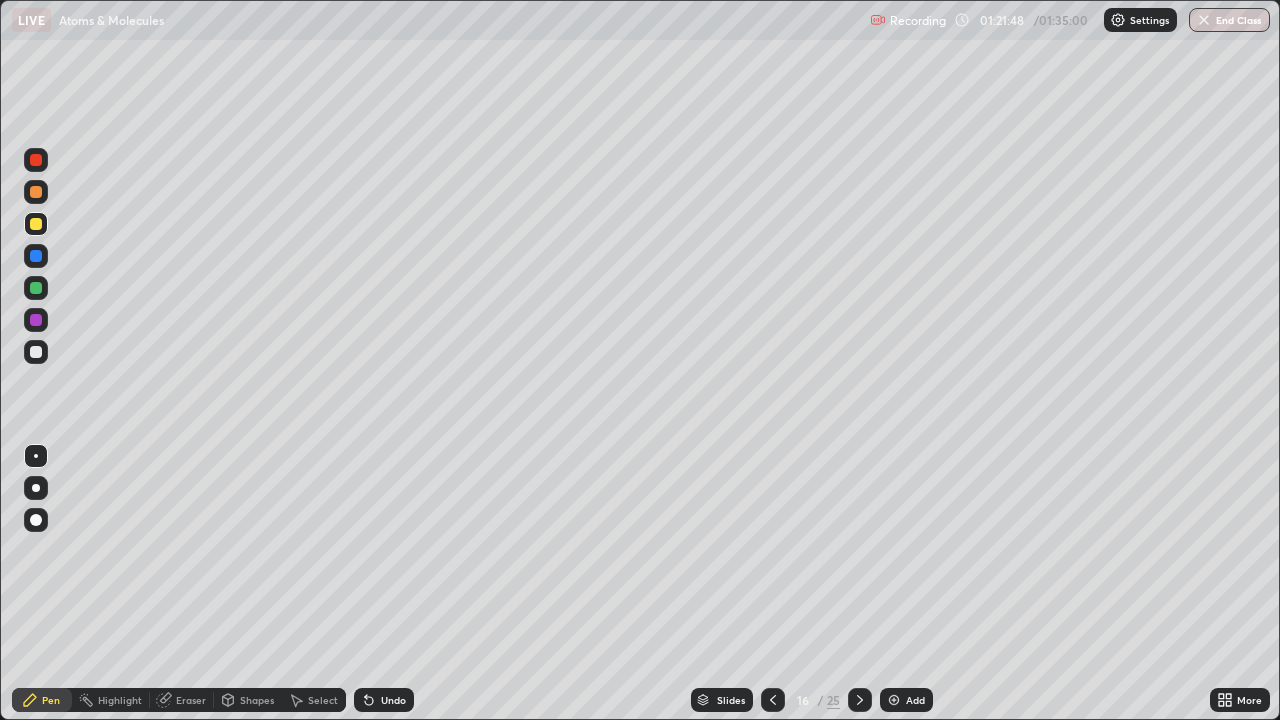 click on "Add" at bounding box center (906, 700) 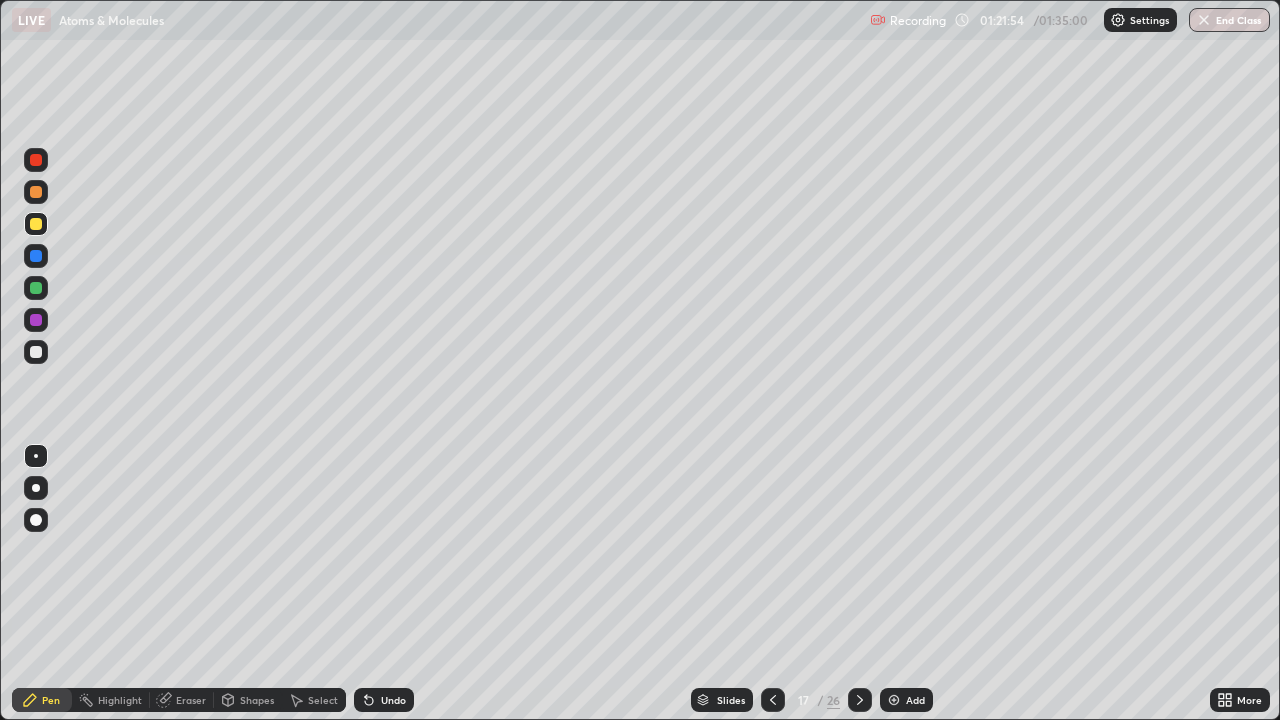 click 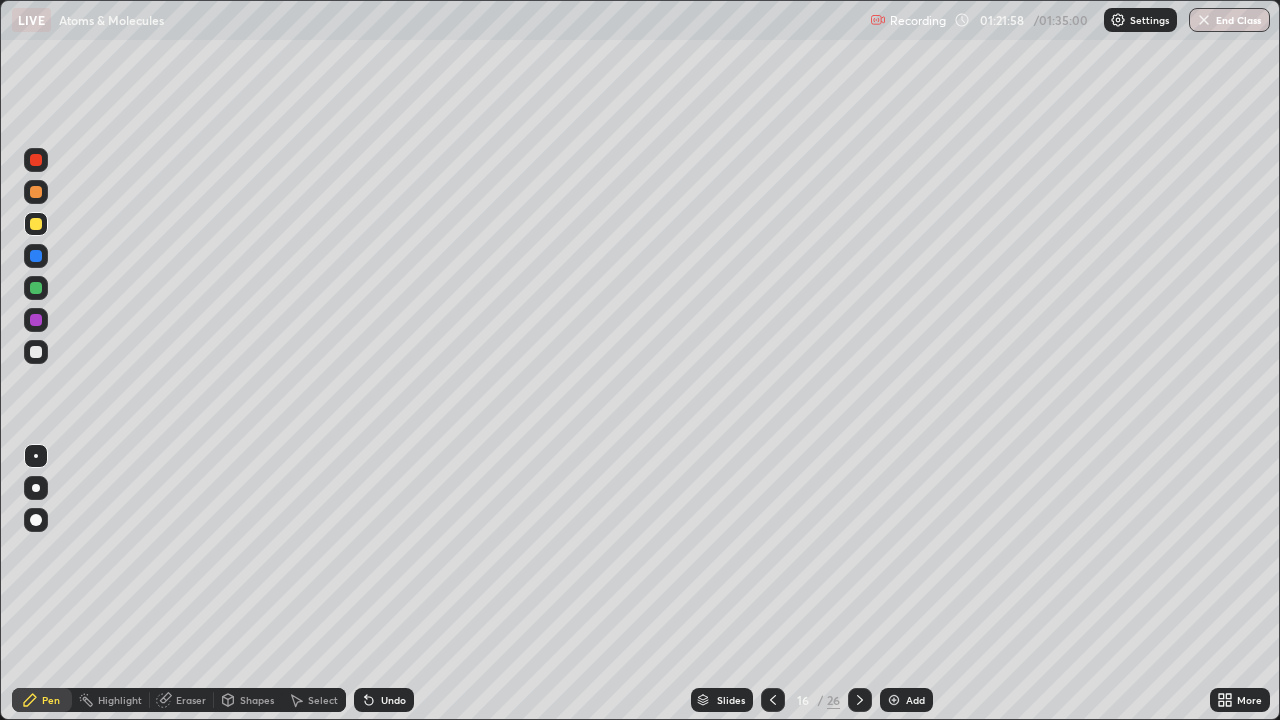 click 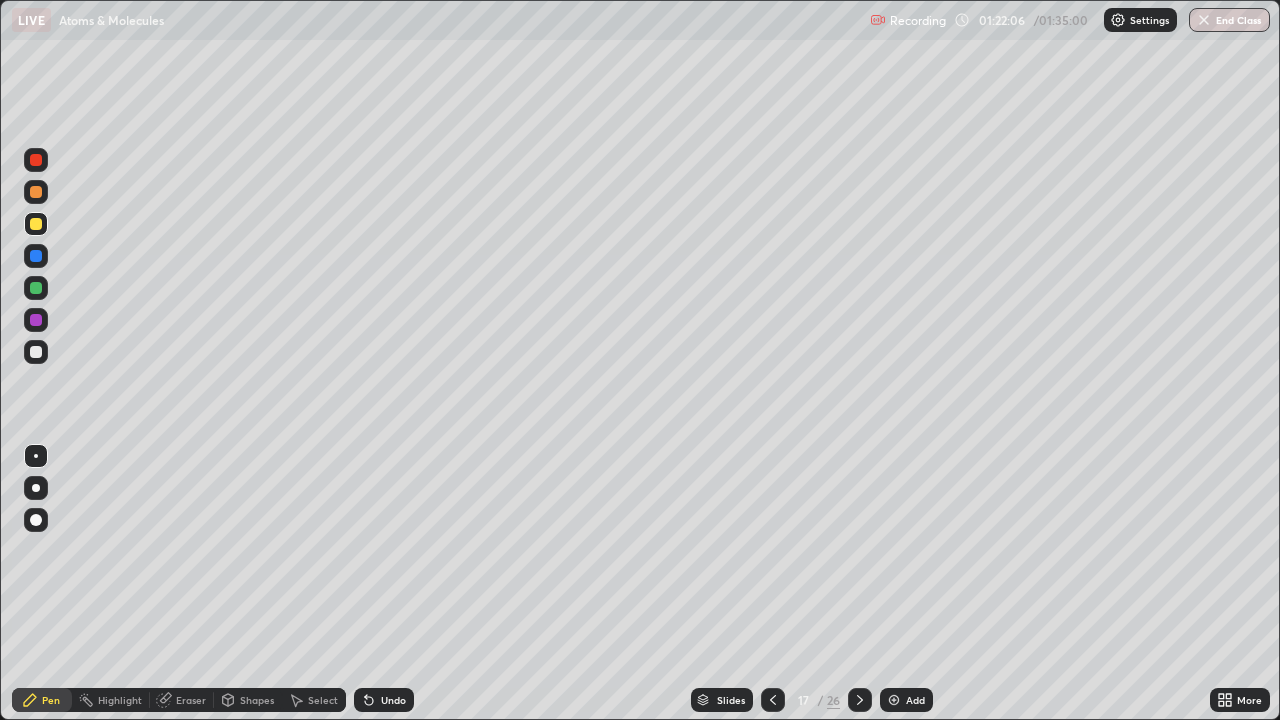 click 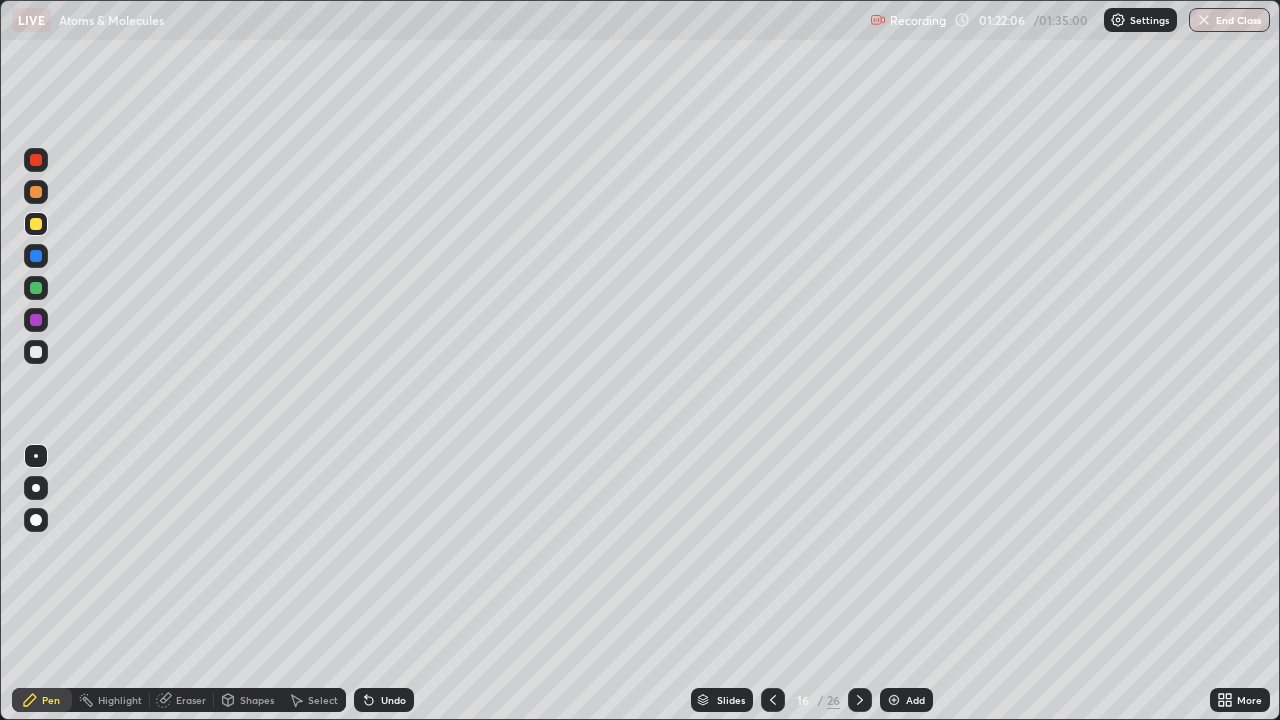 click 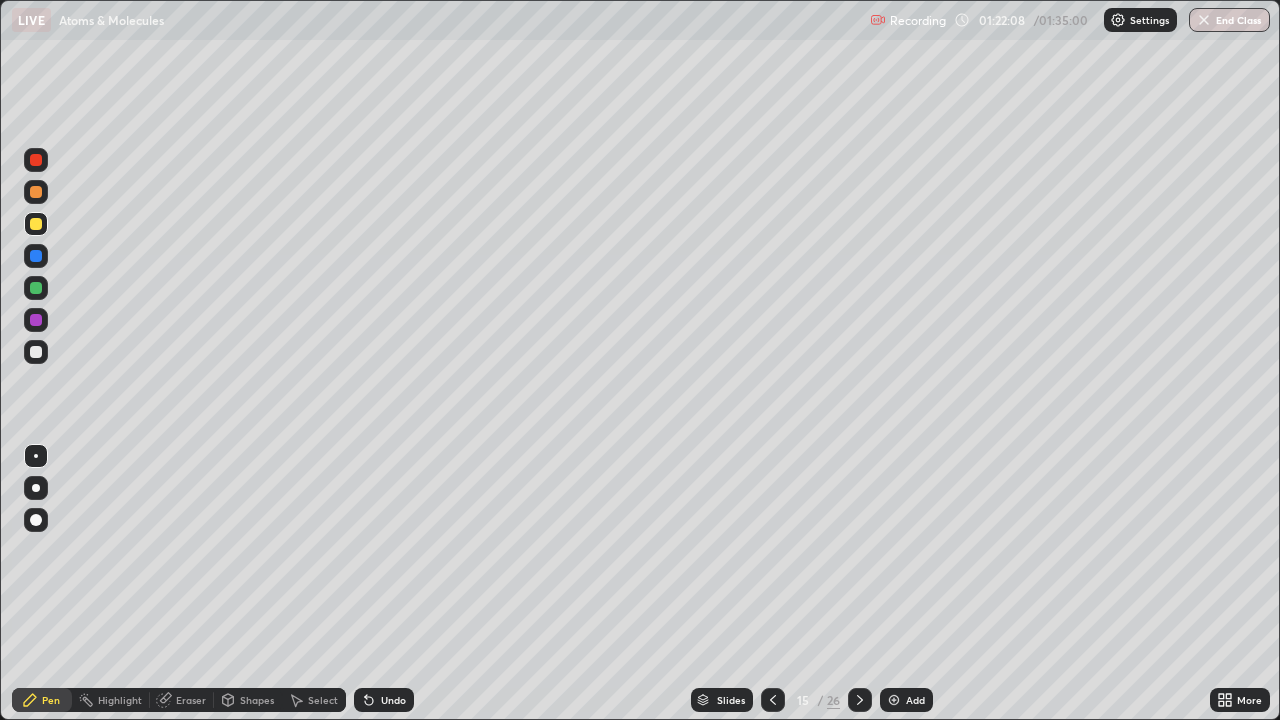 click 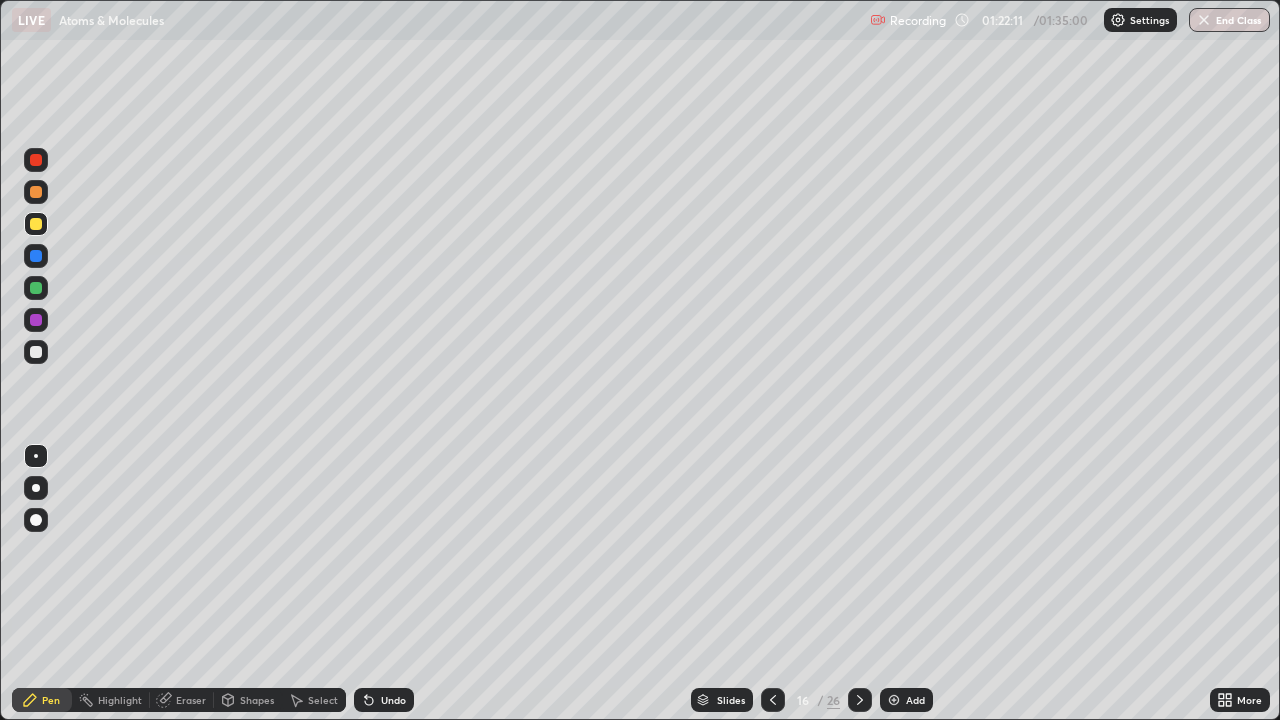 click 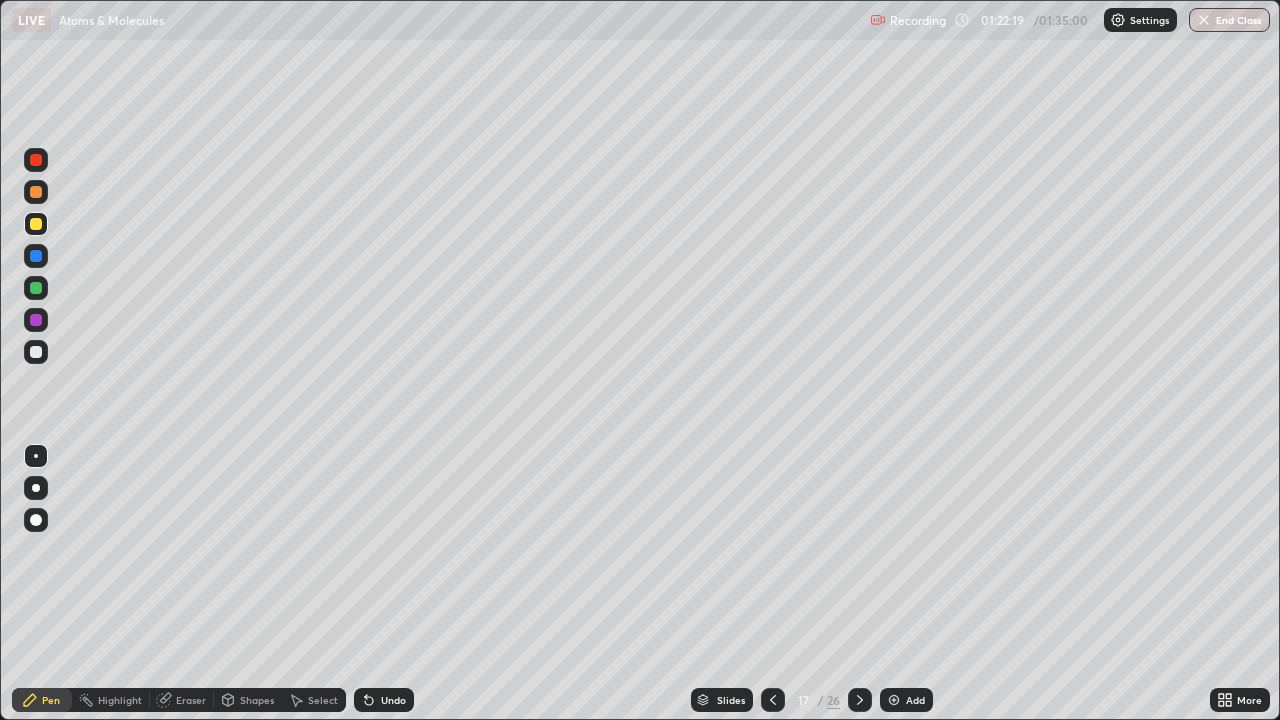 click 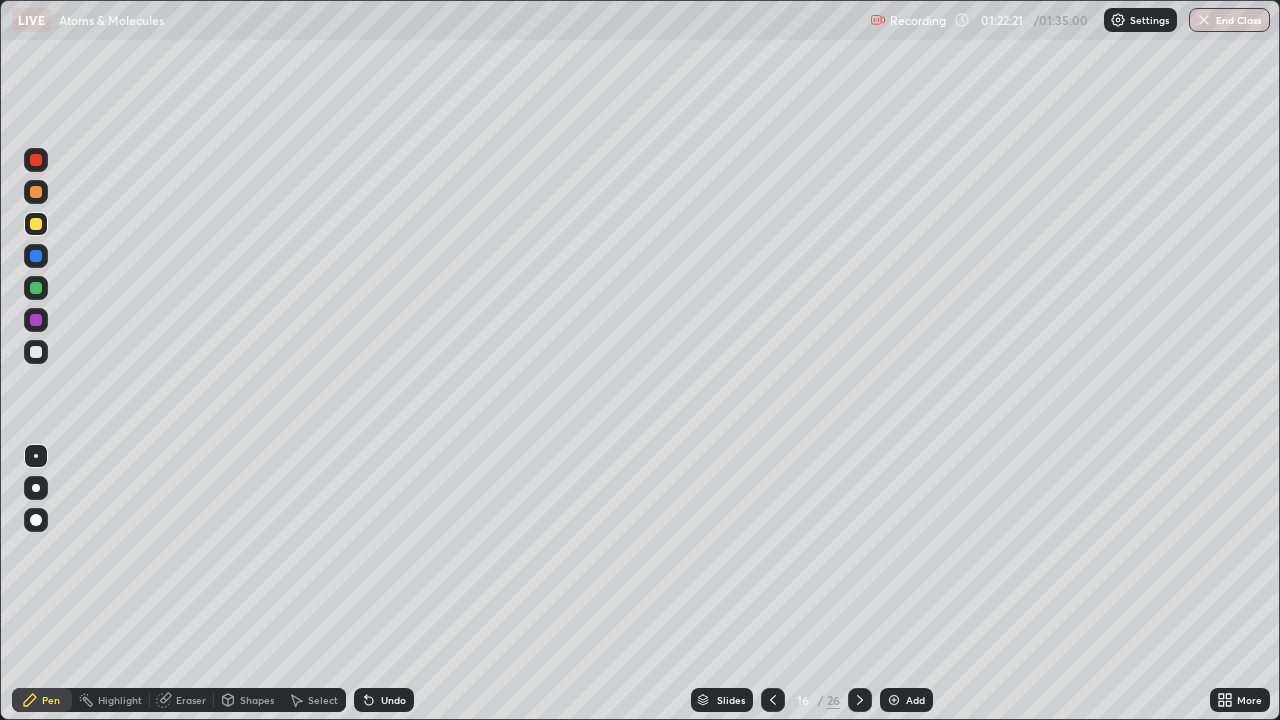 click 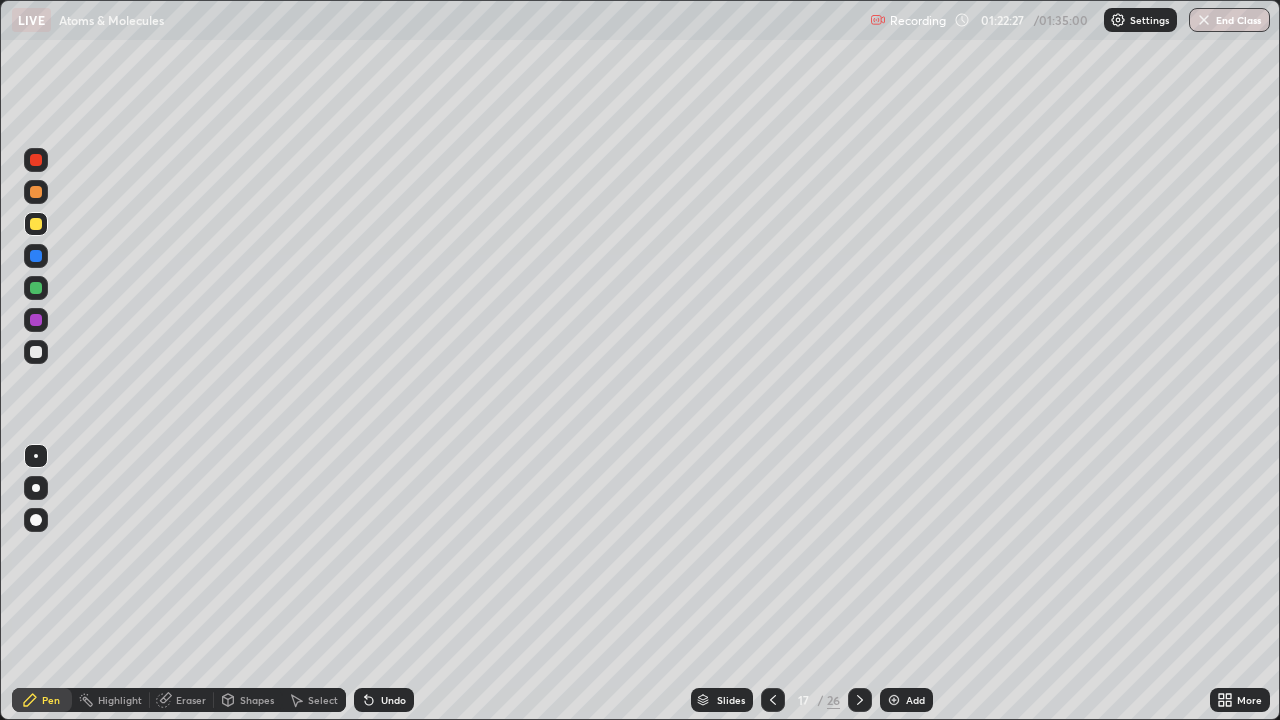 click on "Eraser" at bounding box center (191, 700) 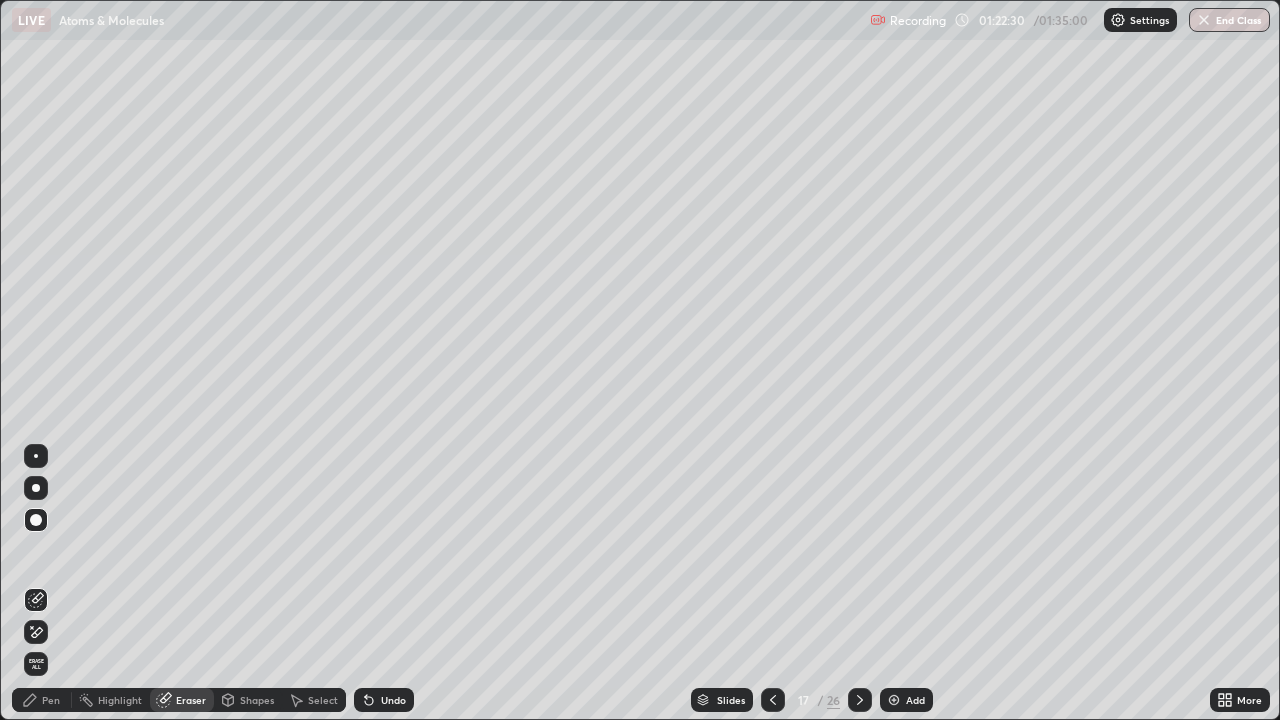 click on "Pen" at bounding box center [42, 700] 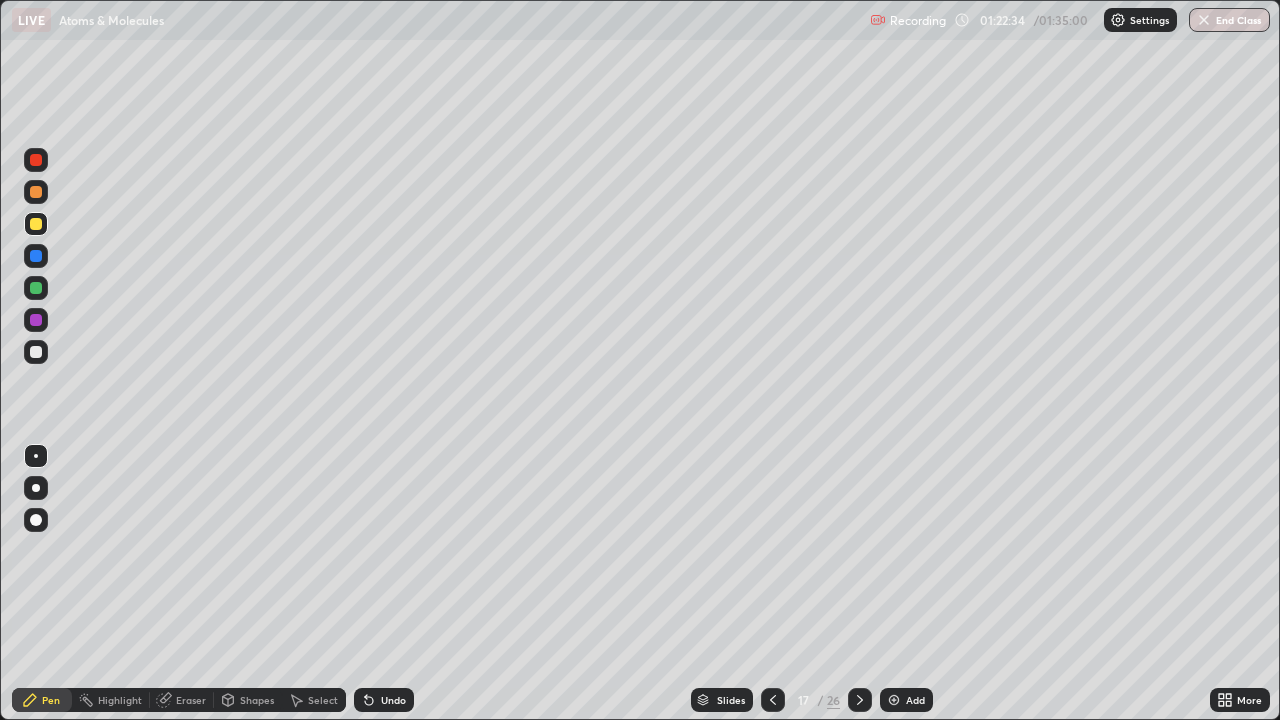 click 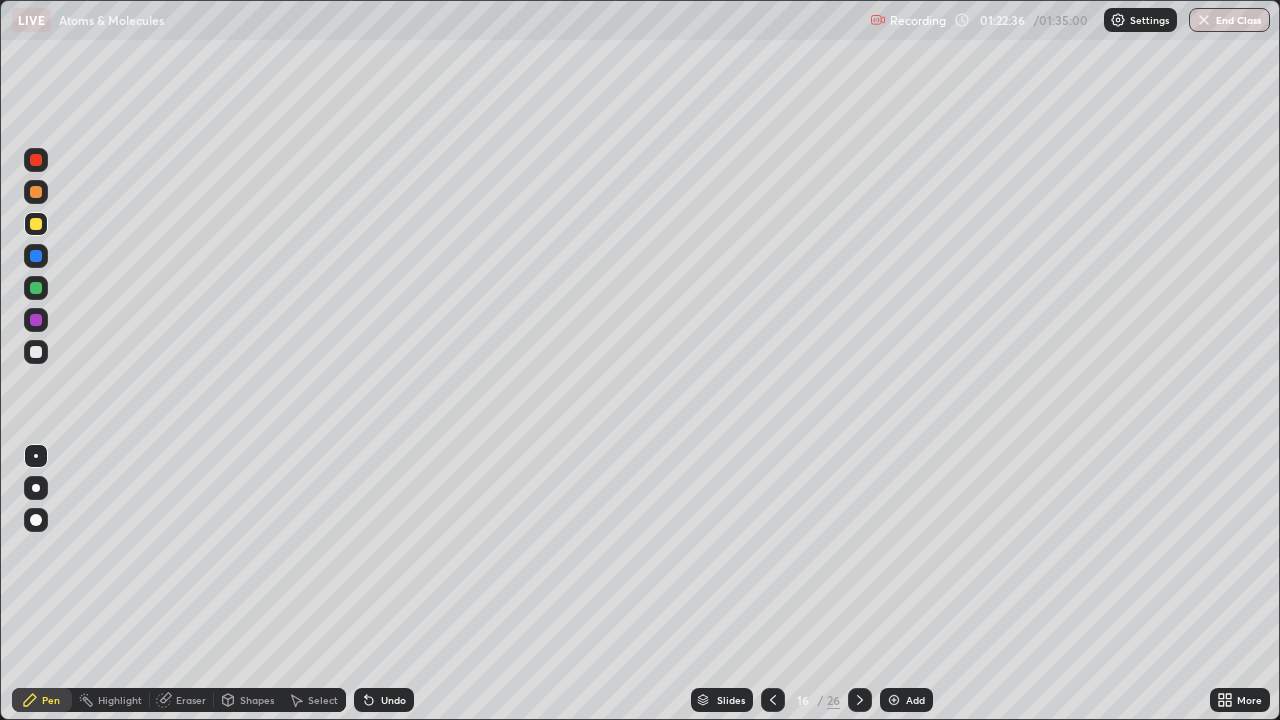 click 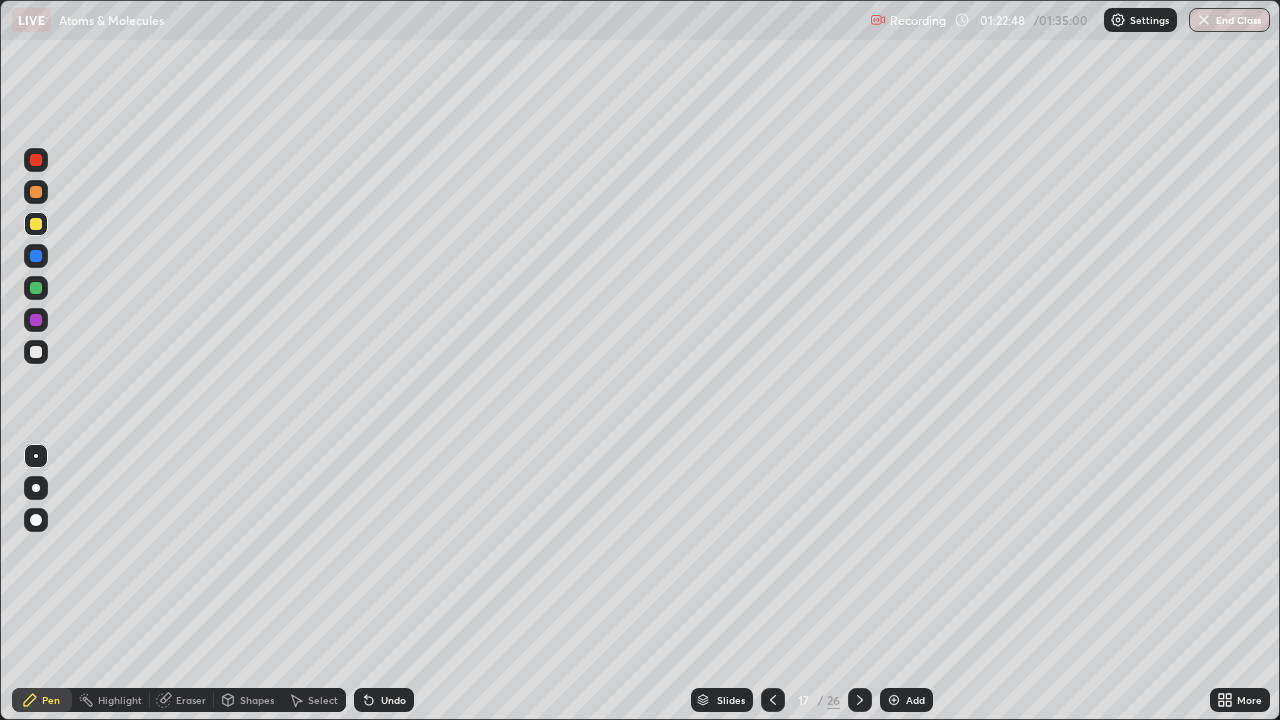 click 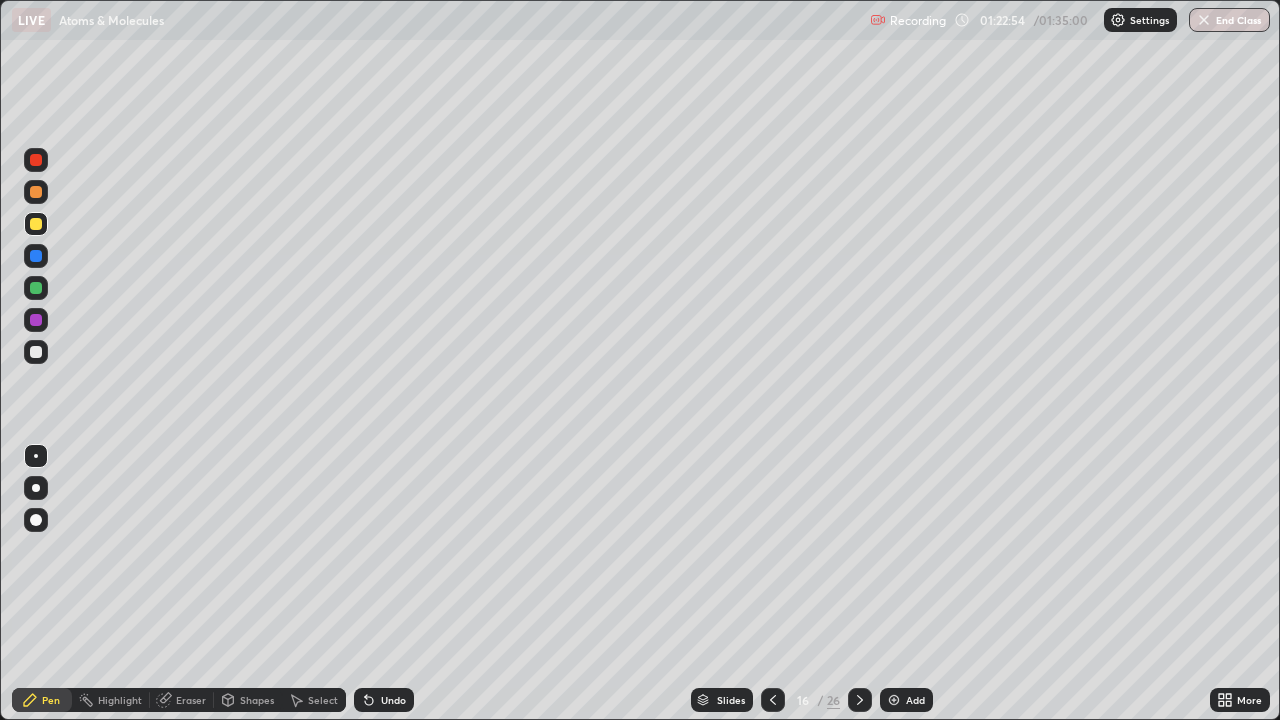 click on "Slides 16 / 26 Add" at bounding box center (812, 700) 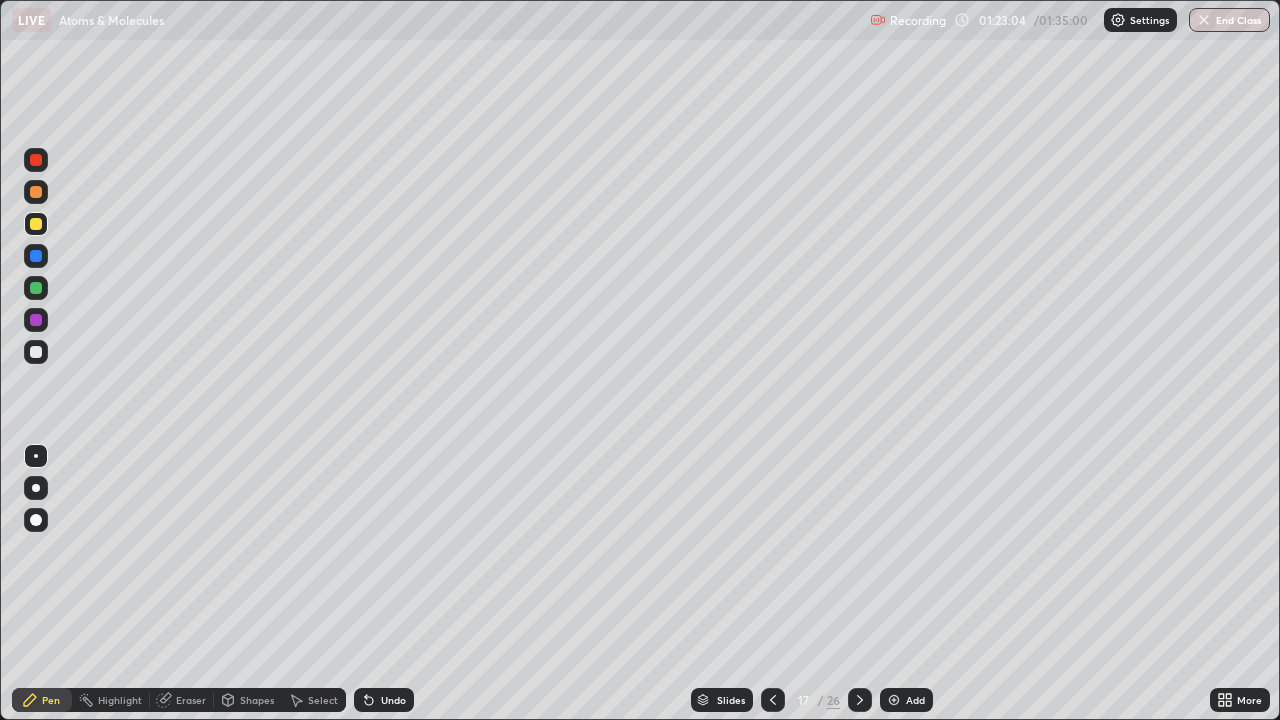 click on "Eraser" at bounding box center (191, 700) 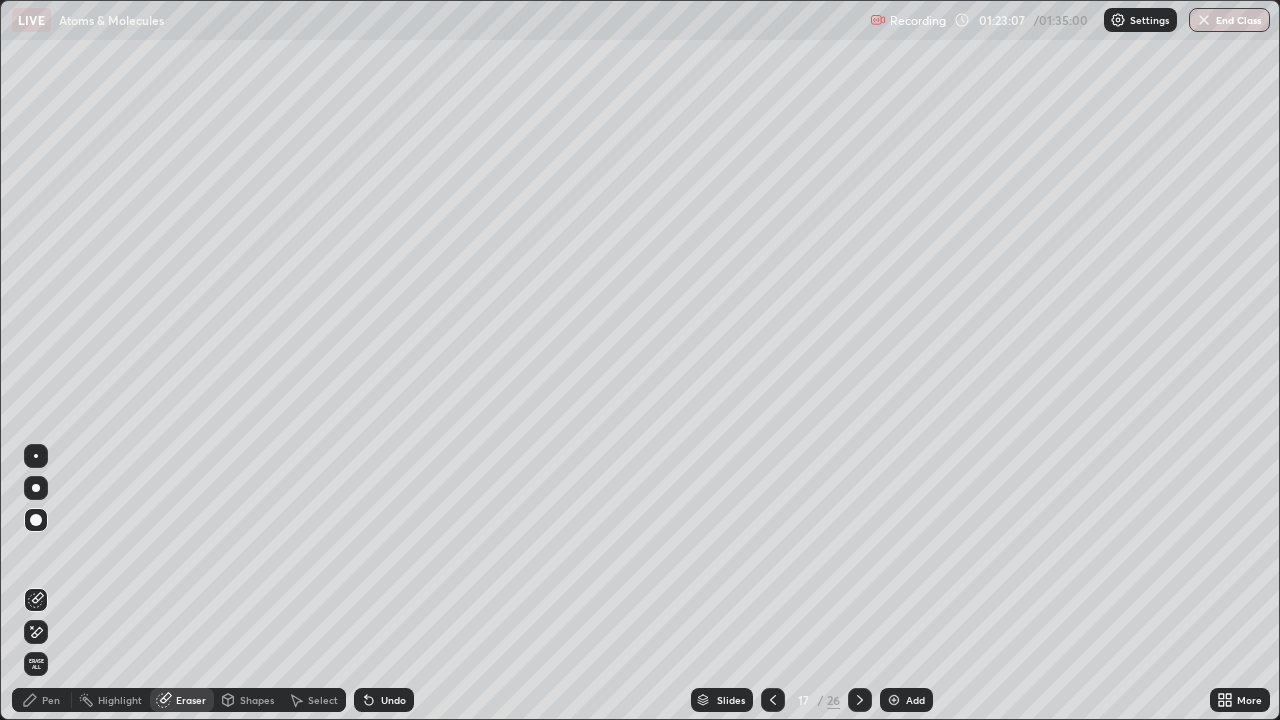 click on "Pen" at bounding box center [42, 700] 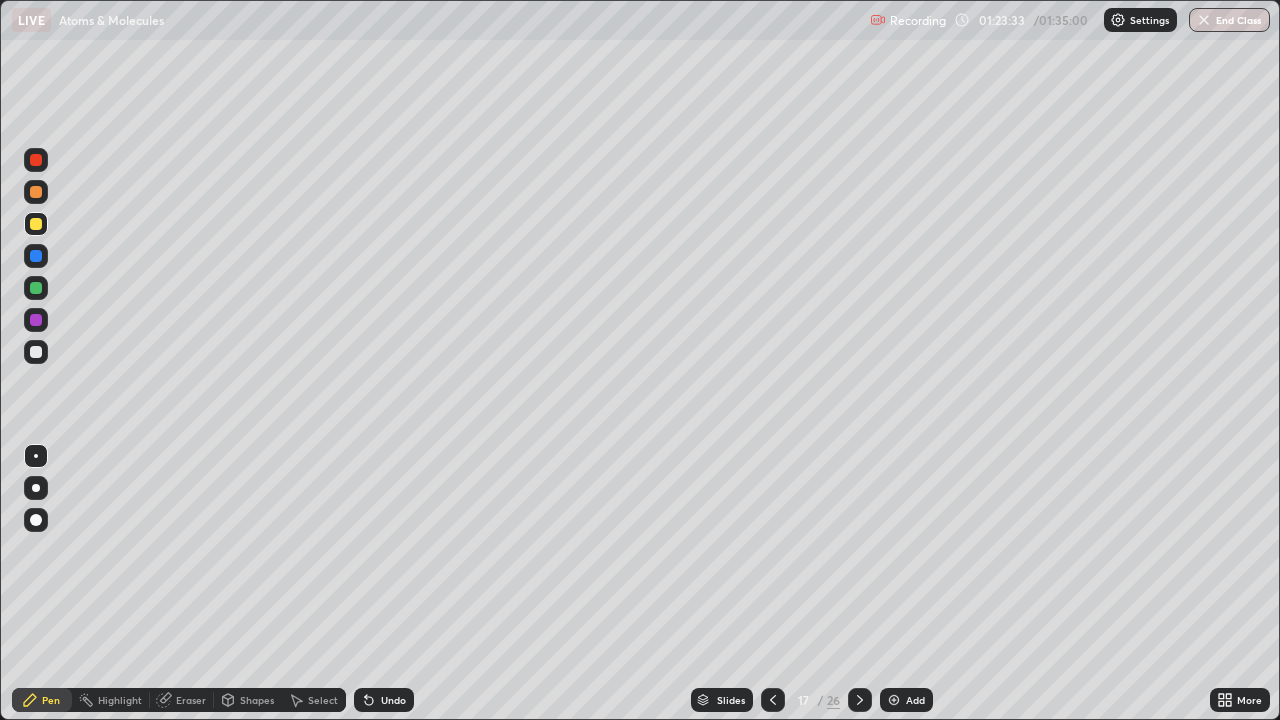 click on "Eraser" at bounding box center (191, 700) 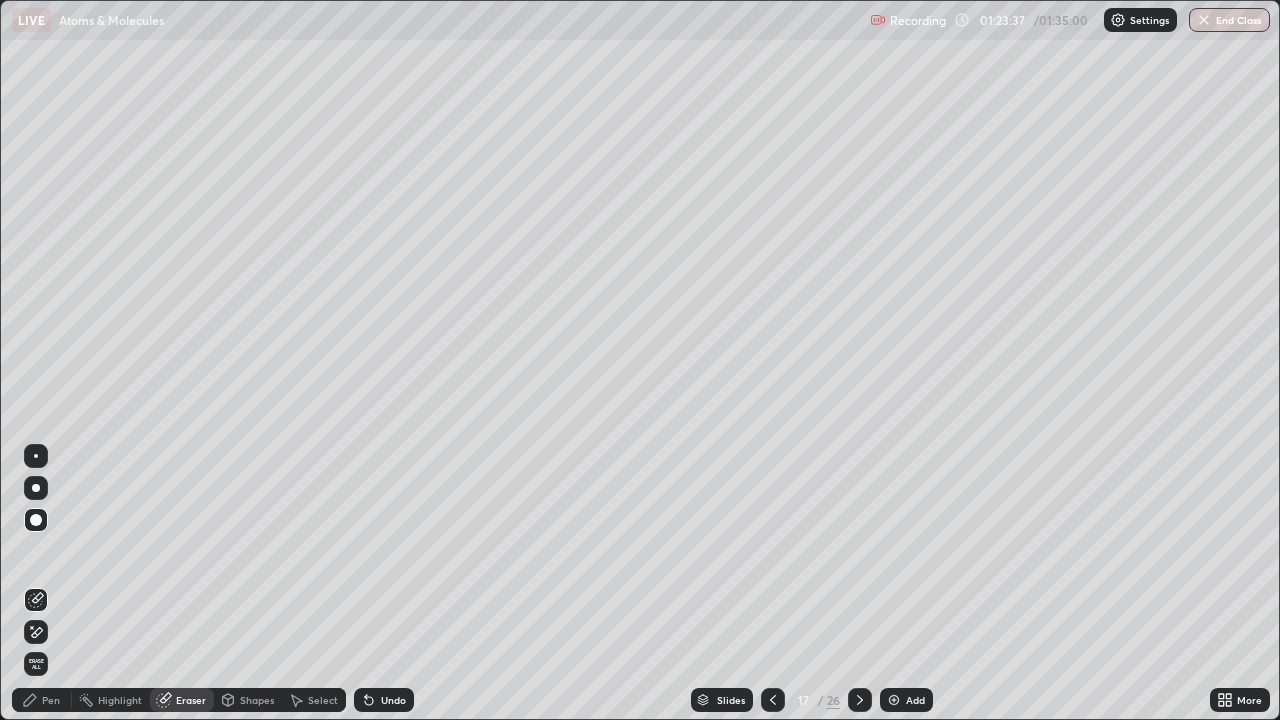 click on "Pen" at bounding box center [51, 700] 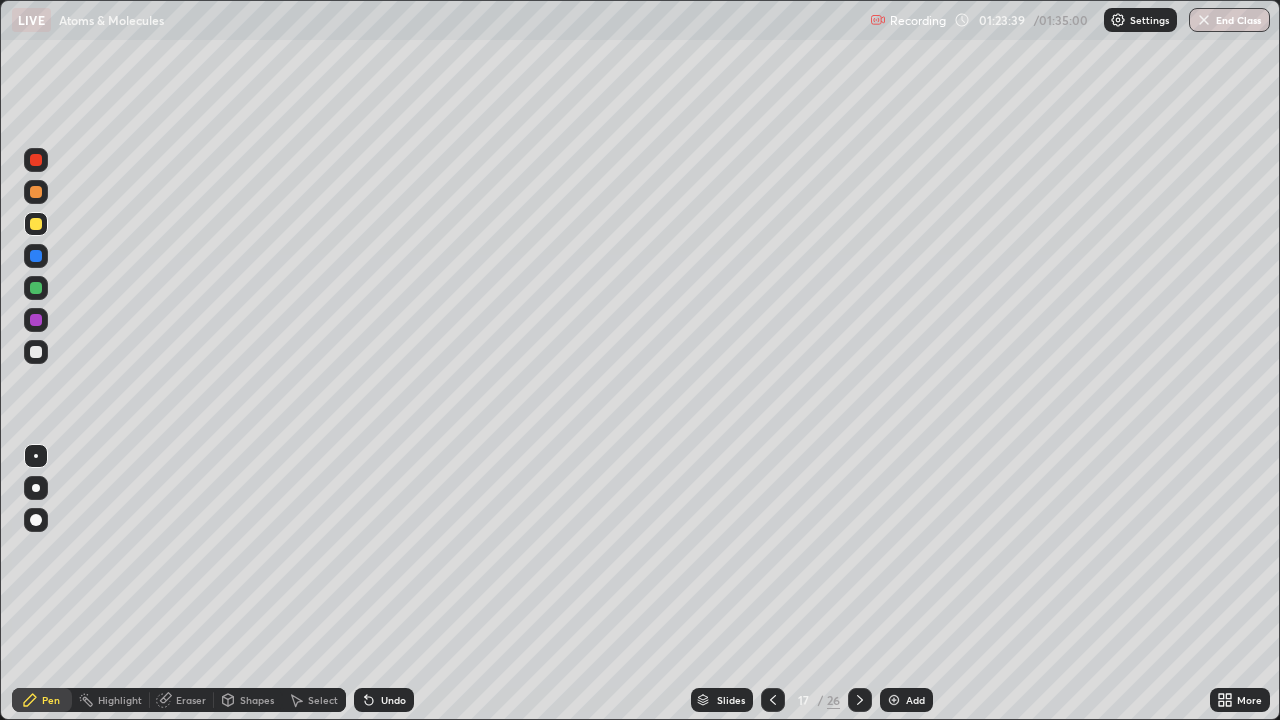 click 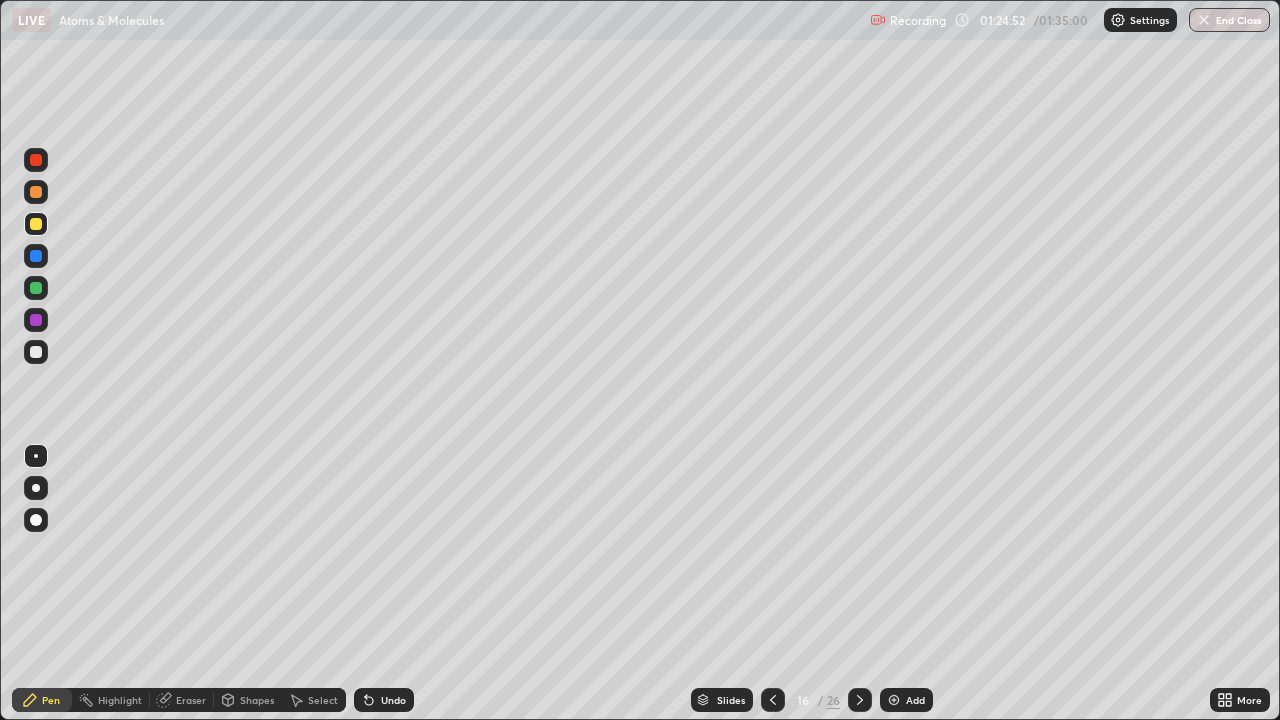 click on "Eraser" at bounding box center (191, 700) 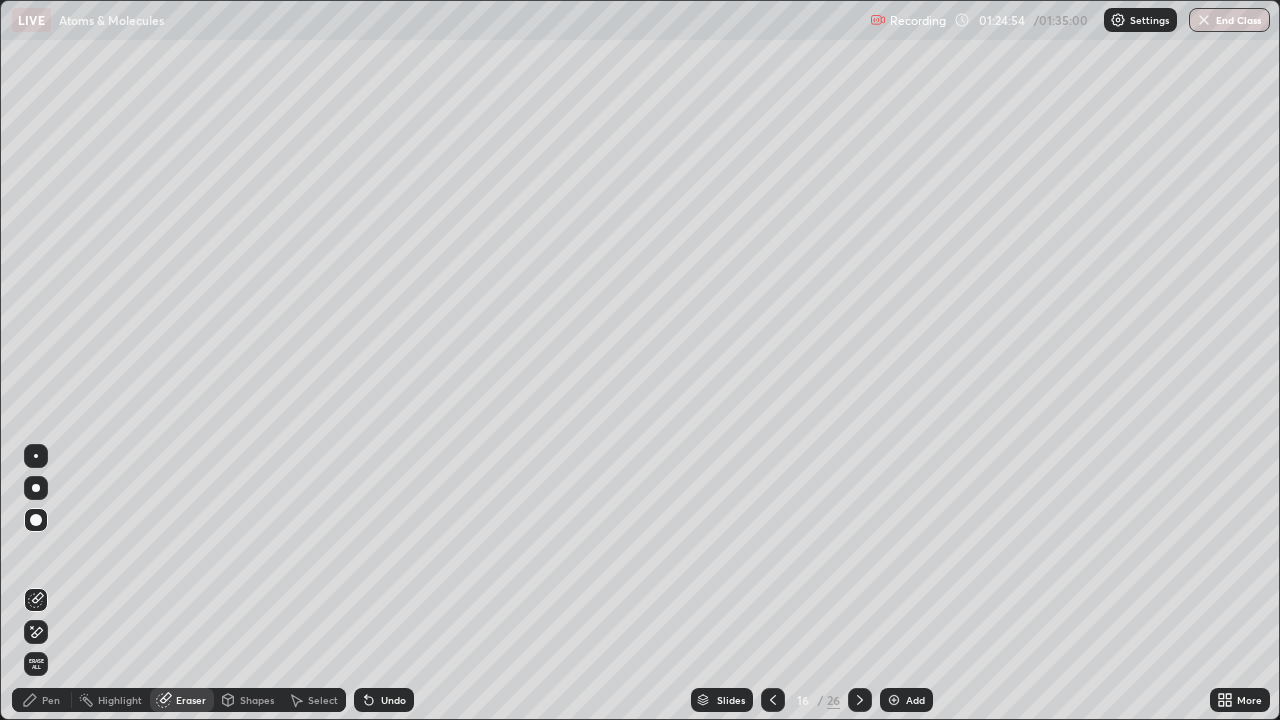 click on "Pen" at bounding box center [51, 700] 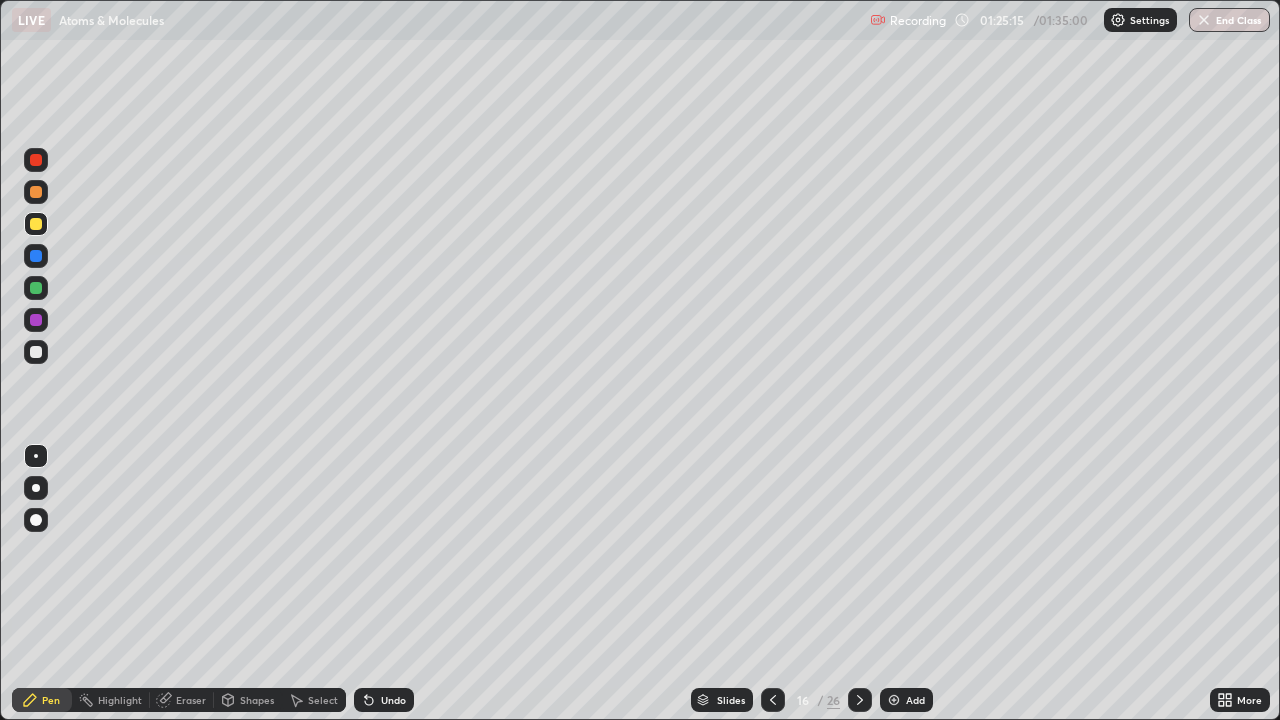 click on "Eraser" at bounding box center [182, 700] 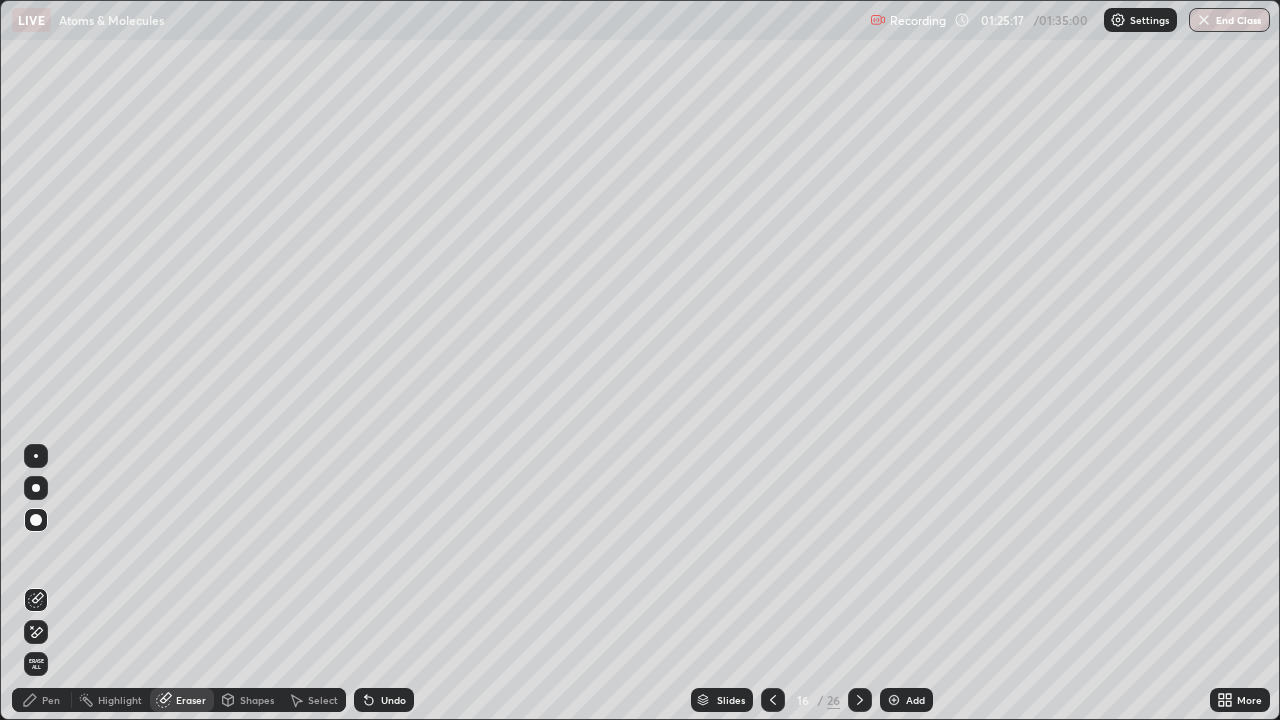 click on "Pen" at bounding box center (51, 700) 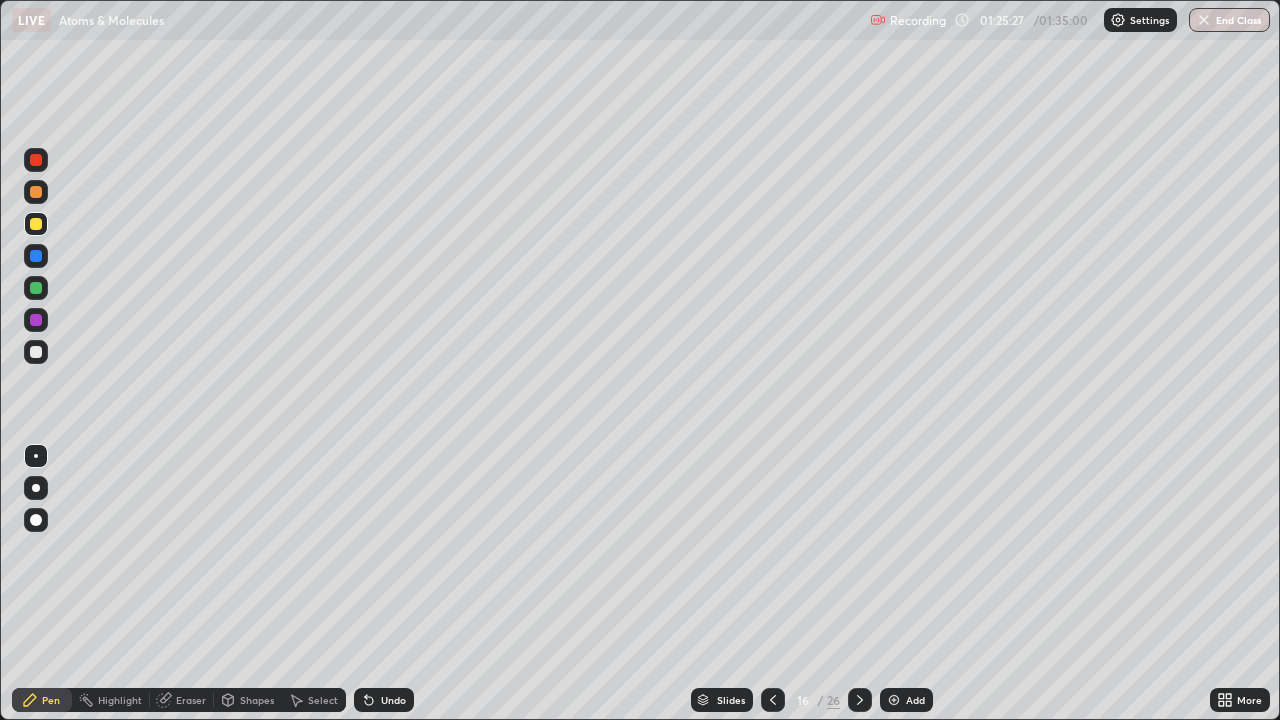 click on "Eraser" at bounding box center (182, 700) 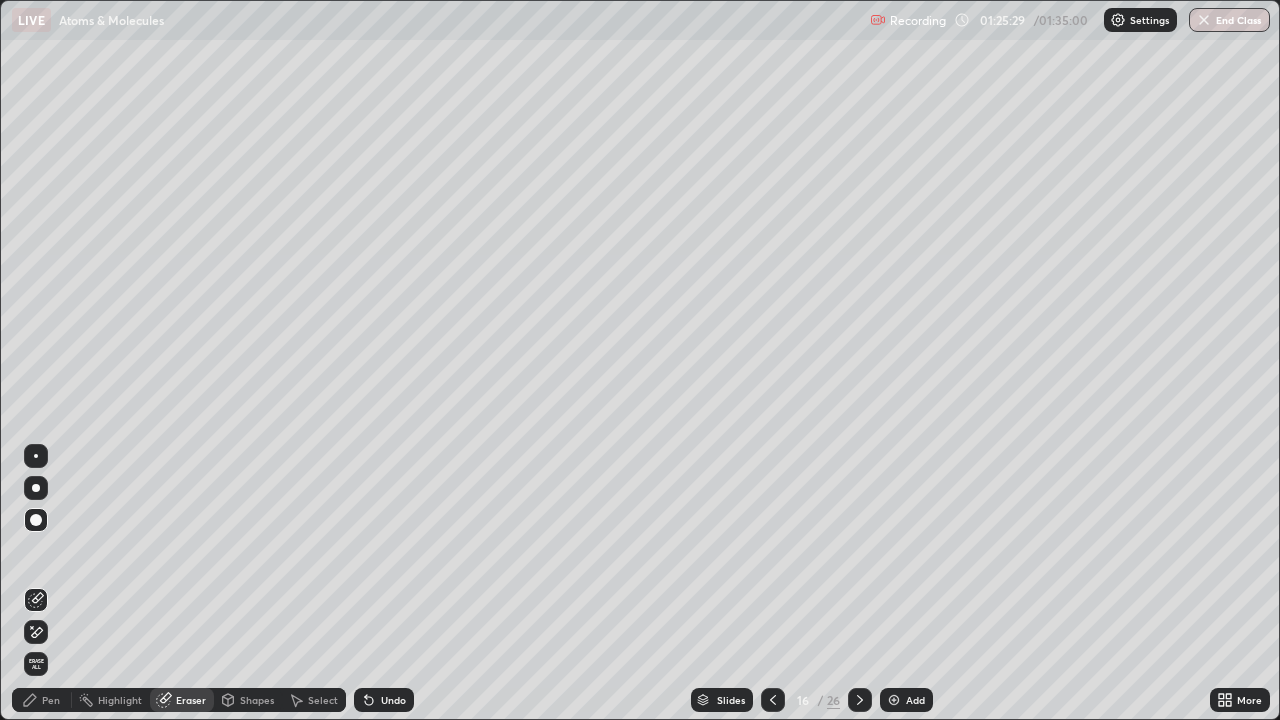 click on "Pen" at bounding box center [42, 700] 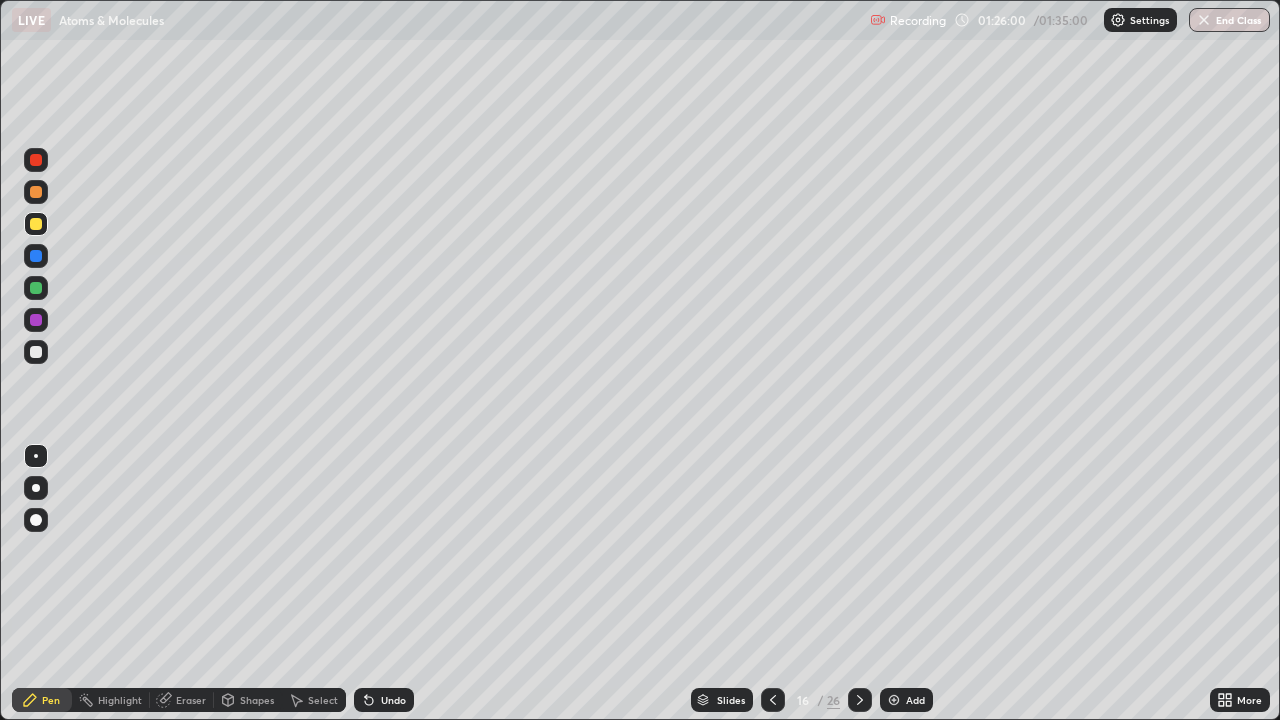 click on "Eraser" at bounding box center (191, 700) 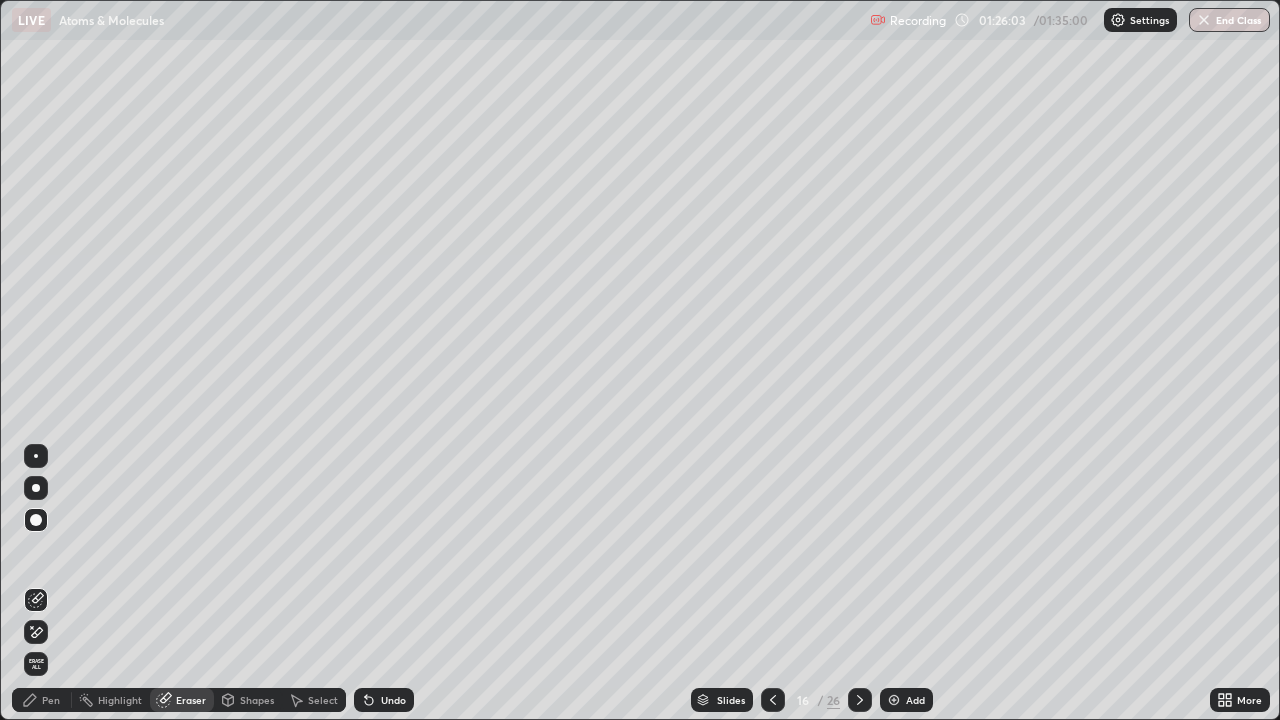 click on "Pen" at bounding box center (51, 700) 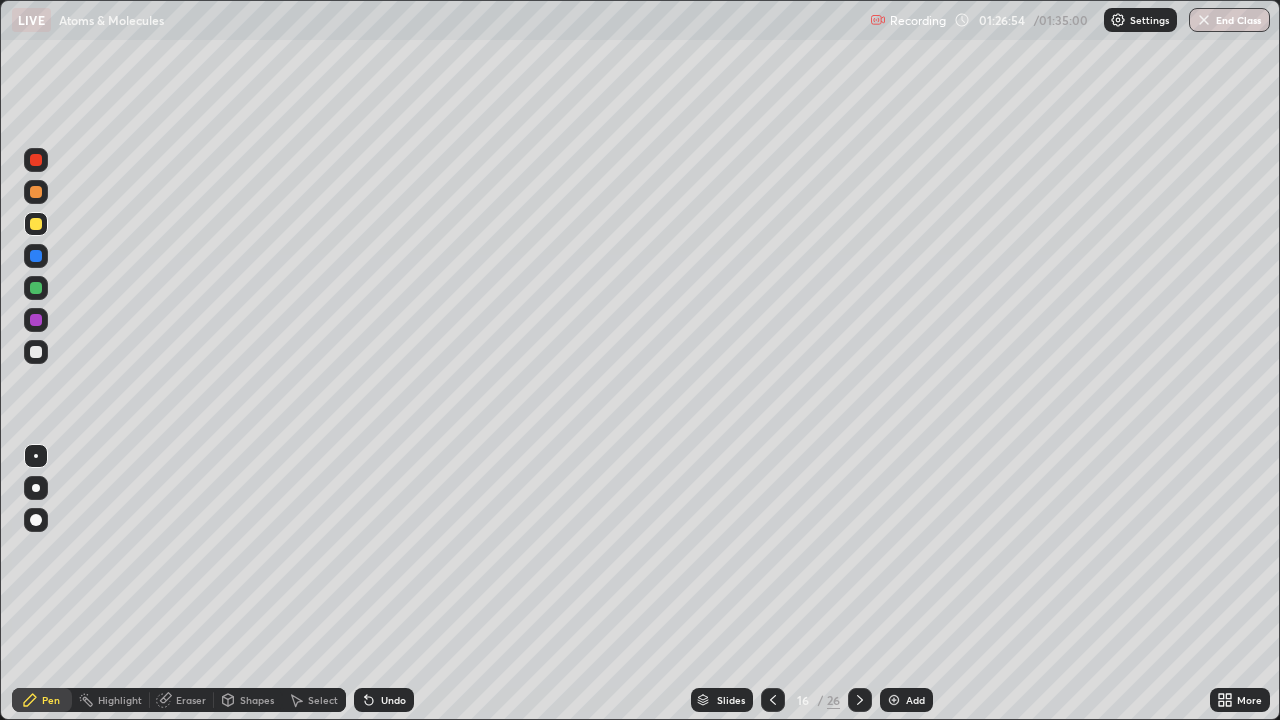 click on "Eraser" at bounding box center (191, 700) 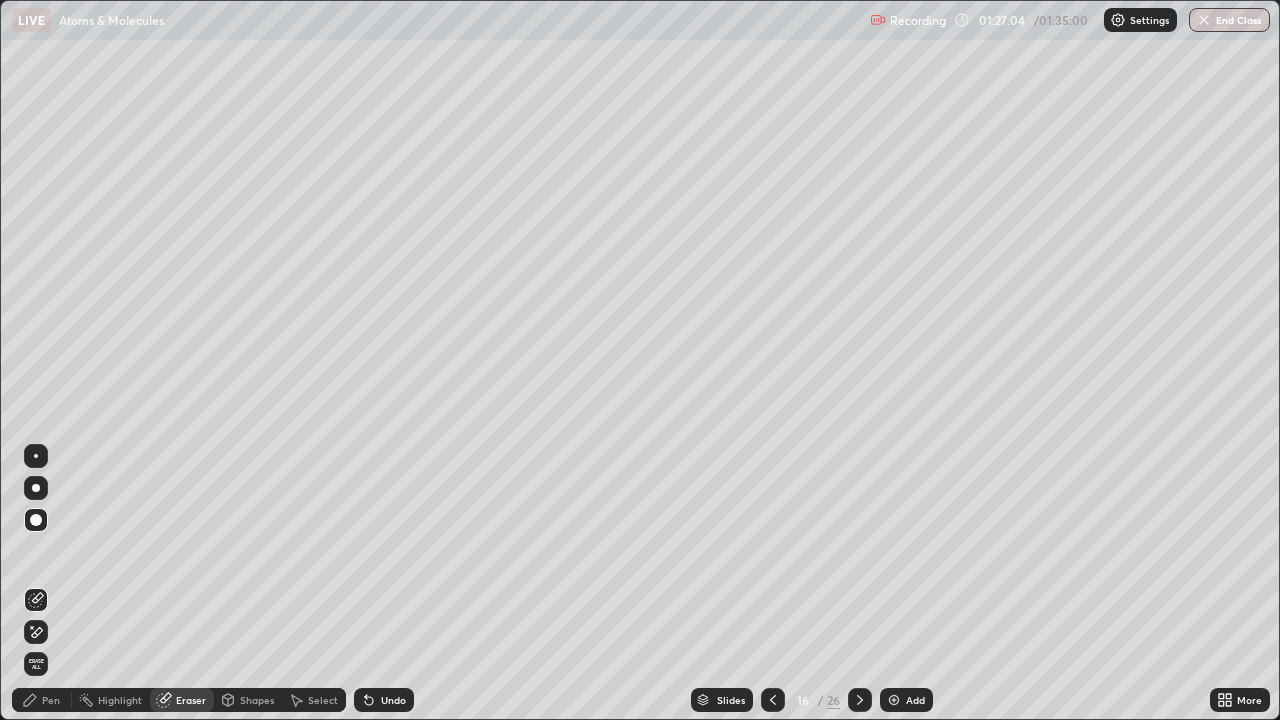 click 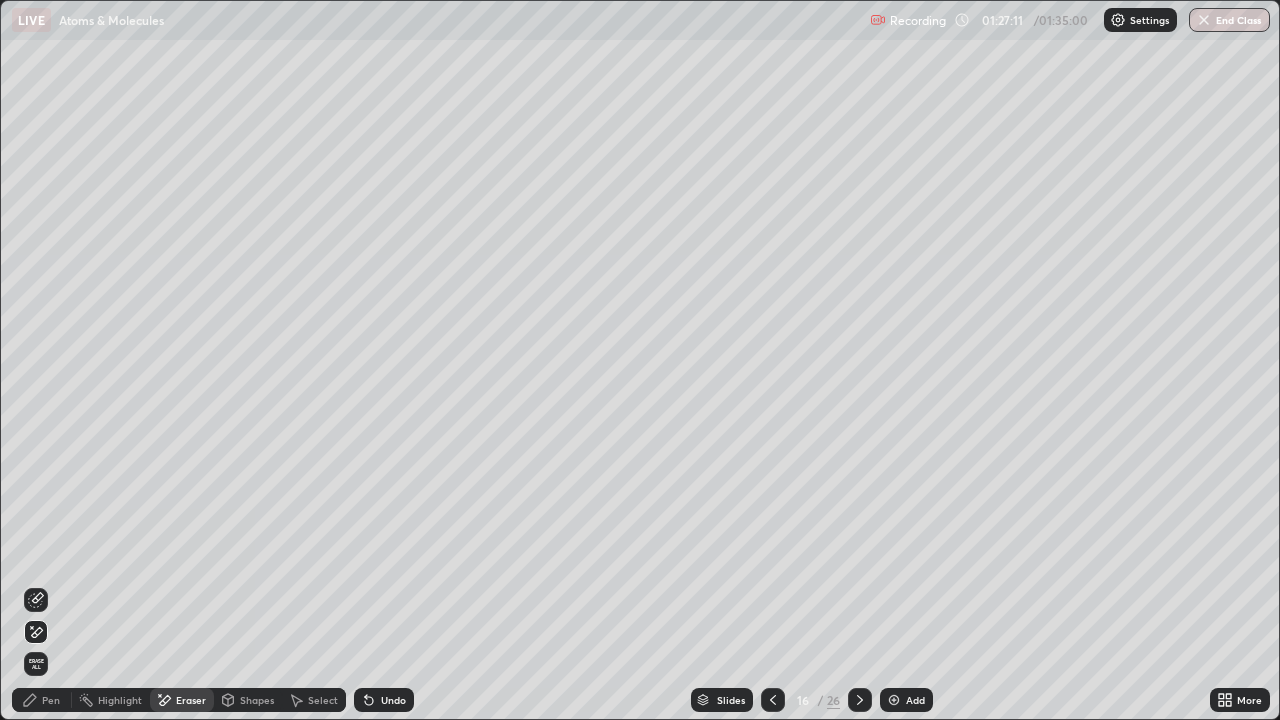 click on "Pen" at bounding box center (42, 700) 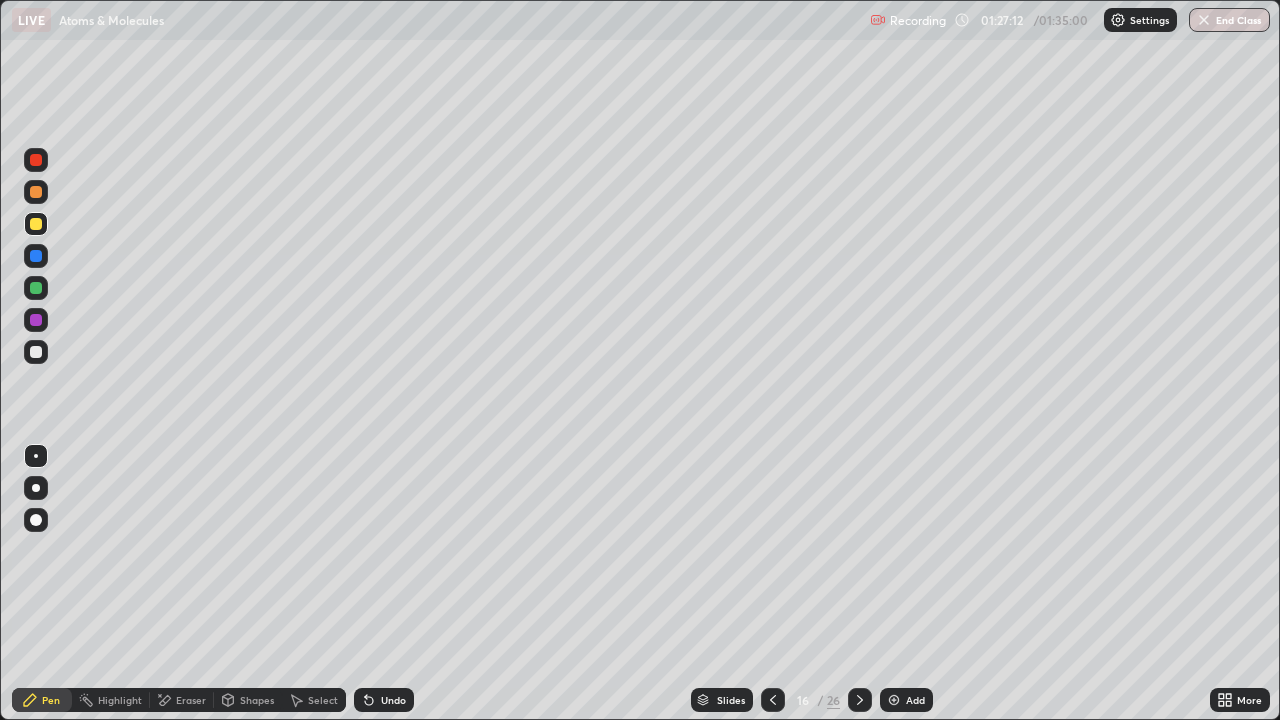 click on "Pen" at bounding box center (51, 700) 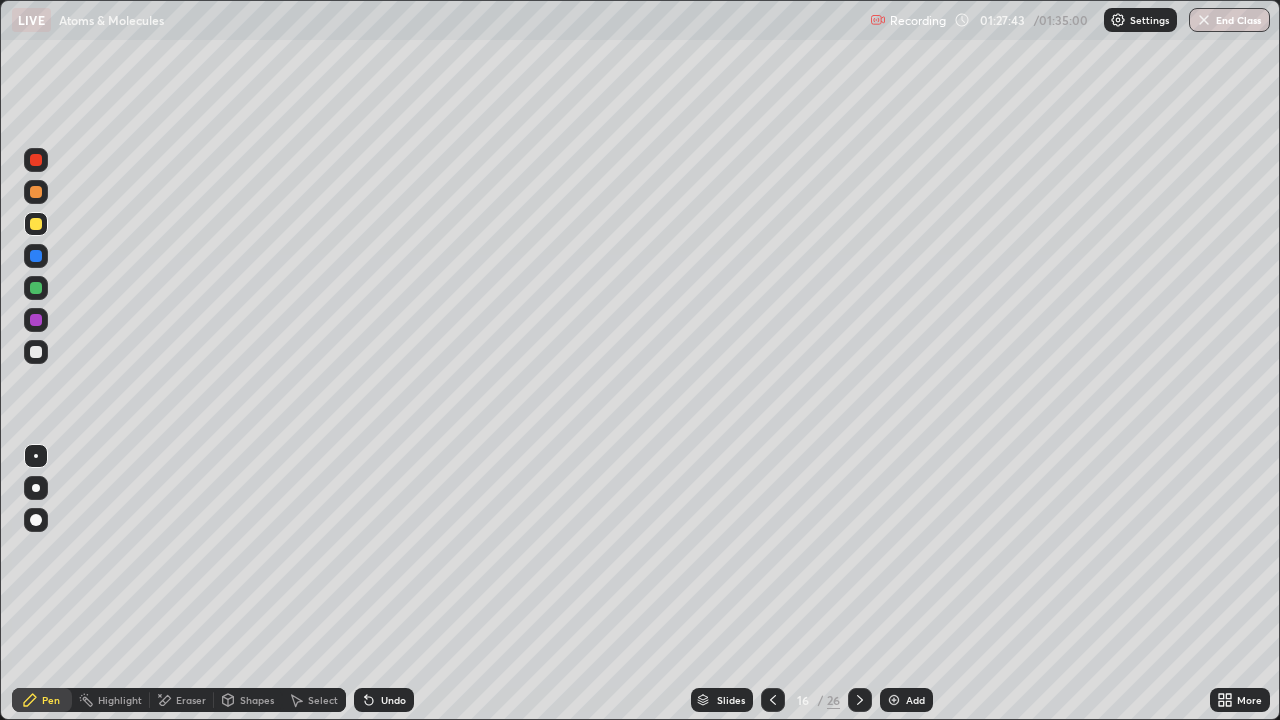 click on "Eraser" at bounding box center [191, 700] 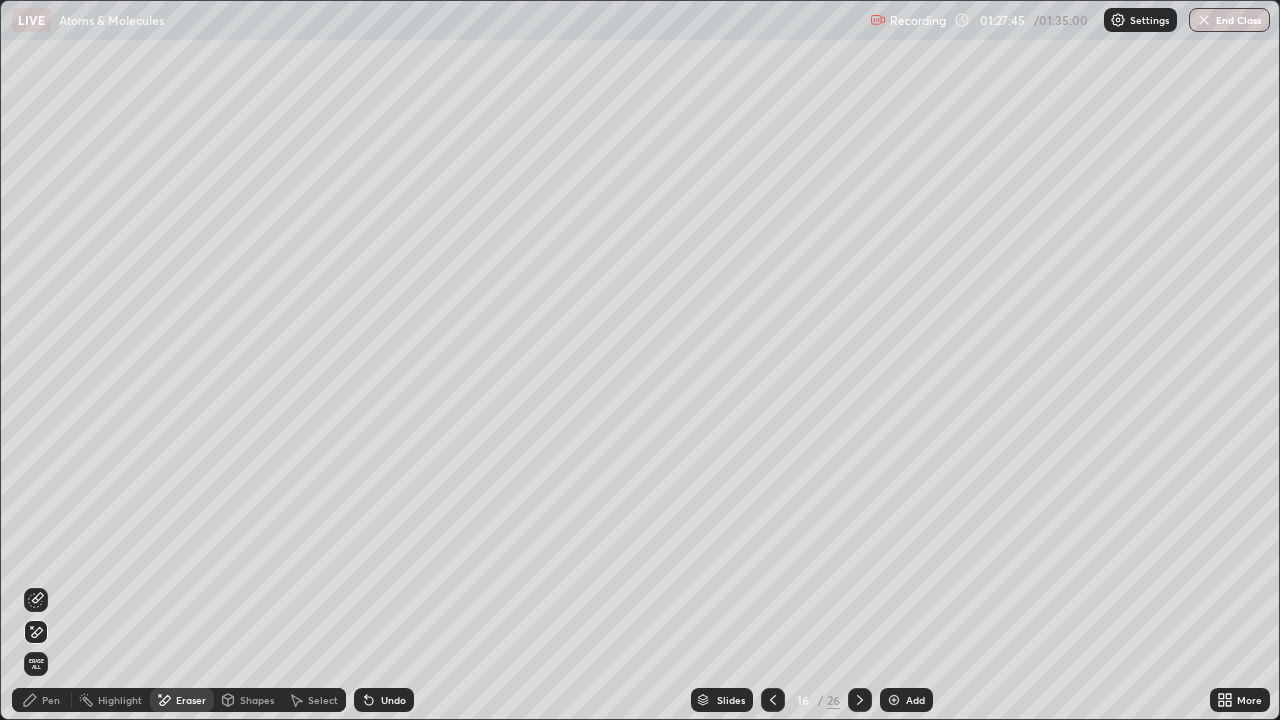 click on "Pen" at bounding box center [51, 700] 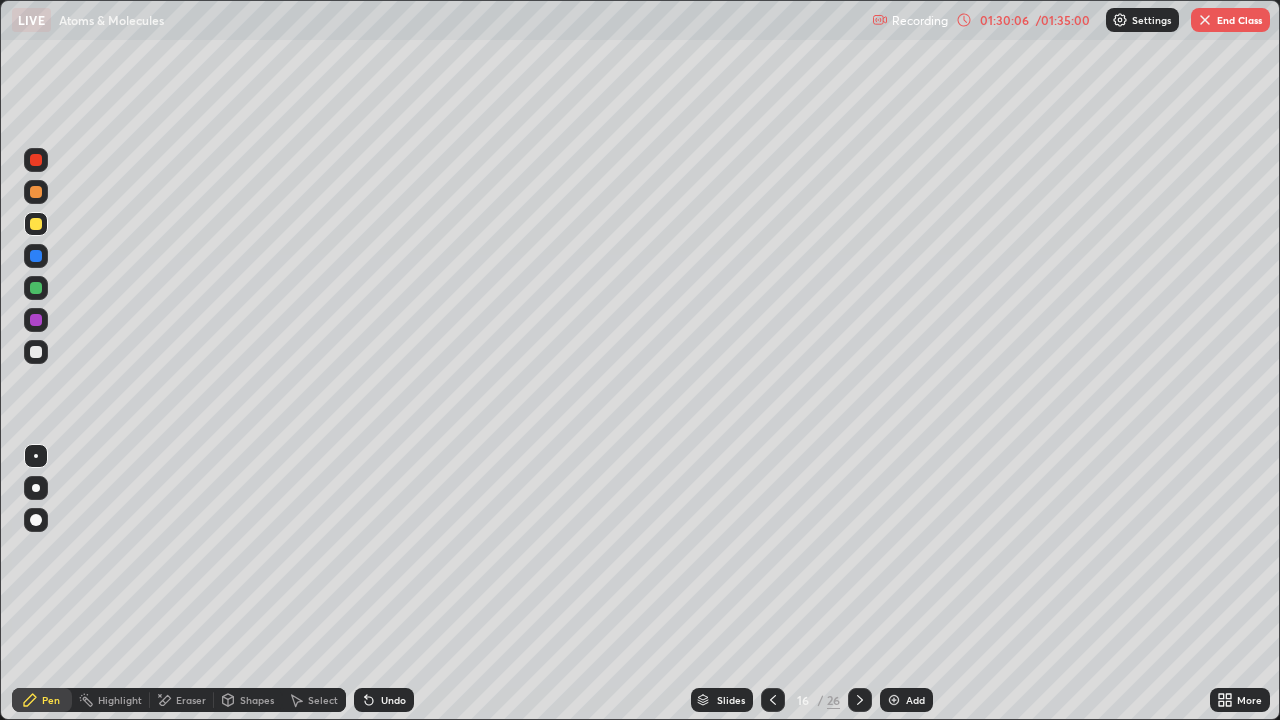 click on "End Class" at bounding box center (1230, 20) 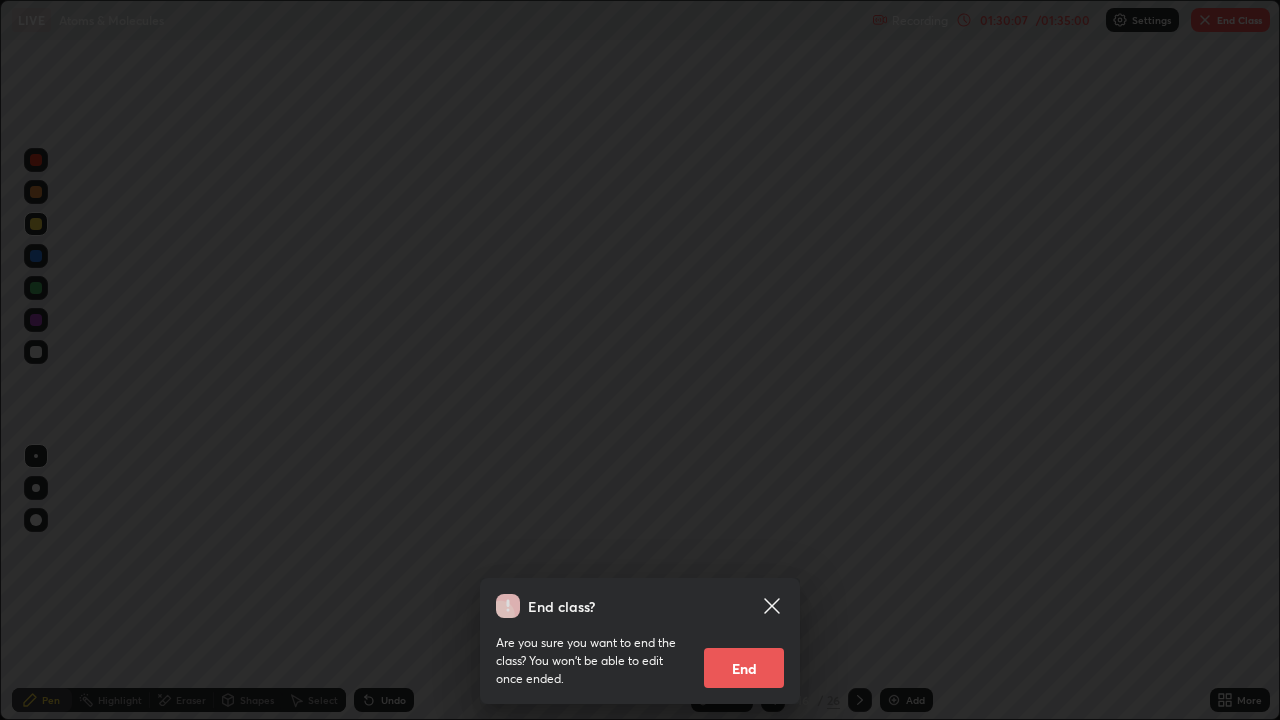 click on "End" at bounding box center [744, 668] 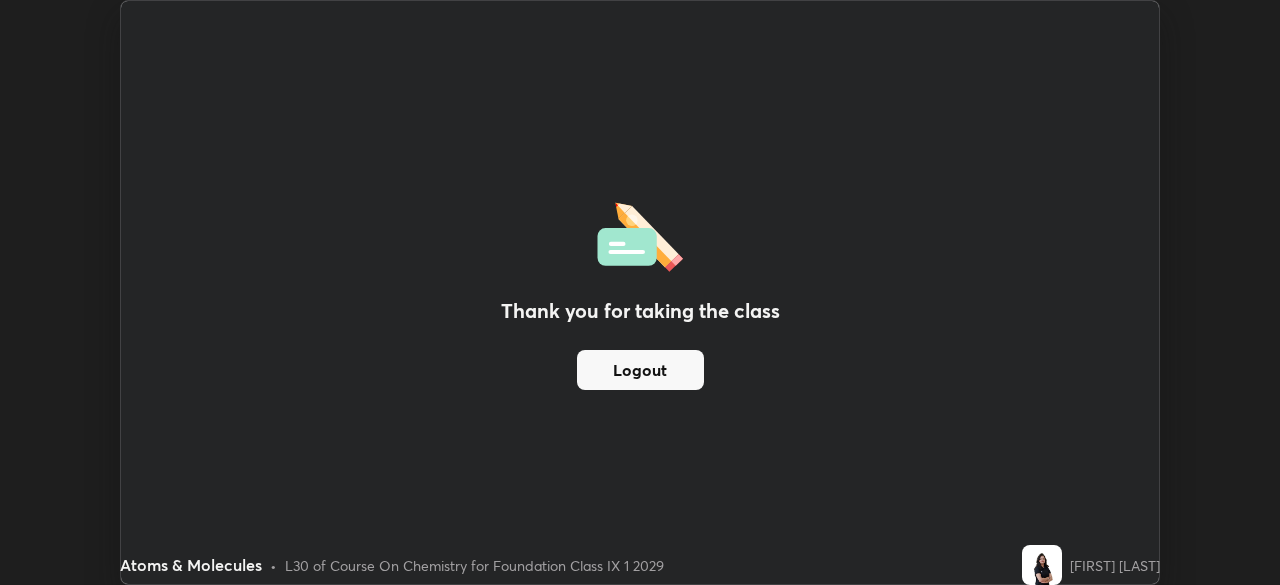 scroll, scrollTop: 585, scrollLeft: 1280, axis: both 